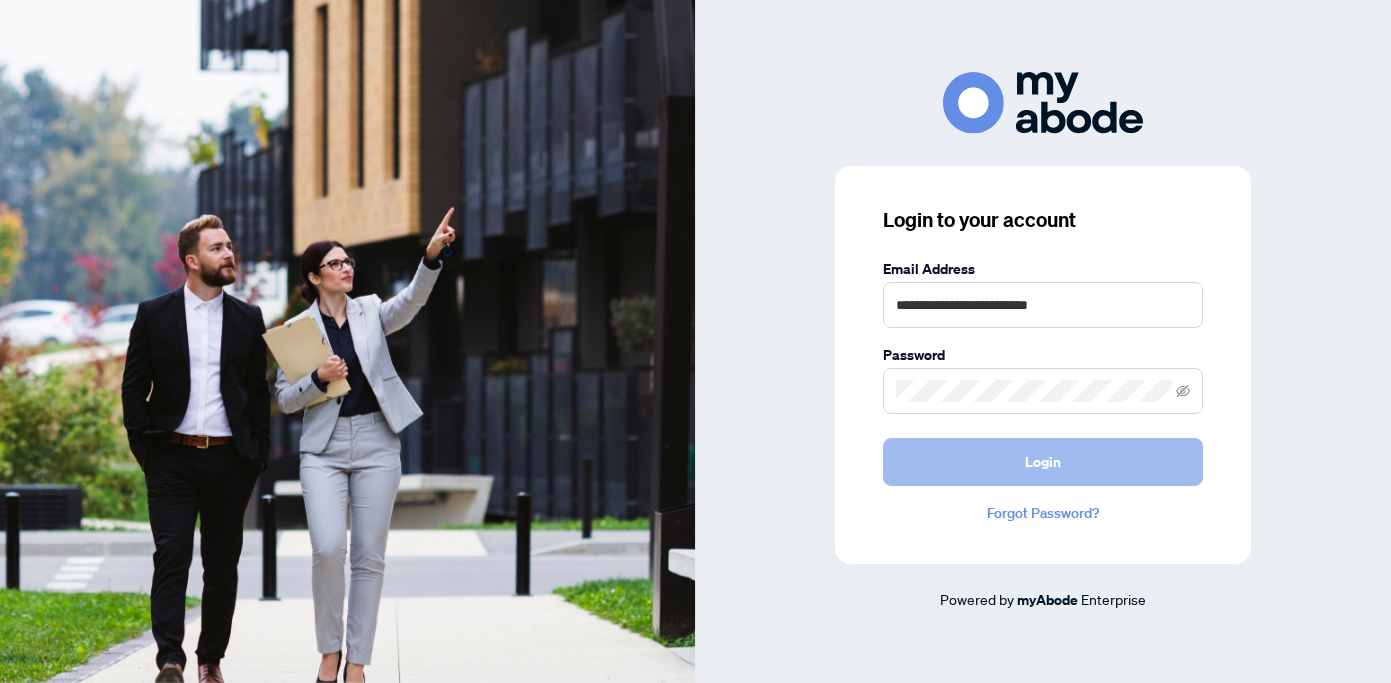 click on "Login" at bounding box center [1043, 462] 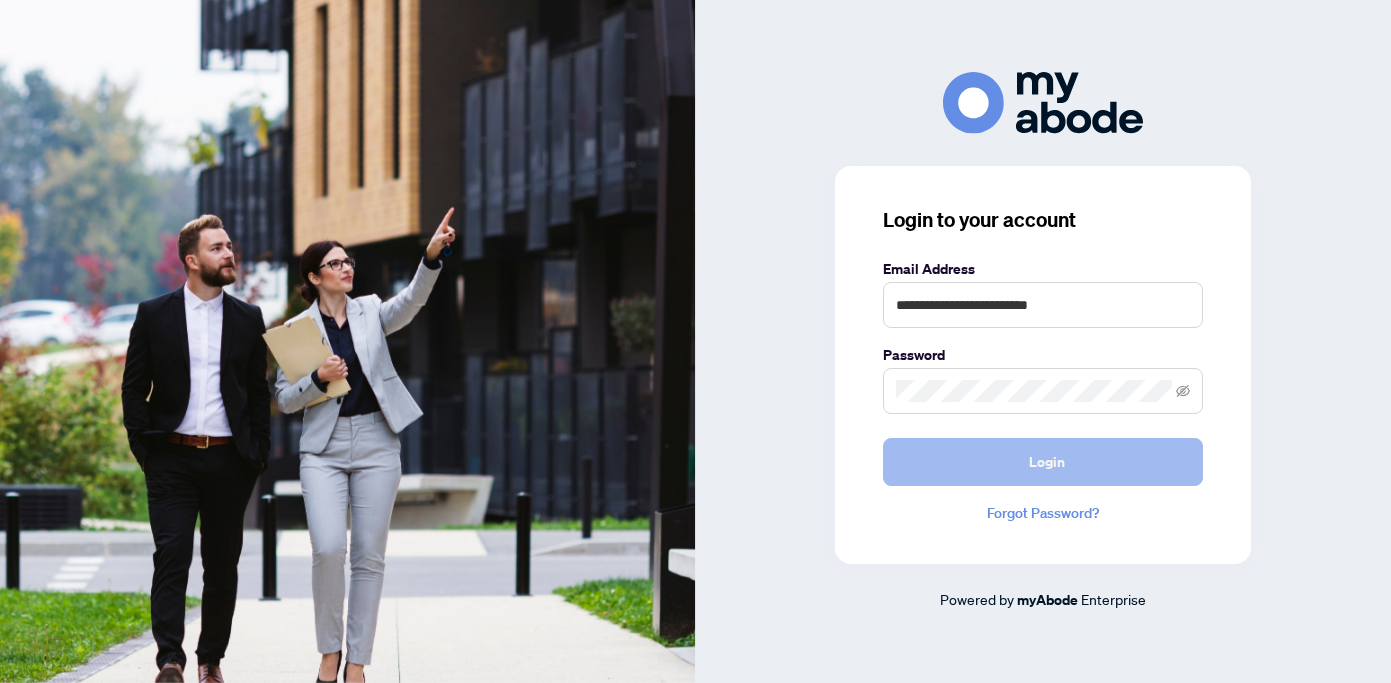 scroll, scrollTop: 0, scrollLeft: 0, axis: both 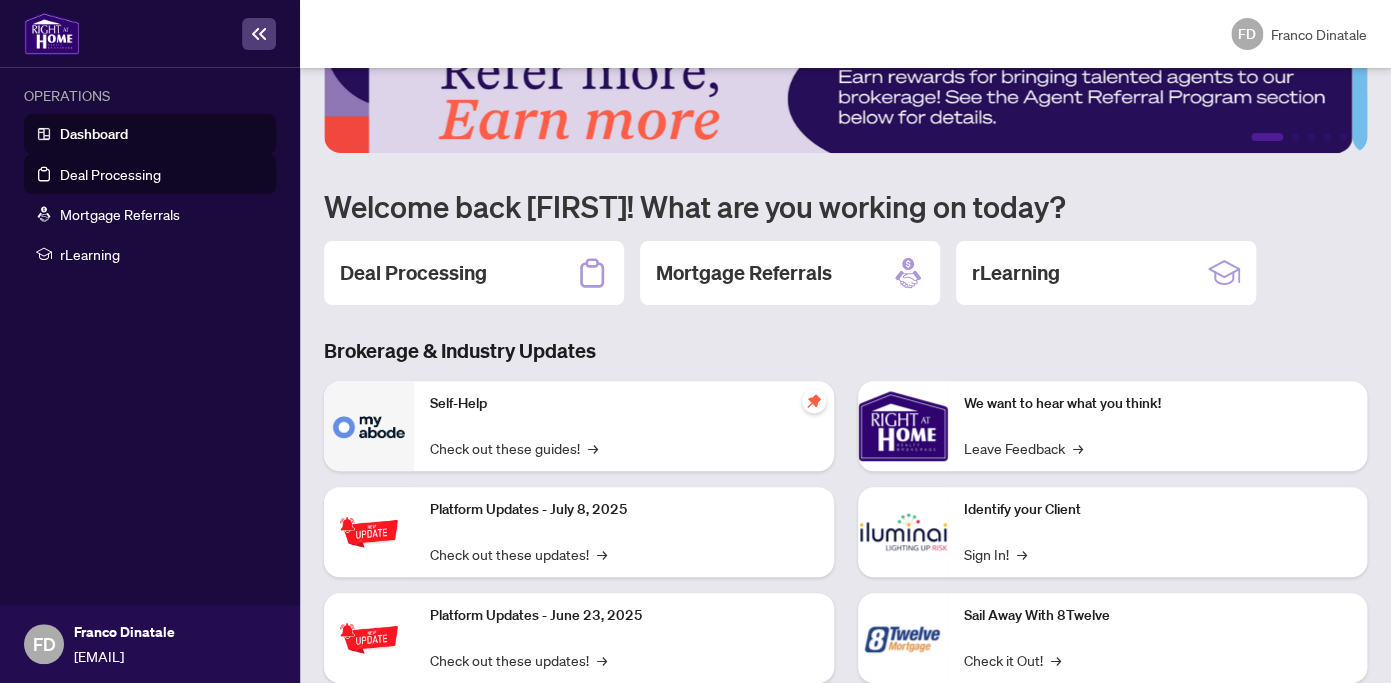 click on "Deal Processing" at bounding box center [110, 174] 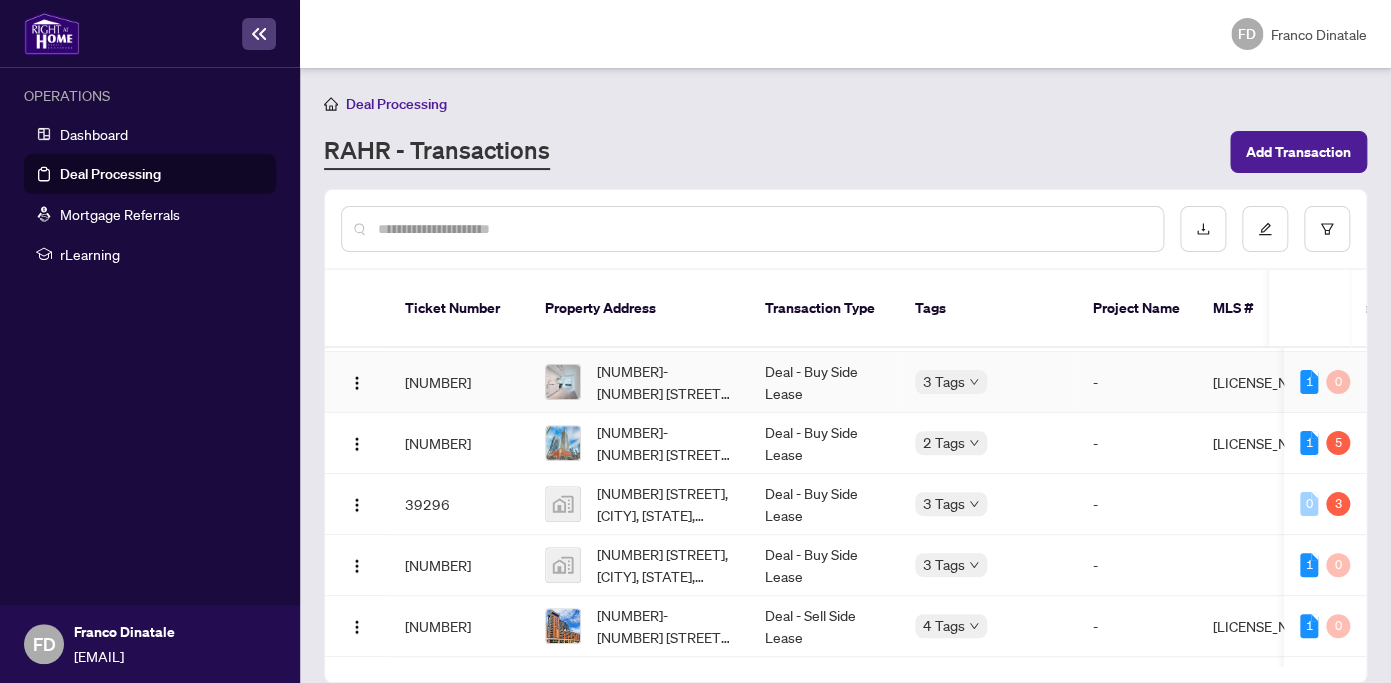 scroll, scrollTop: 0, scrollLeft: 0, axis: both 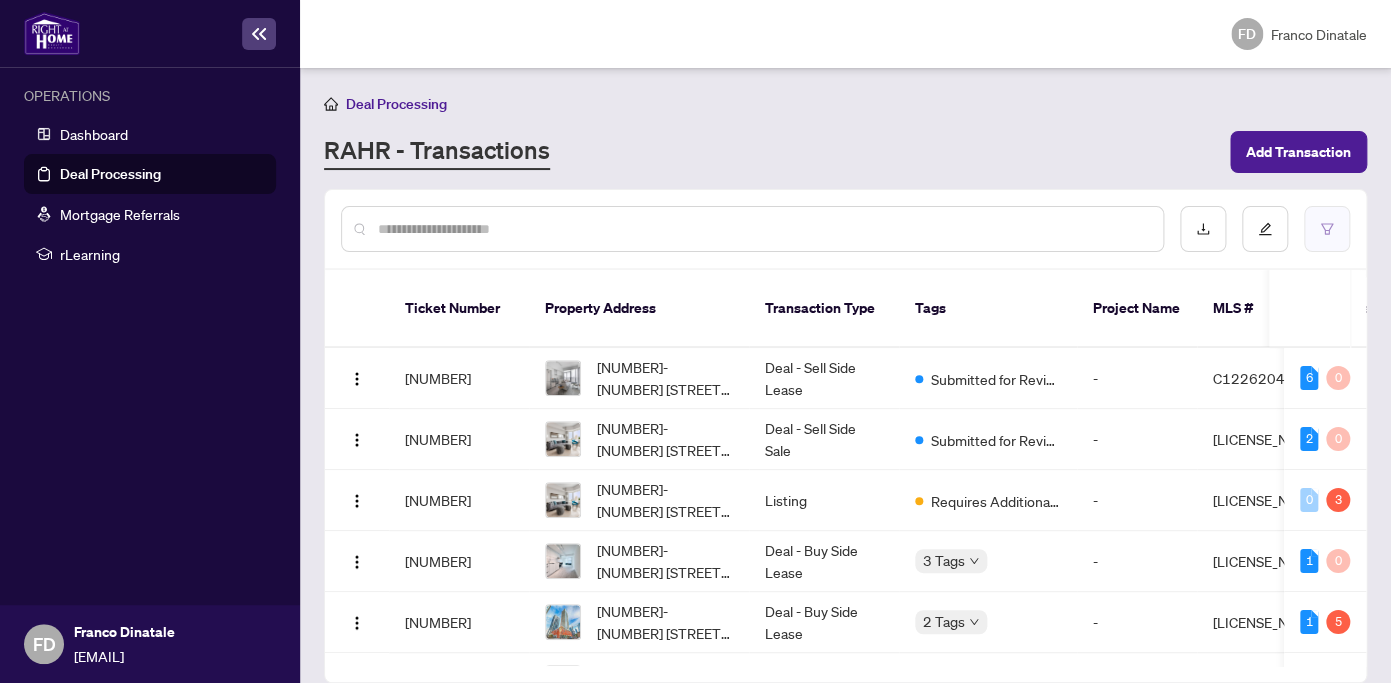 click 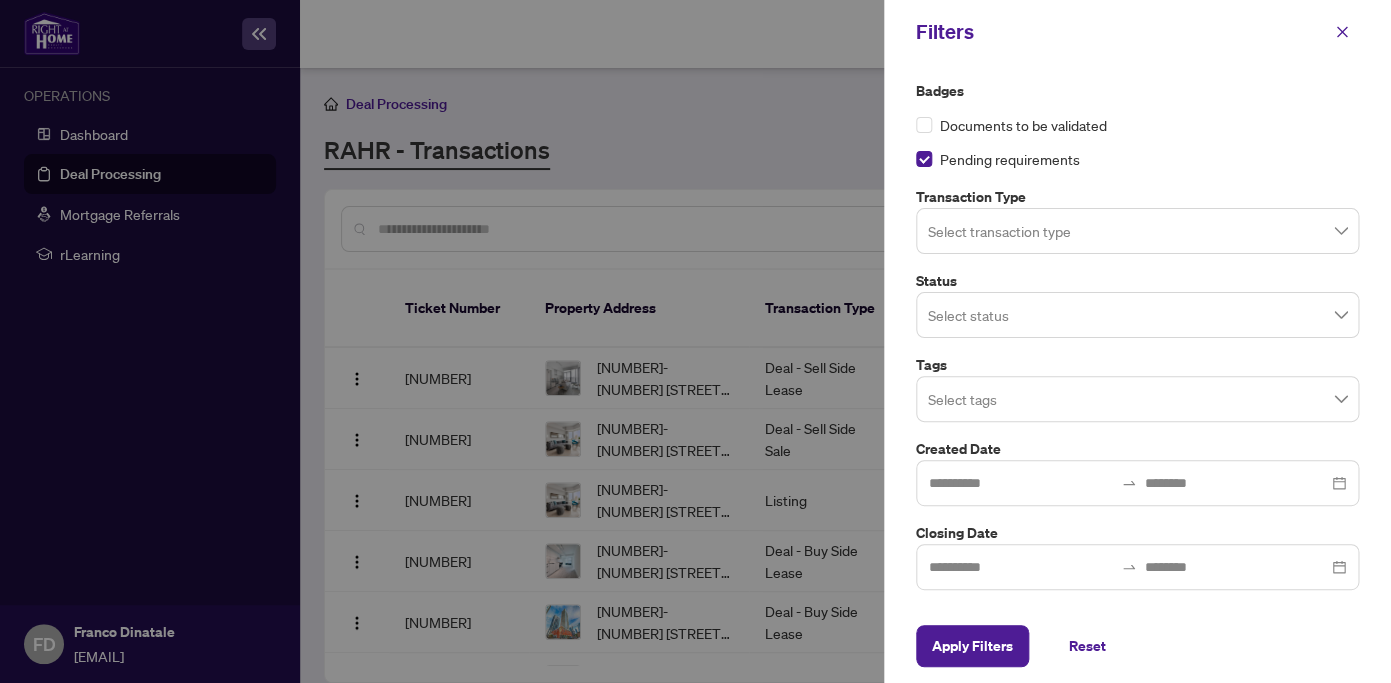 click on "Documents to be validated" at bounding box center [1137, 125] 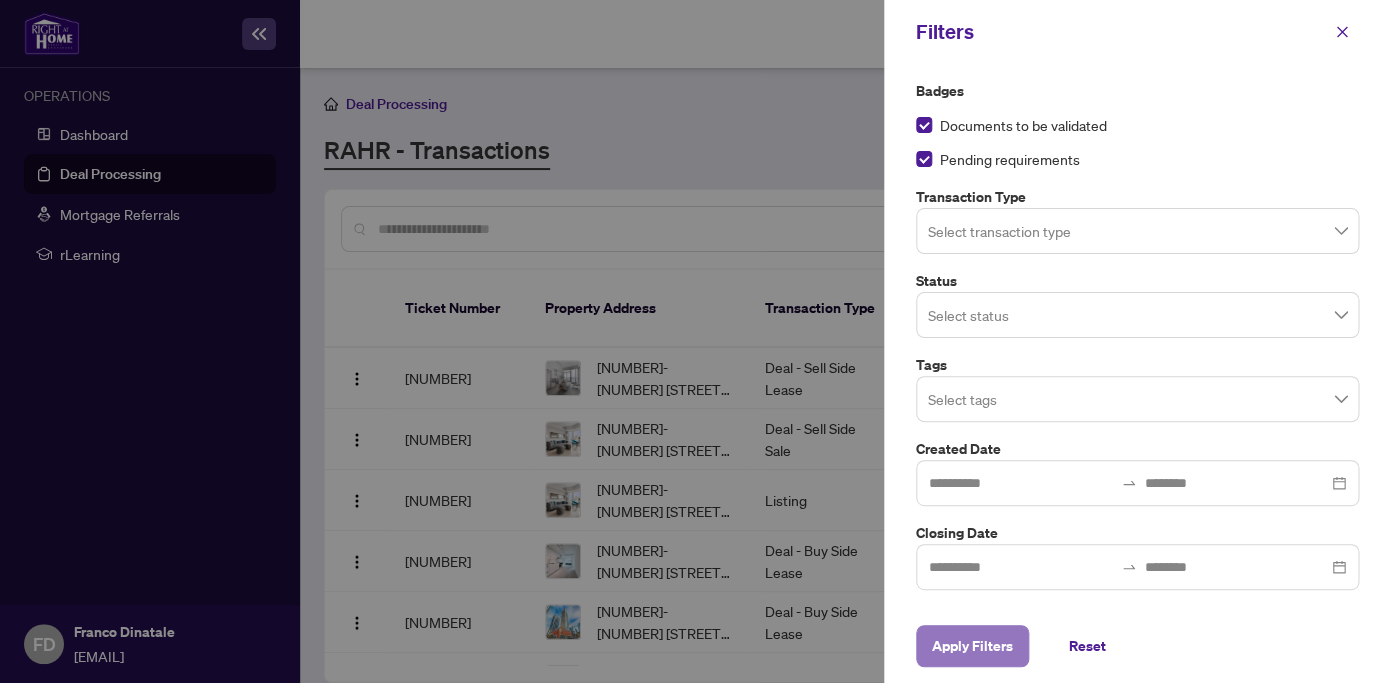 click on "Apply Filters" at bounding box center (972, 646) 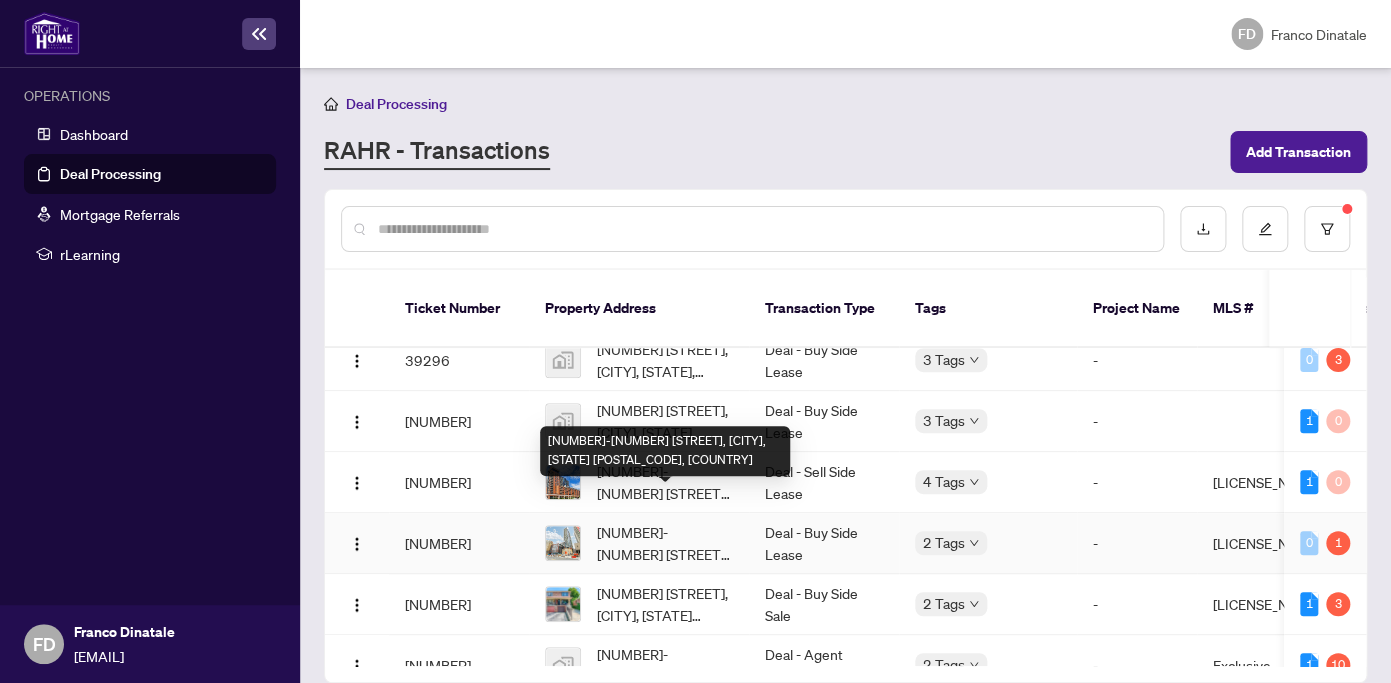 scroll, scrollTop: 374, scrollLeft: 0, axis: vertical 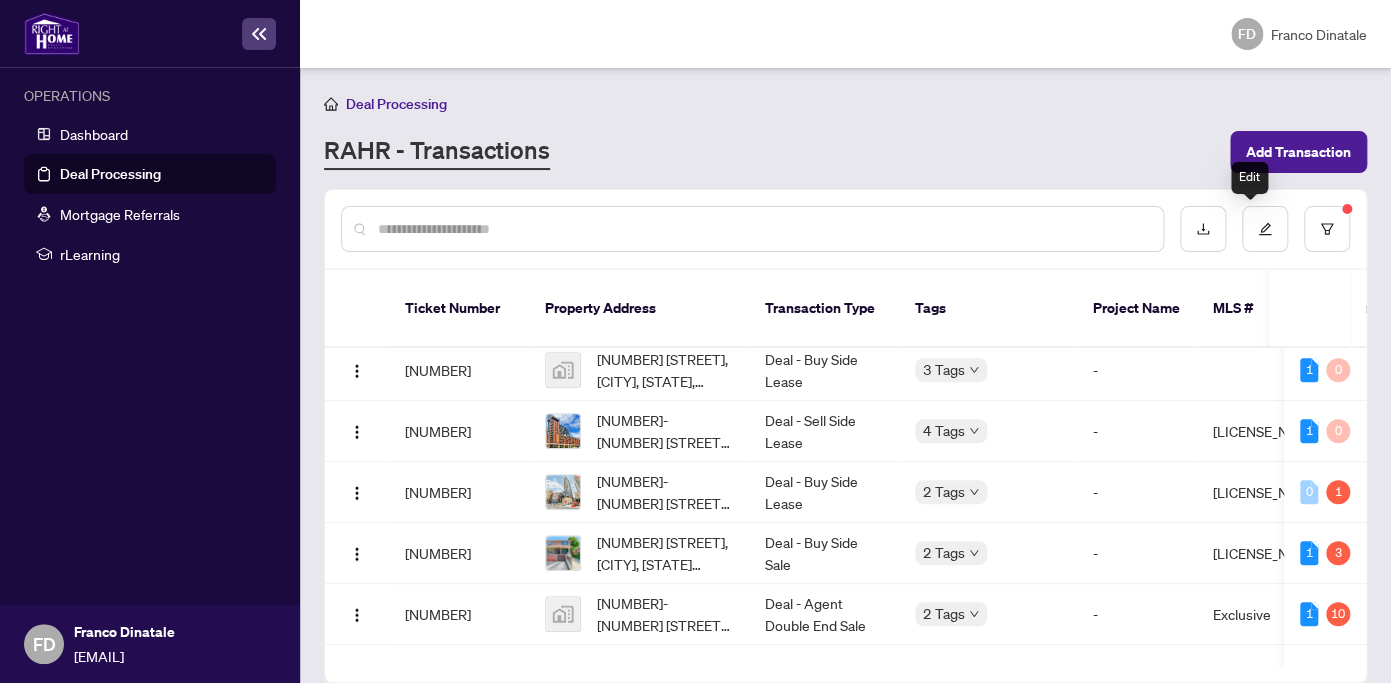 click at bounding box center [845, 229] 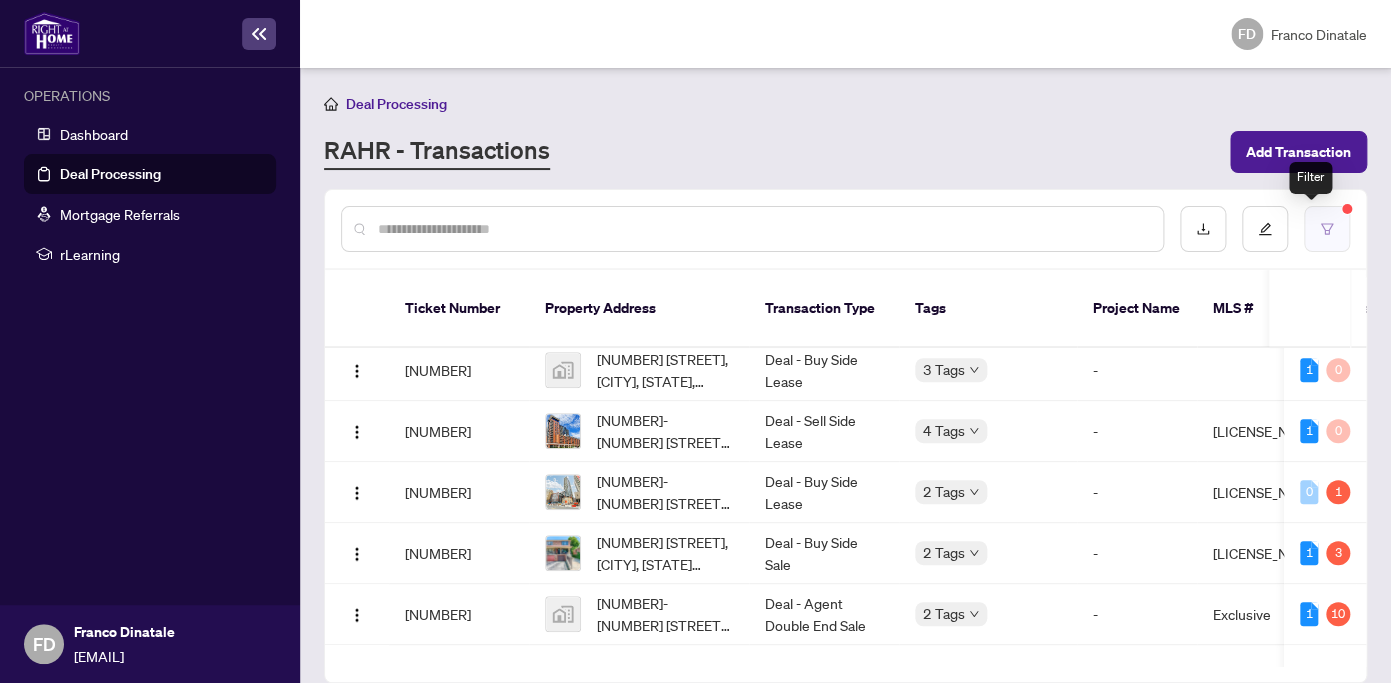 click at bounding box center [1327, 229] 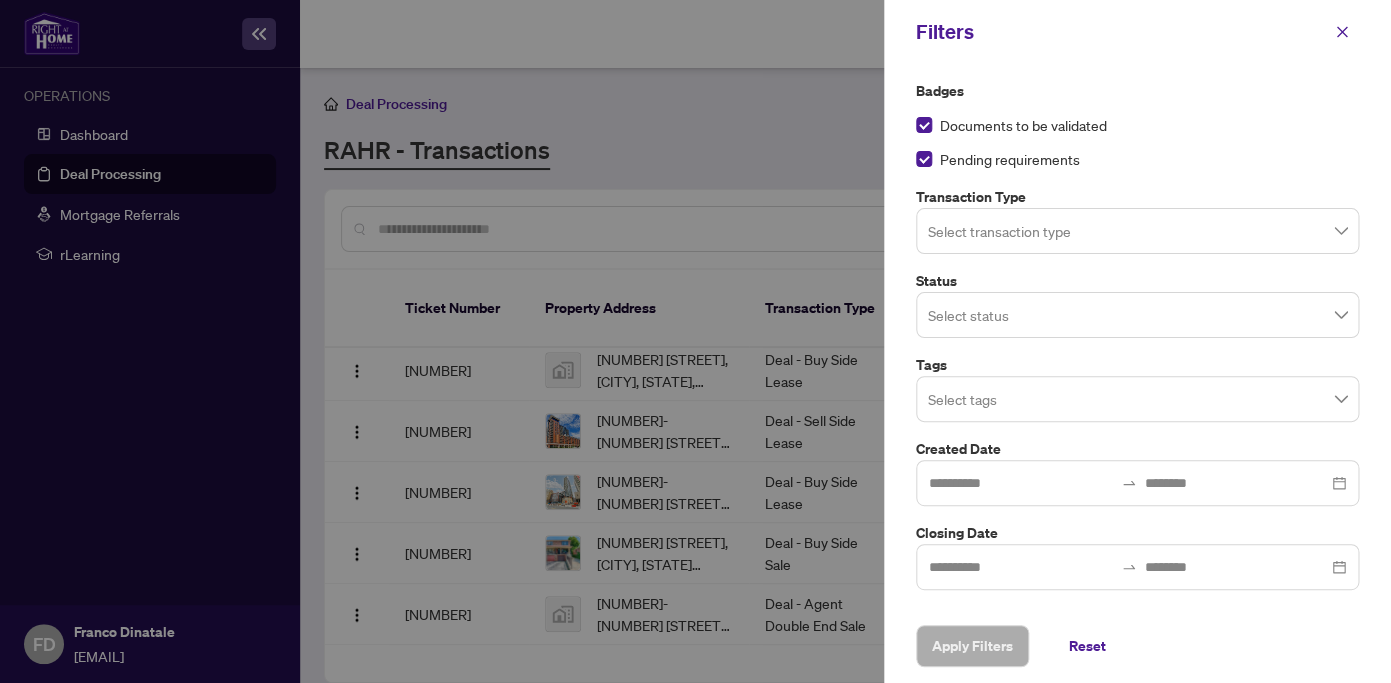 click at bounding box center [1137, 230] 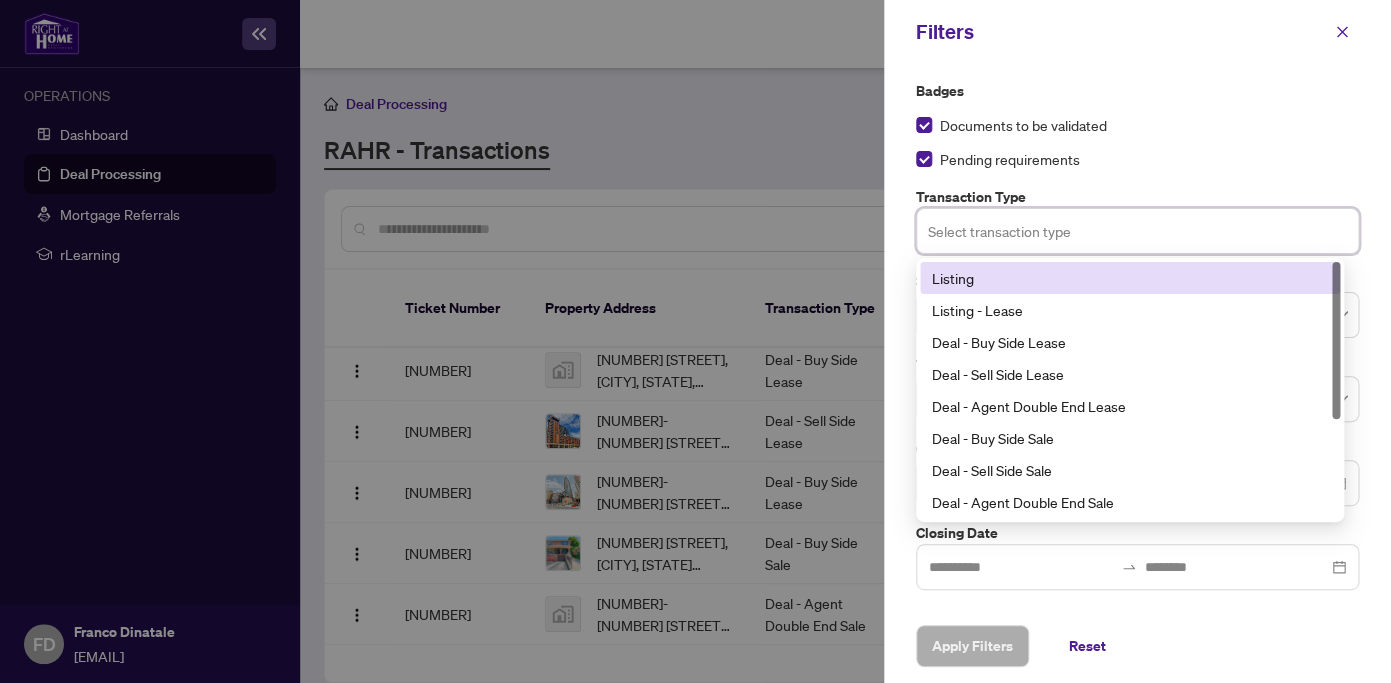 click at bounding box center (1137, 230) 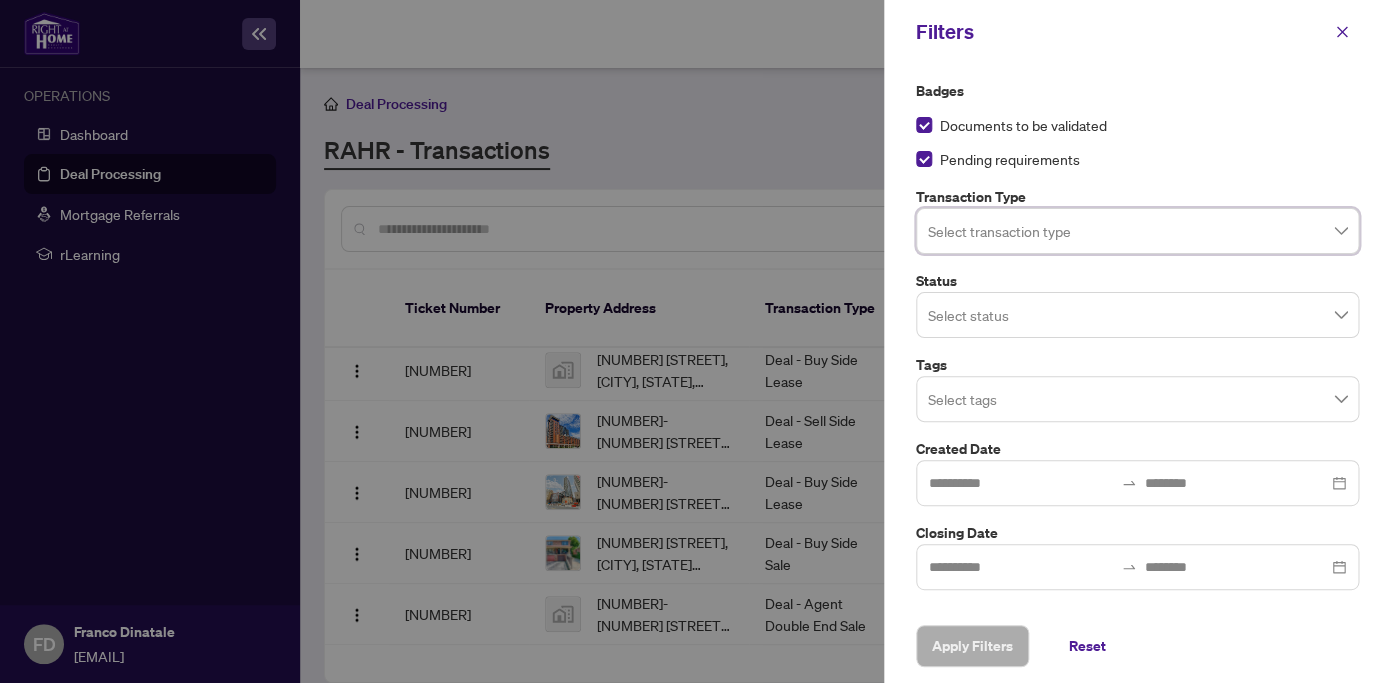 click at bounding box center [1137, 314] 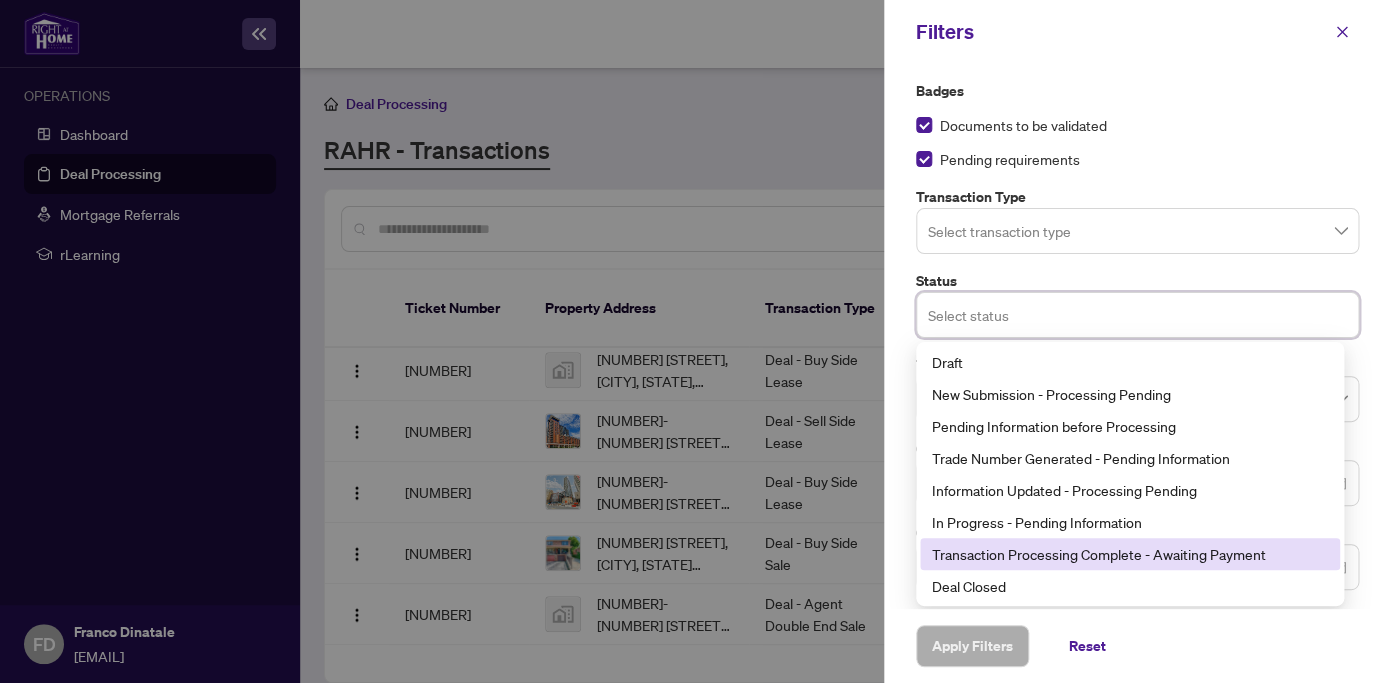 click on "Transaction Processing Complete - Awaiting Payment" at bounding box center [1130, 554] 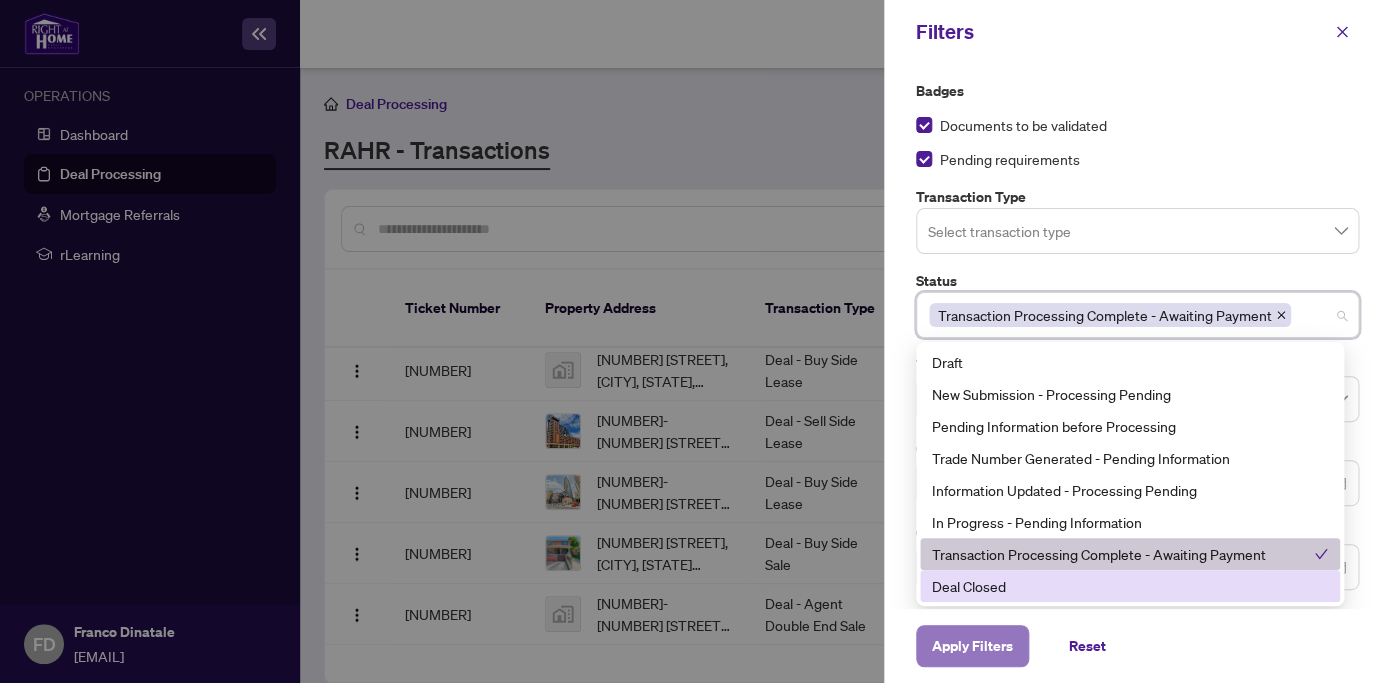 click on "Apply Filters" at bounding box center (972, 646) 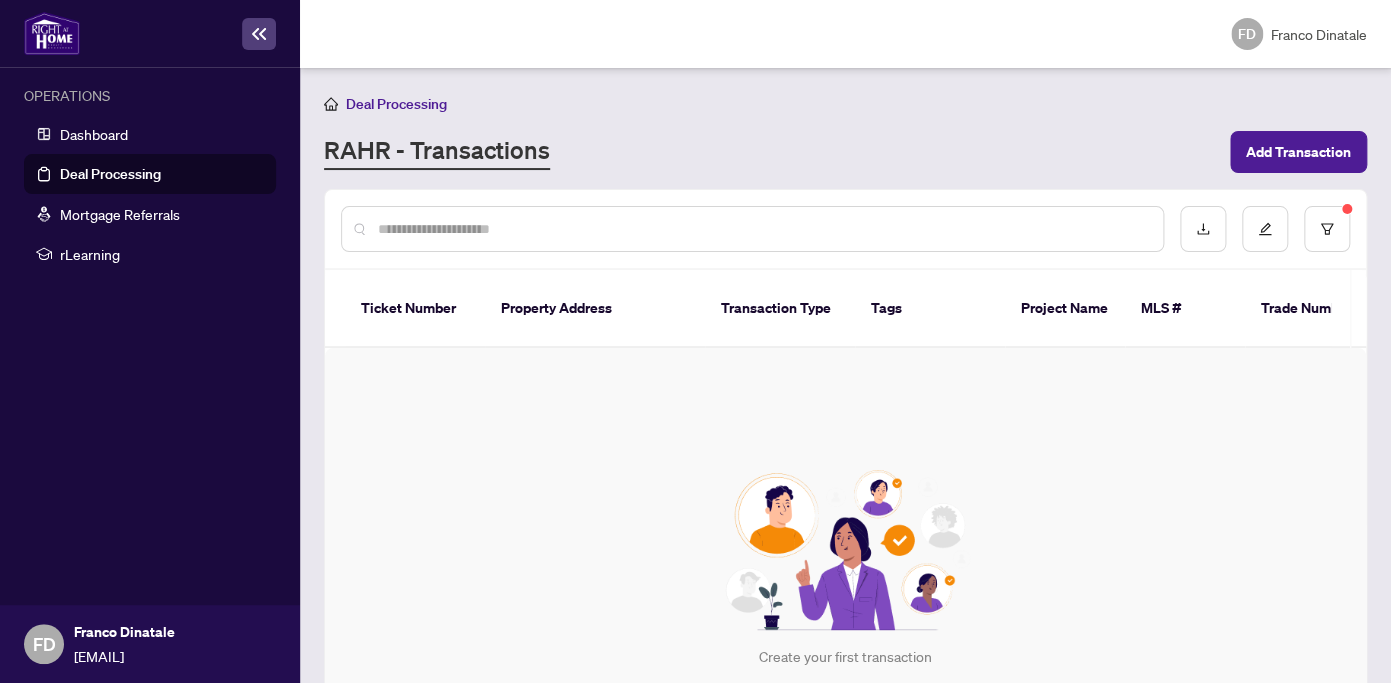 scroll, scrollTop: 0, scrollLeft: 0, axis: both 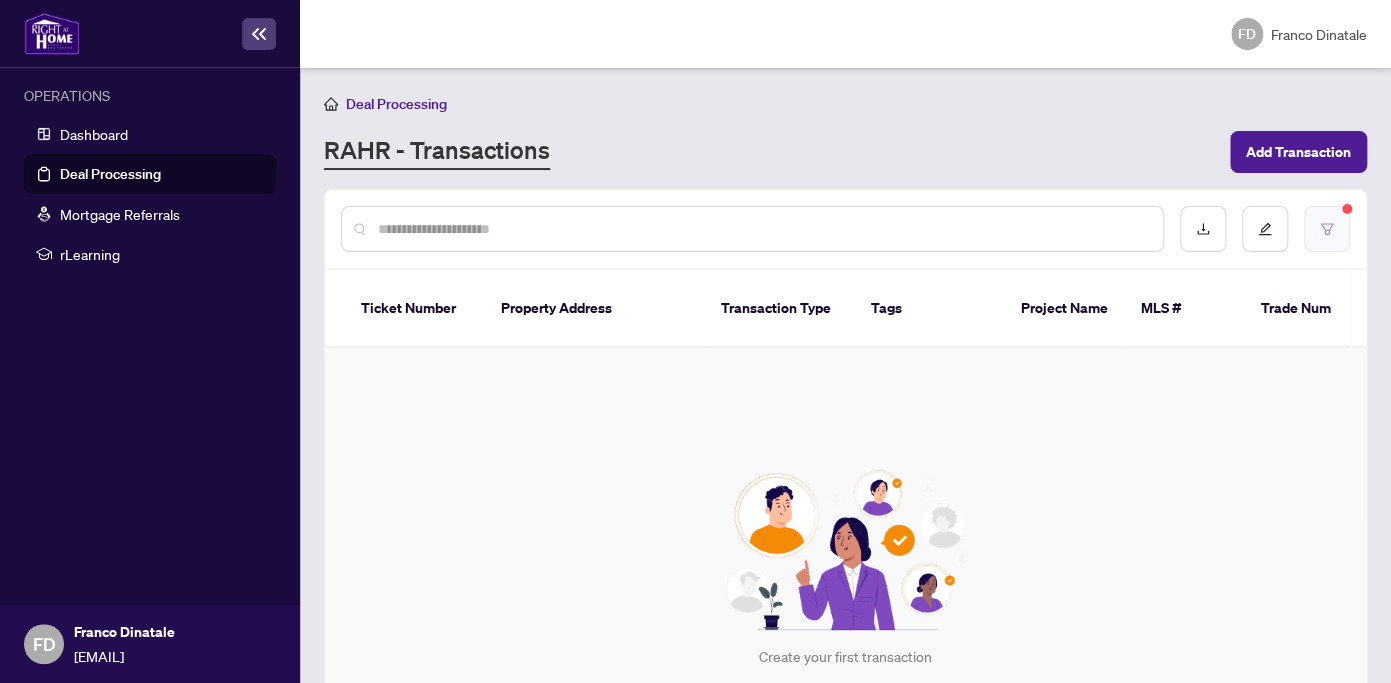 click 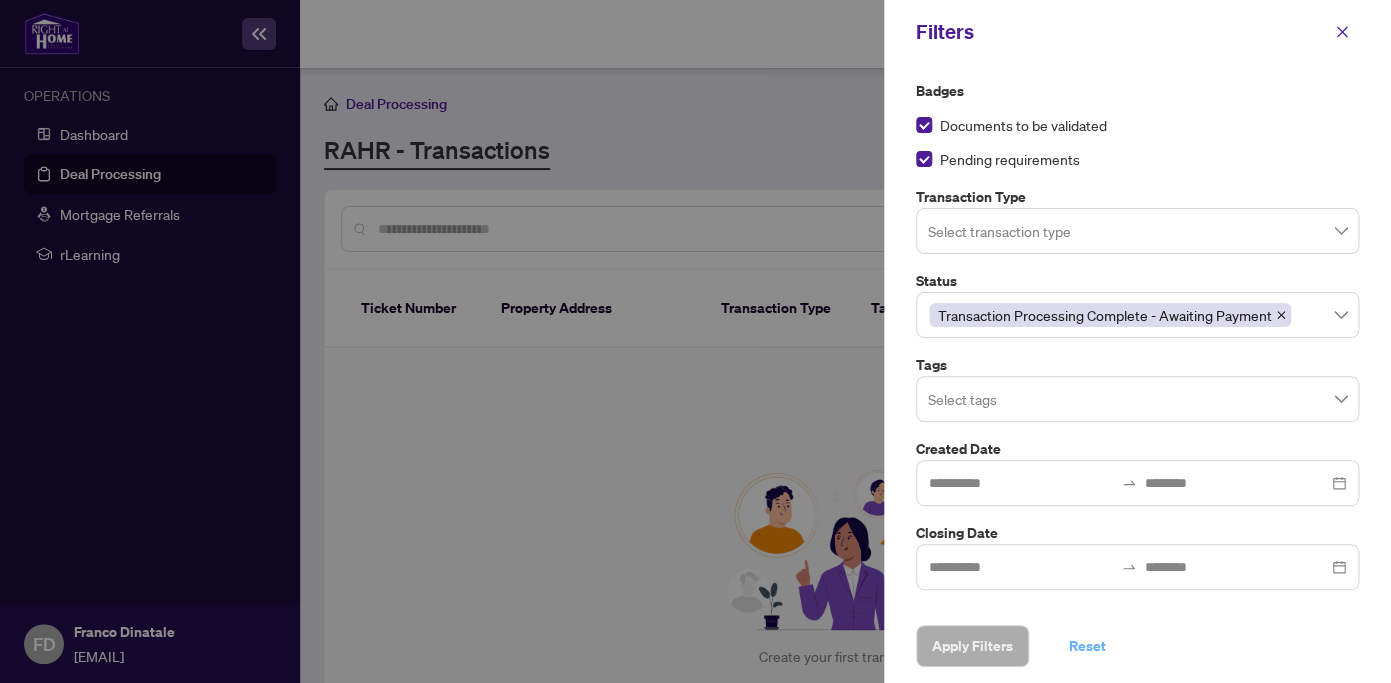 click on "Reset" at bounding box center (1087, 646) 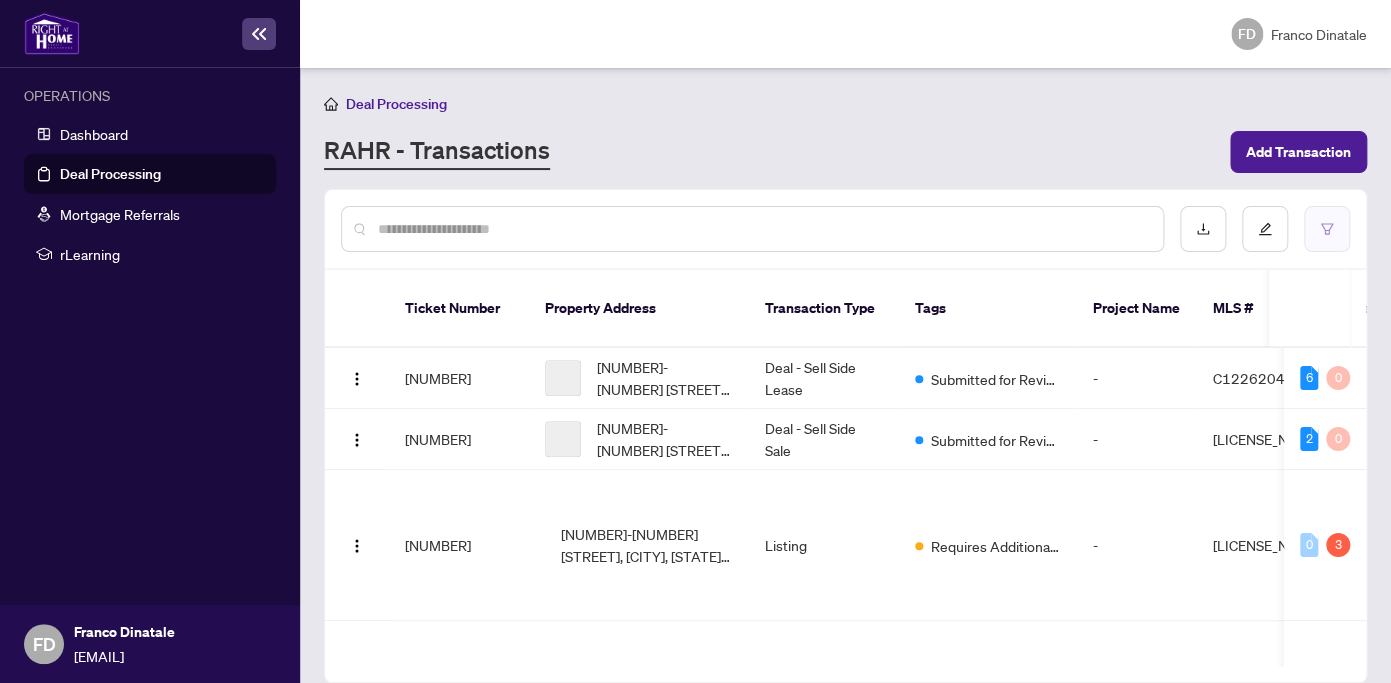 scroll, scrollTop: 0, scrollLeft: 0, axis: both 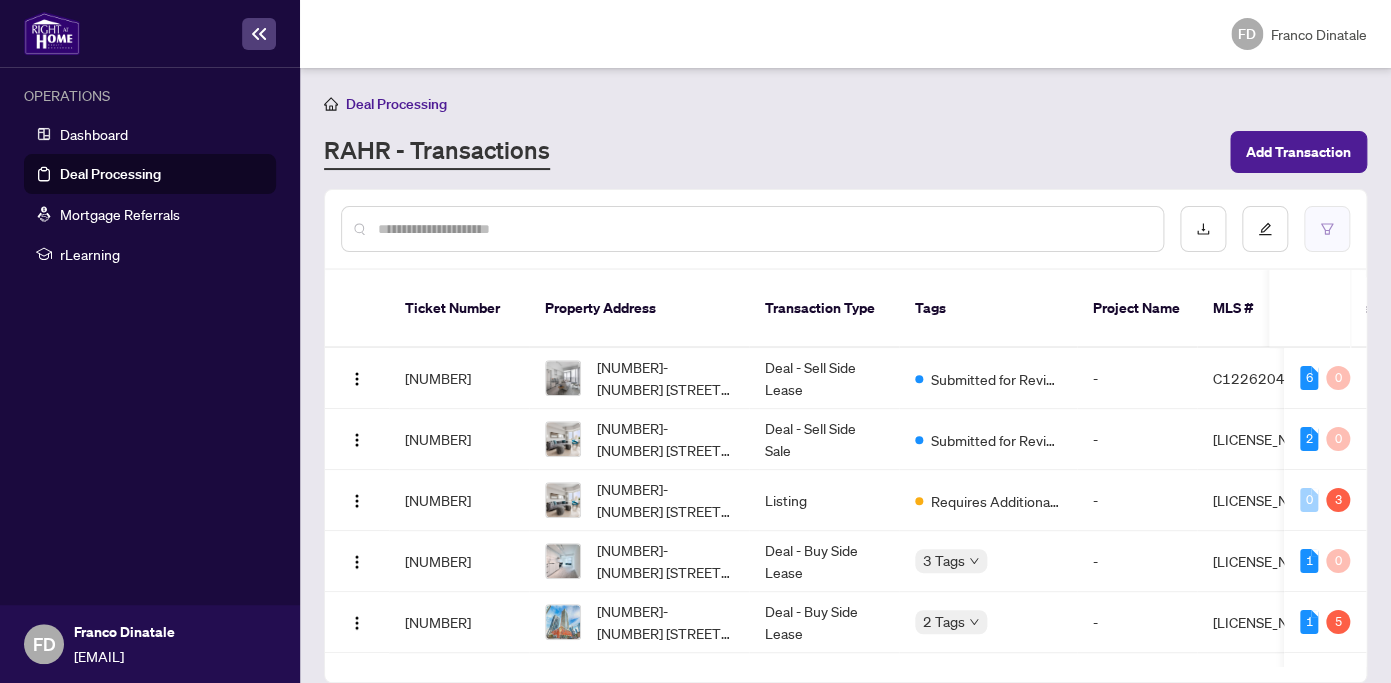 click at bounding box center [1327, 229] 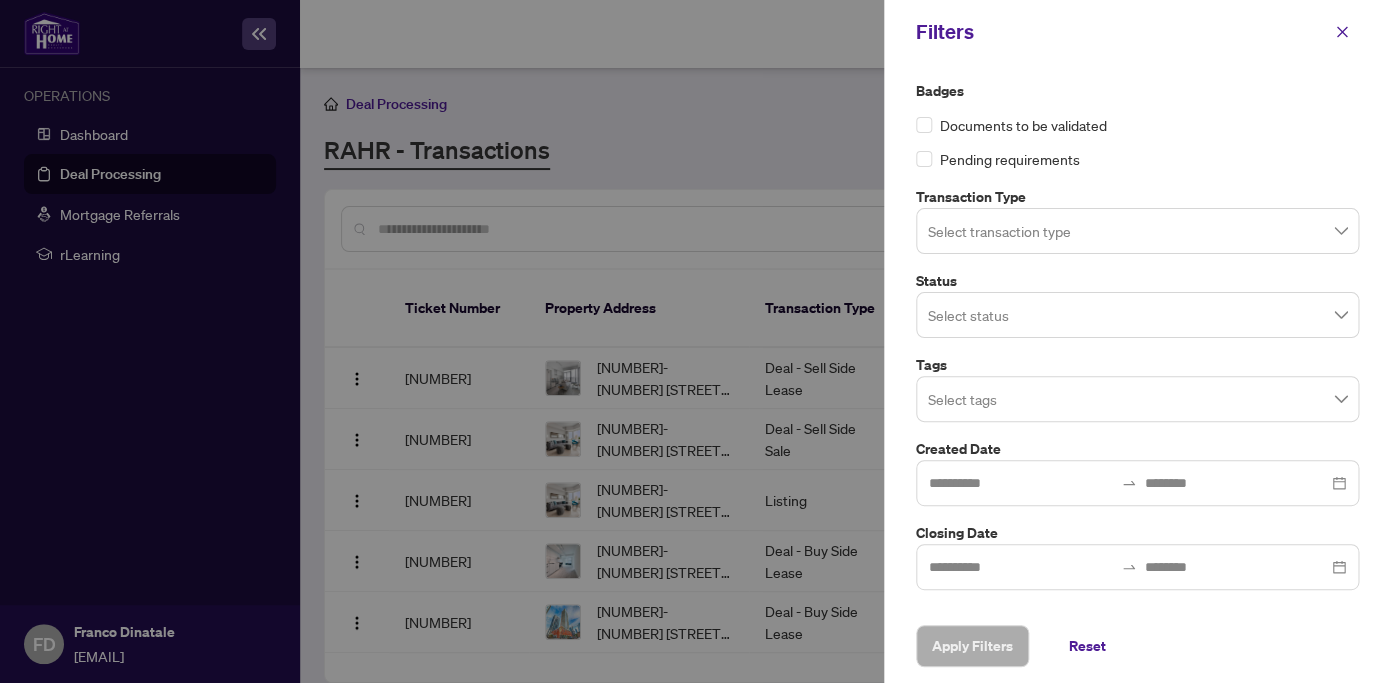 click at bounding box center (1137, 230) 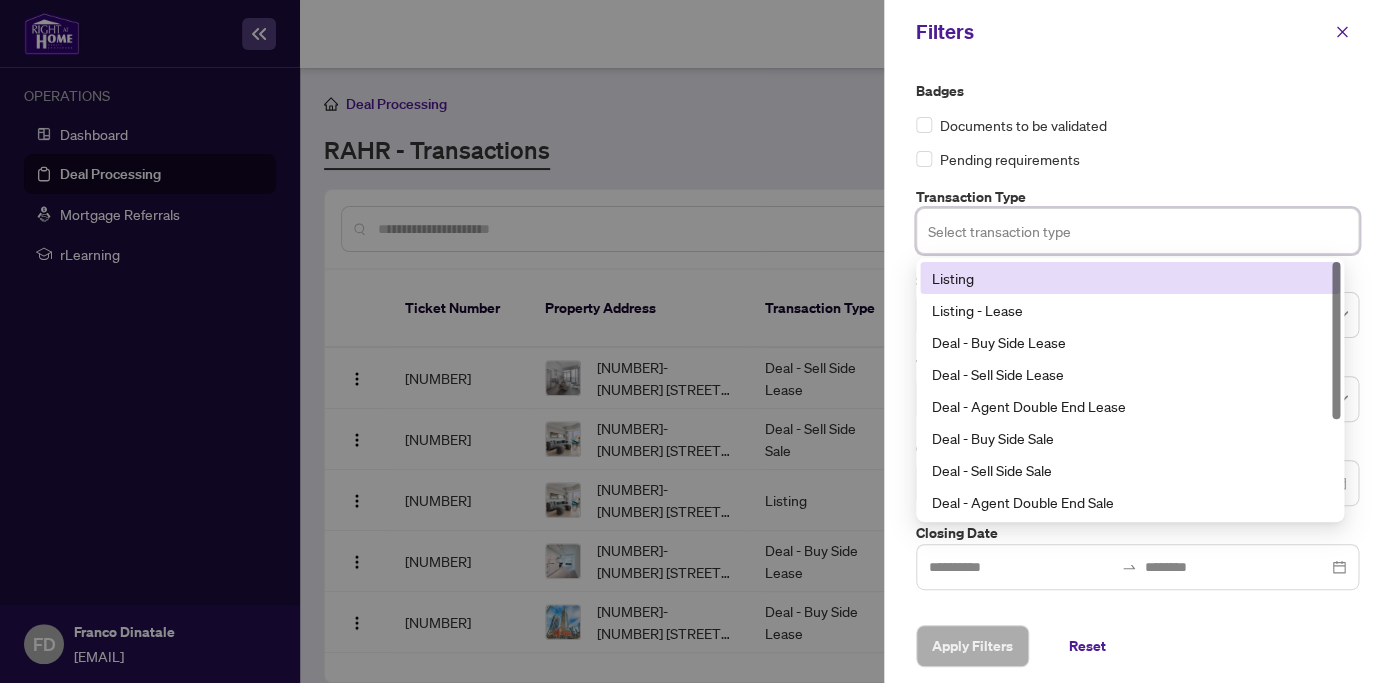 click at bounding box center [1137, 230] 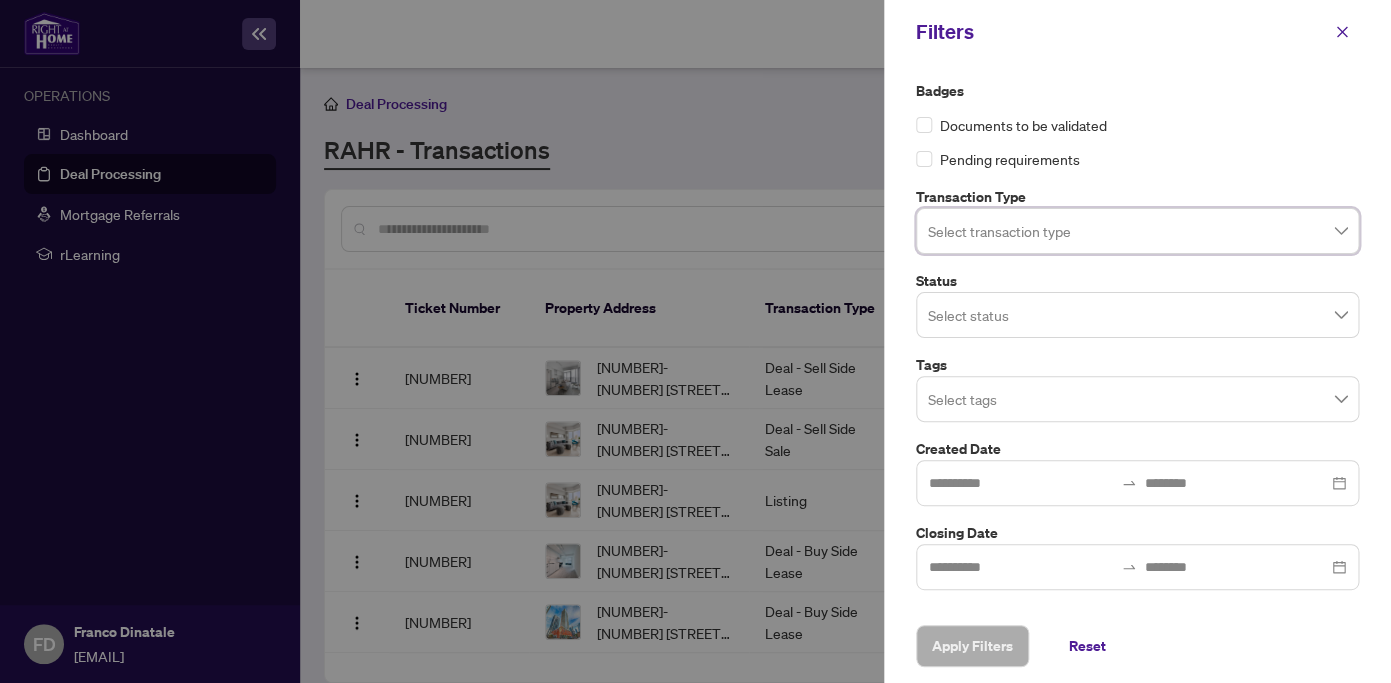 click at bounding box center [1137, 314] 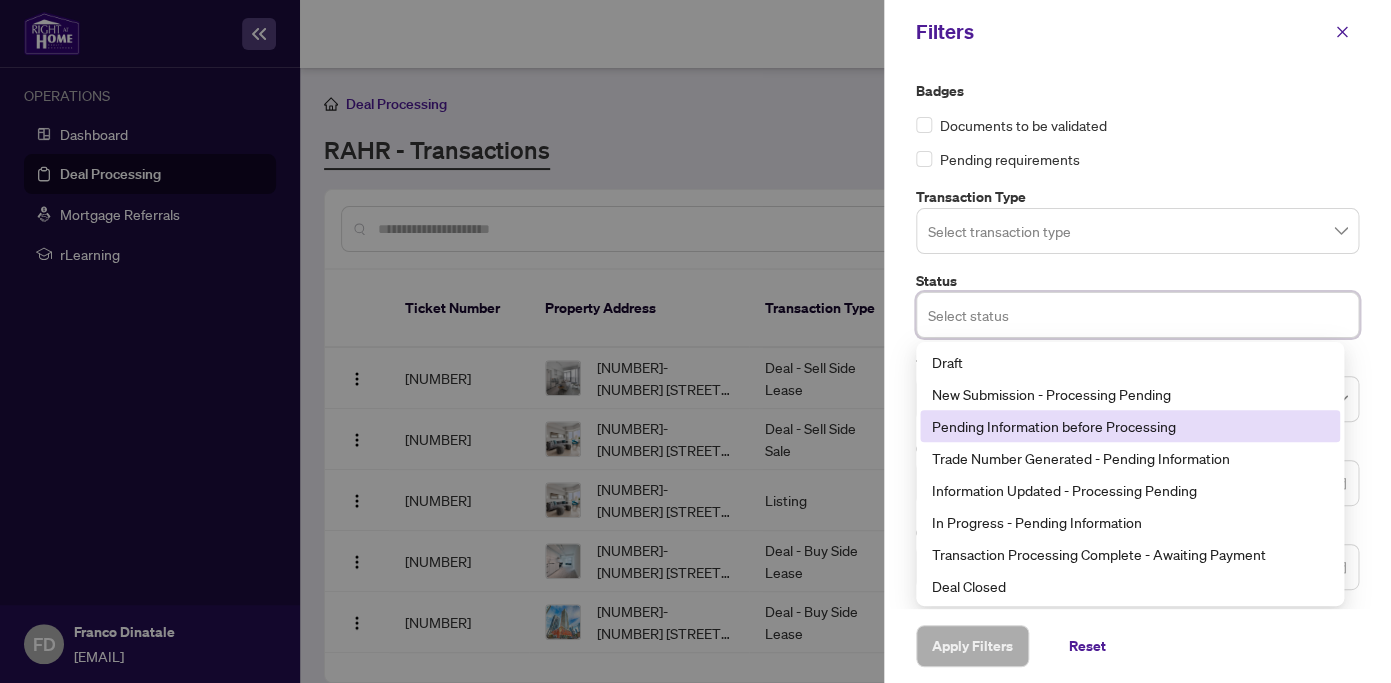 click on "Pending Information before Processing" at bounding box center [1130, 426] 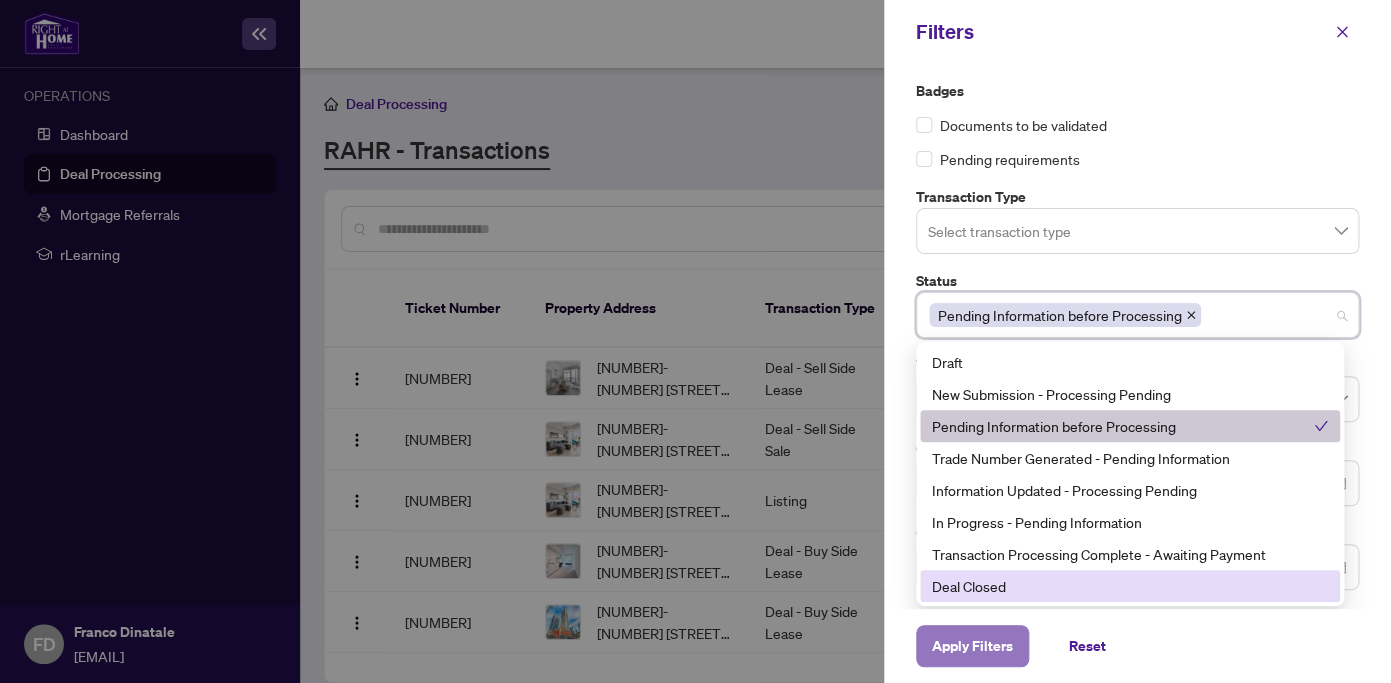 click on "Apply Filters" at bounding box center [972, 646] 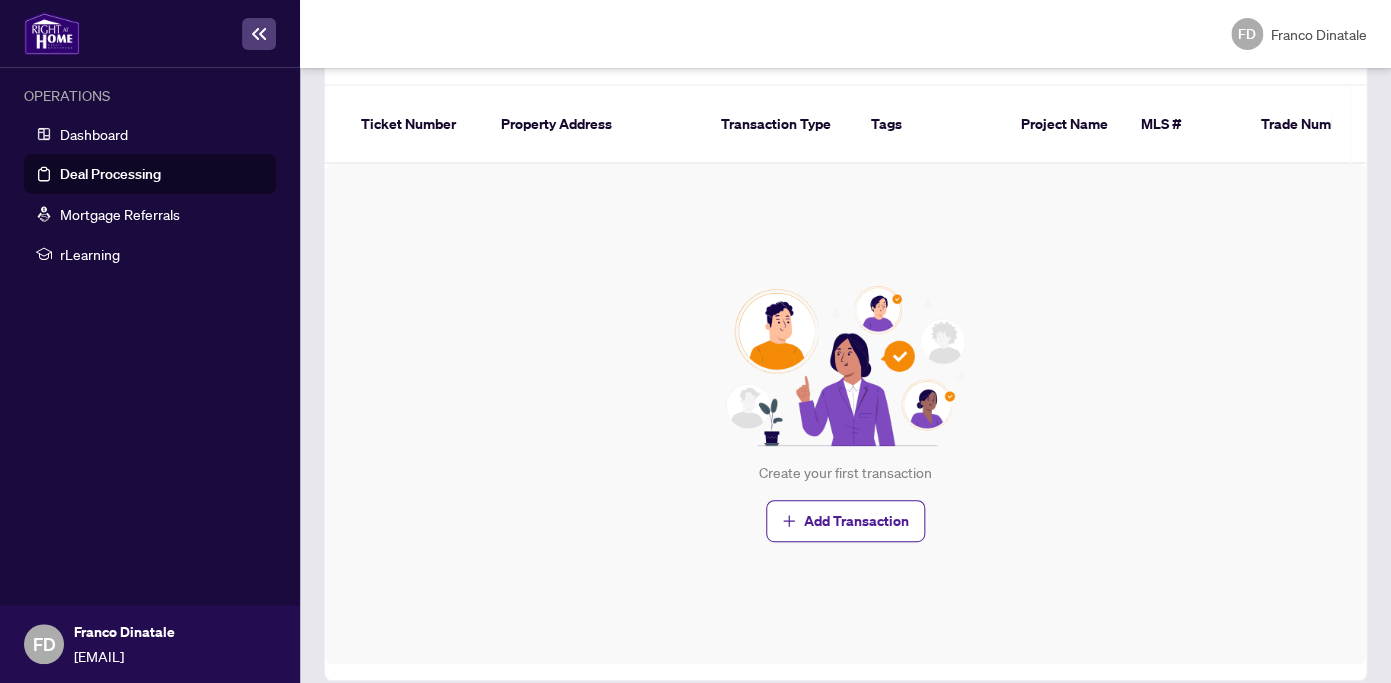 scroll, scrollTop: 0, scrollLeft: 0, axis: both 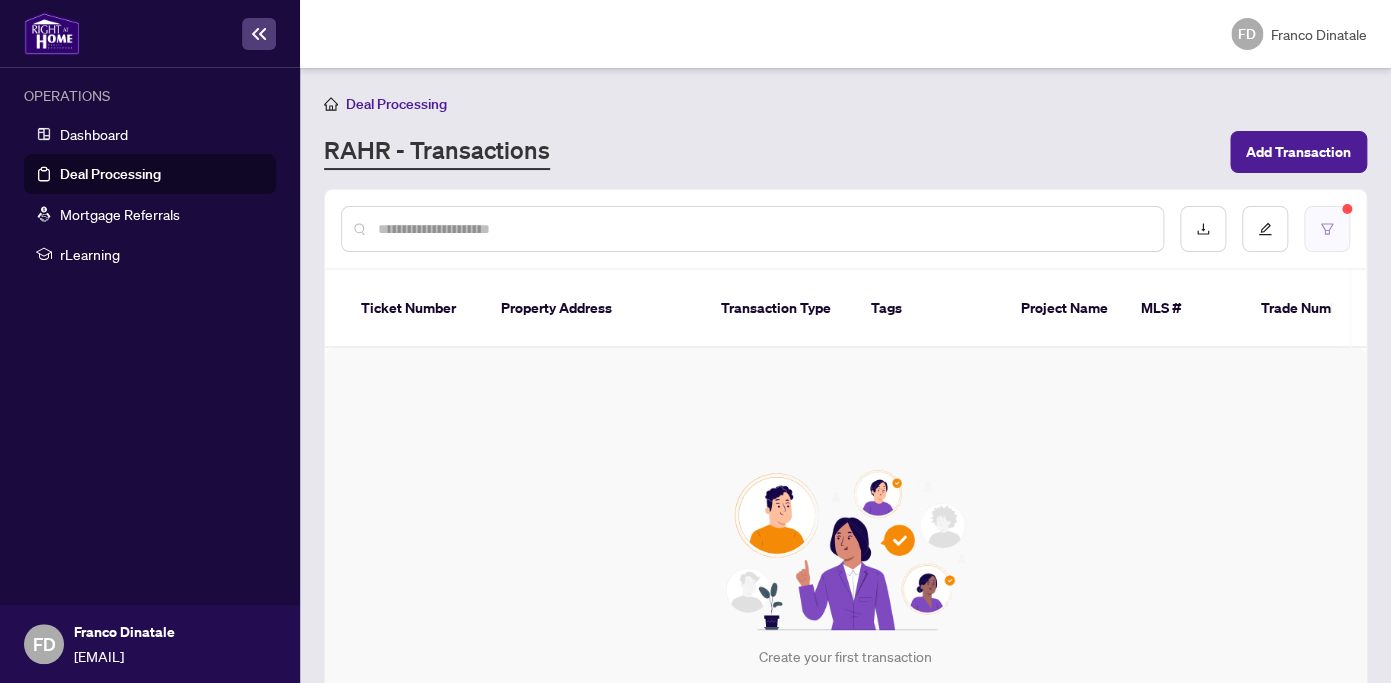 click at bounding box center [1327, 229] 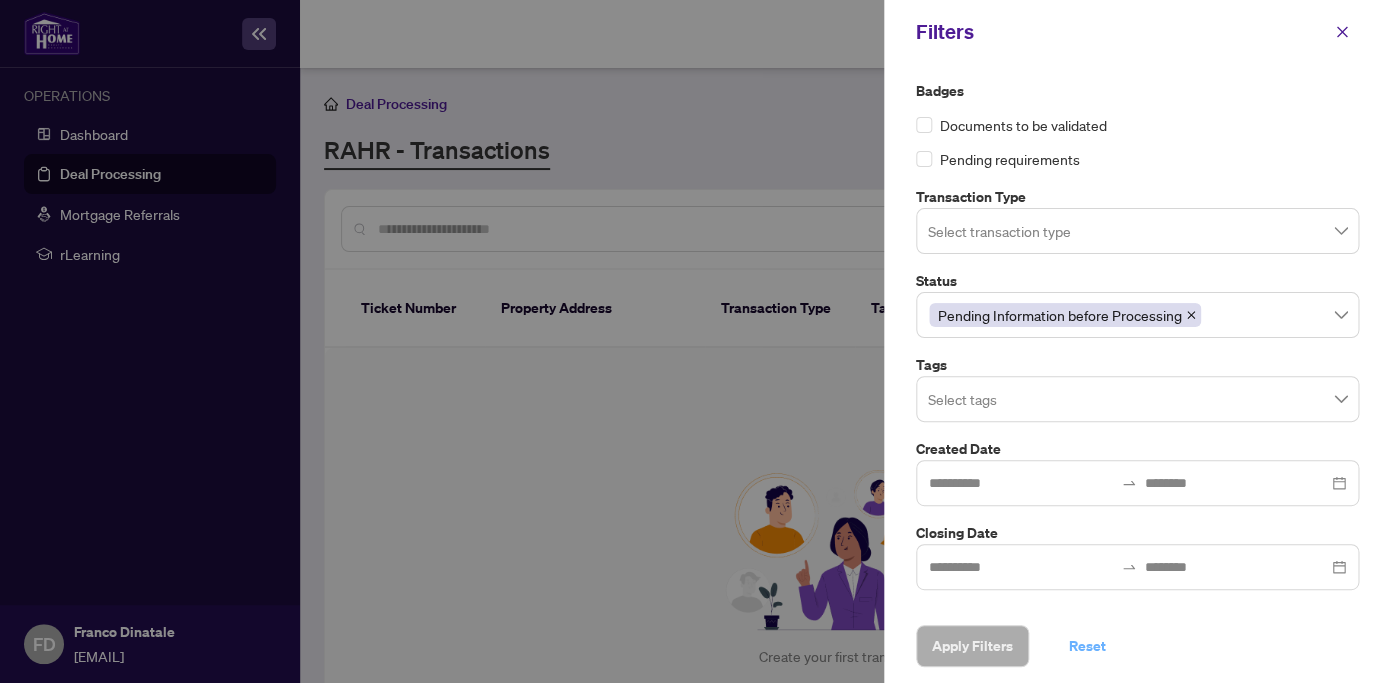 click on "Reset" at bounding box center (1087, 646) 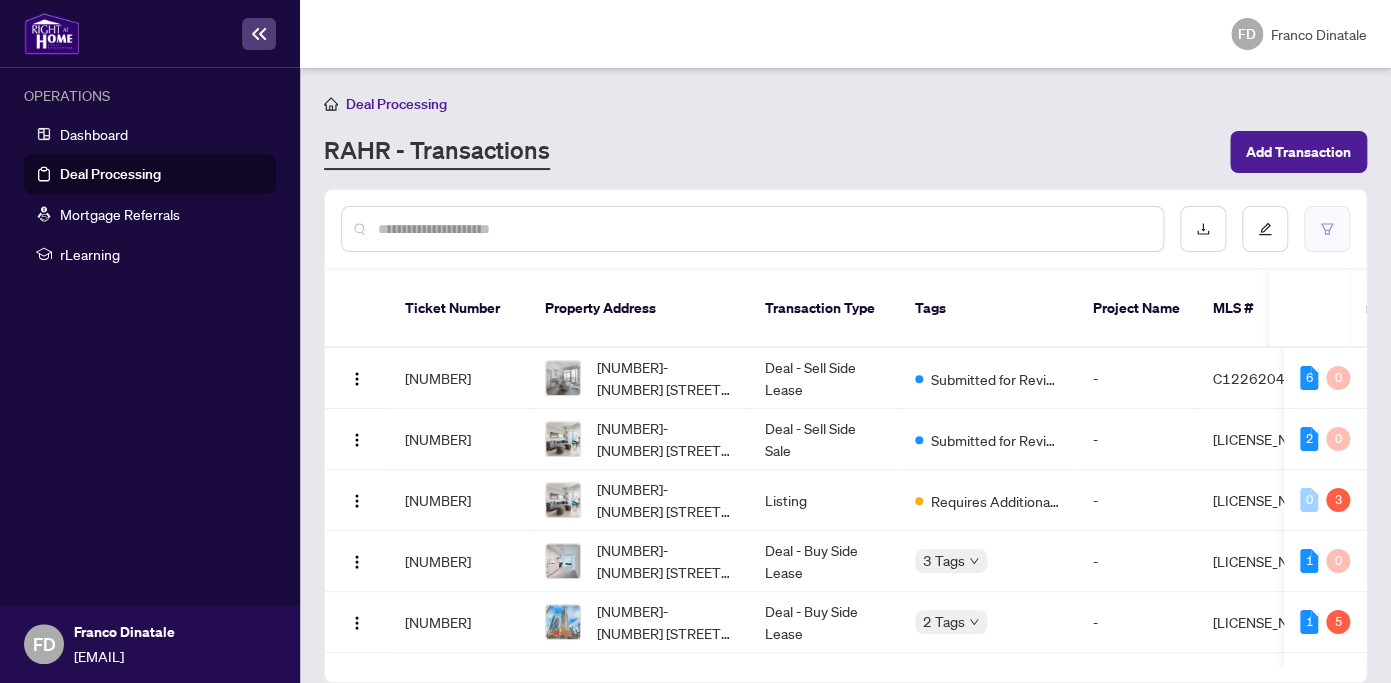 click at bounding box center (1327, 229) 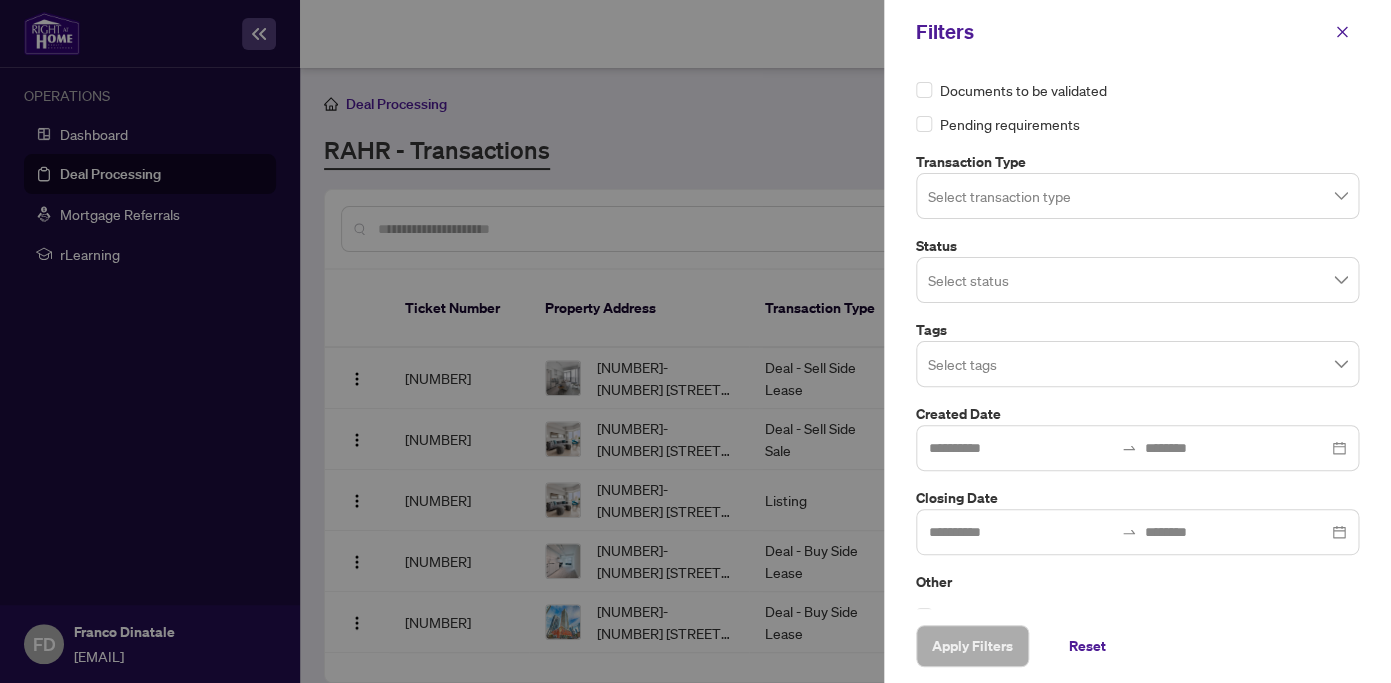 scroll, scrollTop: 70, scrollLeft: 0, axis: vertical 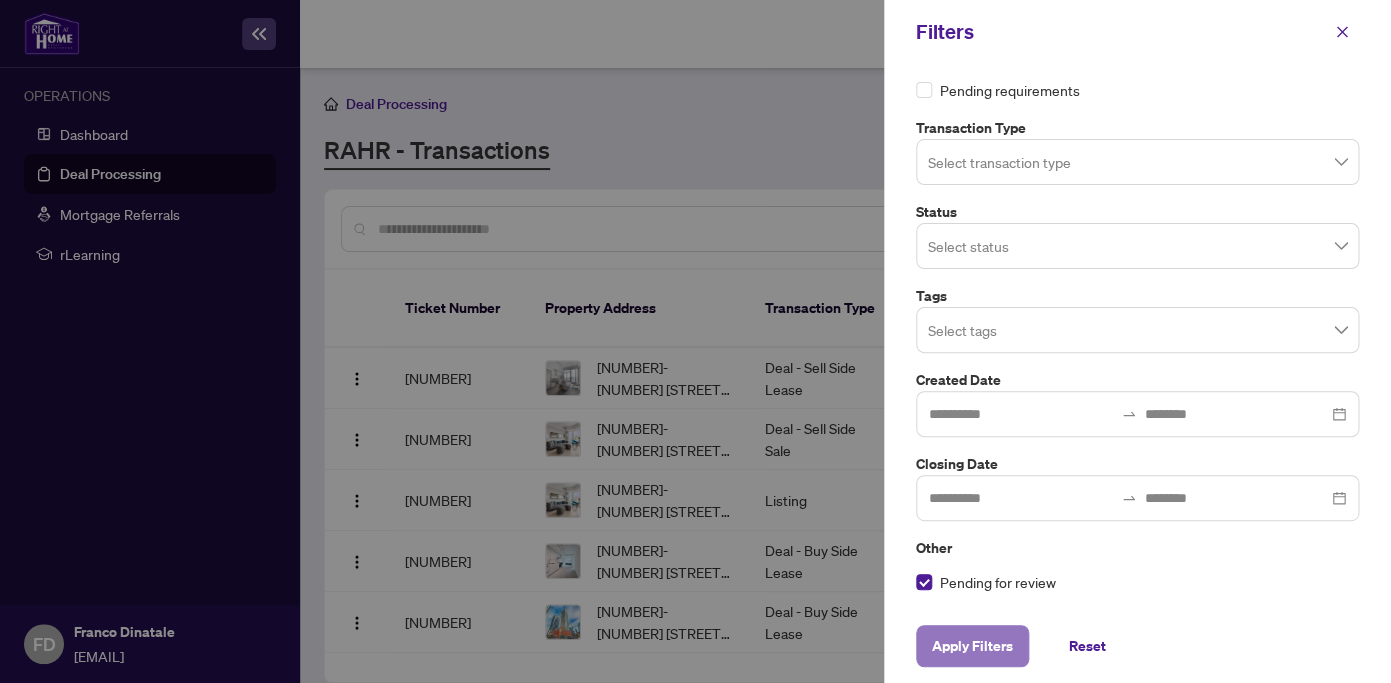click on "Apply Filters" at bounding box center (972, 646) 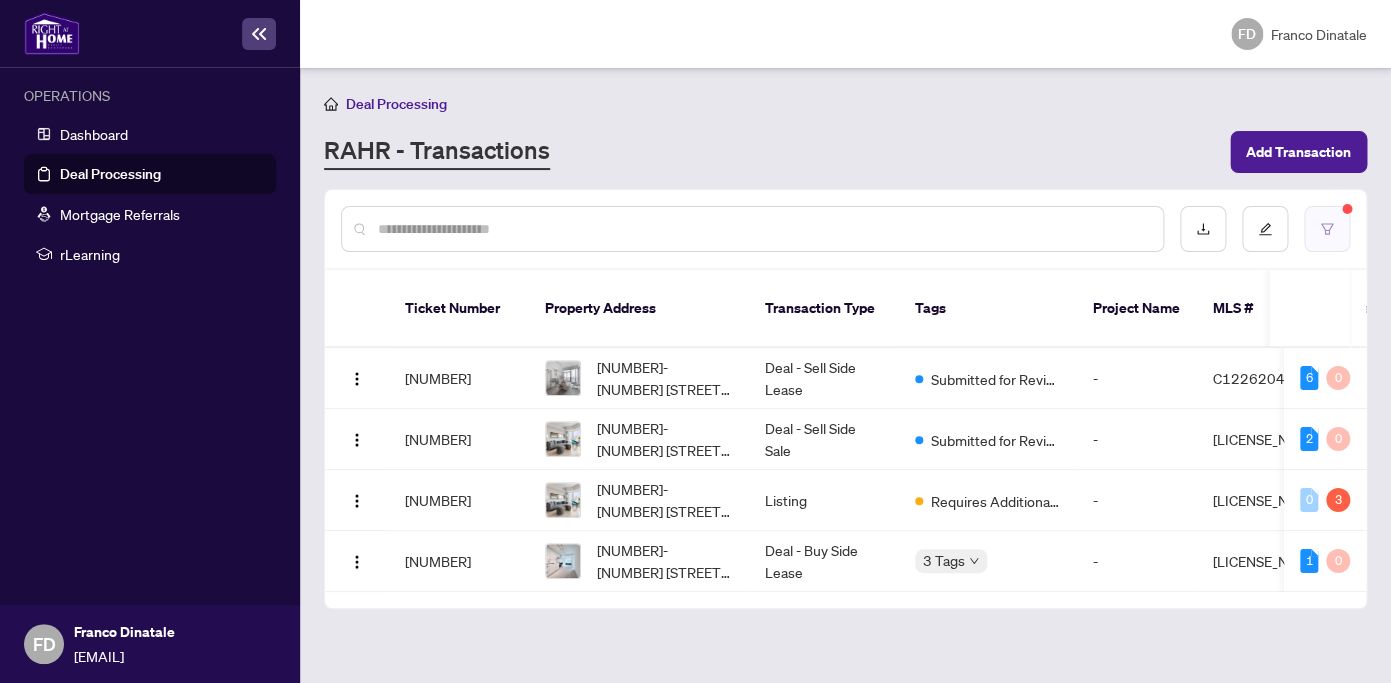 click at bounding box center [1327, 229] 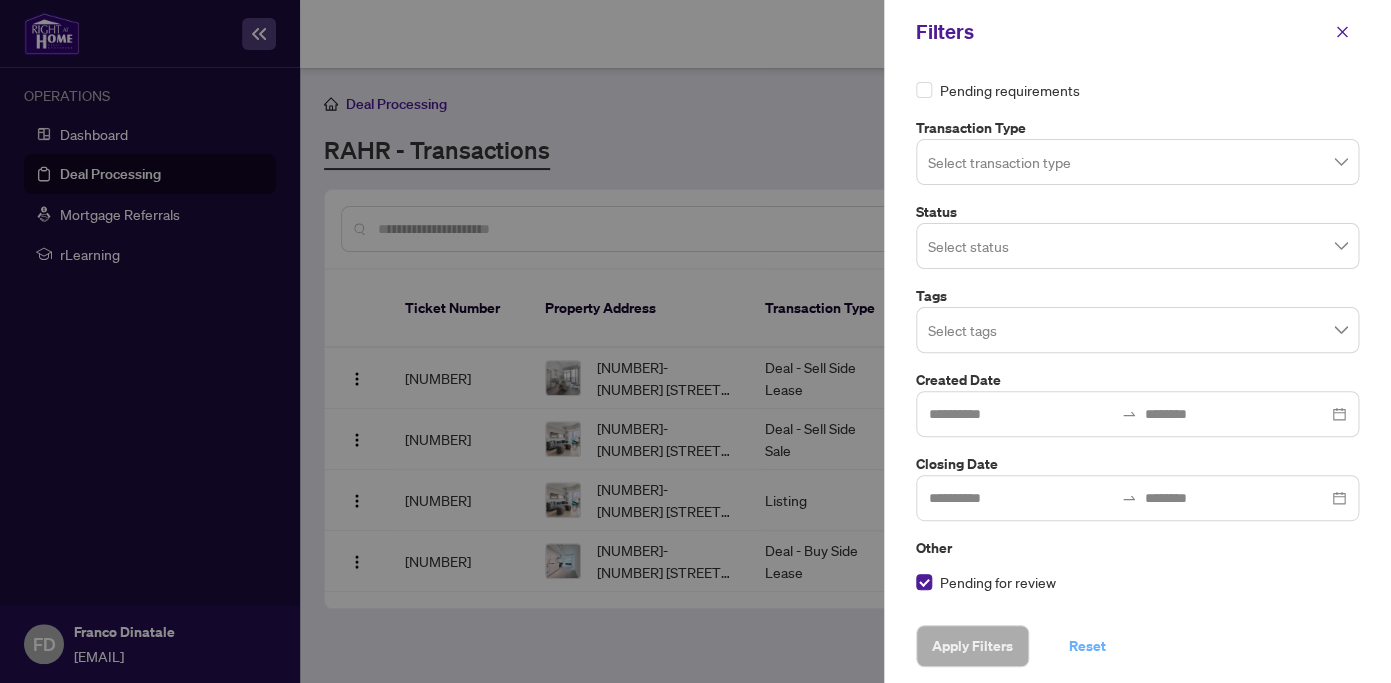 click on "Reset" at bounding box center (1087, 646) 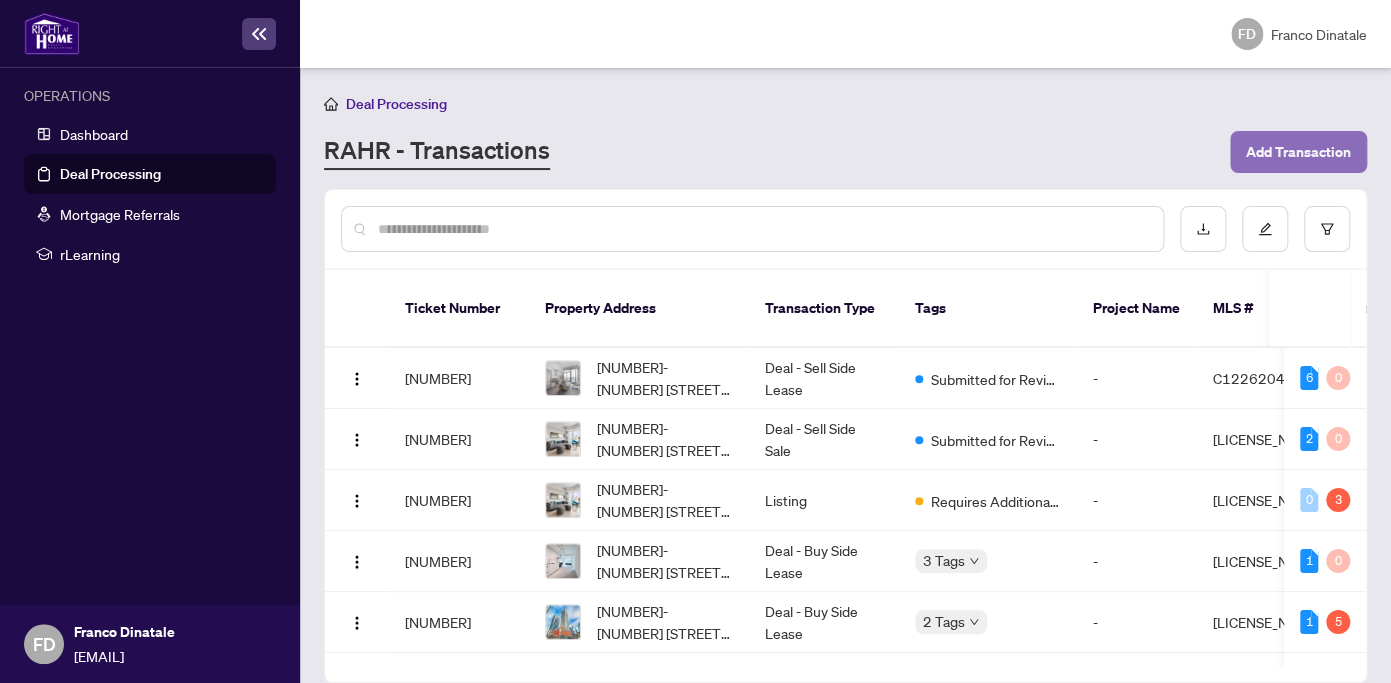 click on "Add Transaction" at bounding box center [1298, 152] 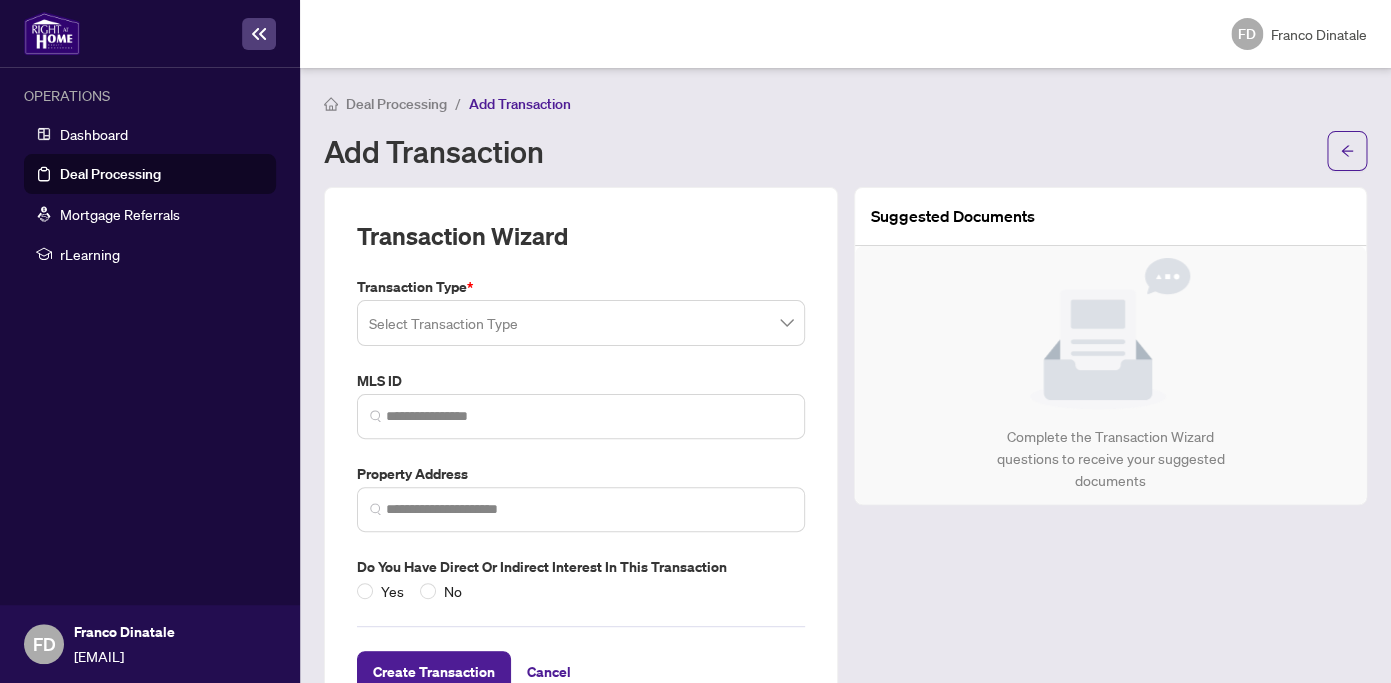 click at bounding box center (581, 323) 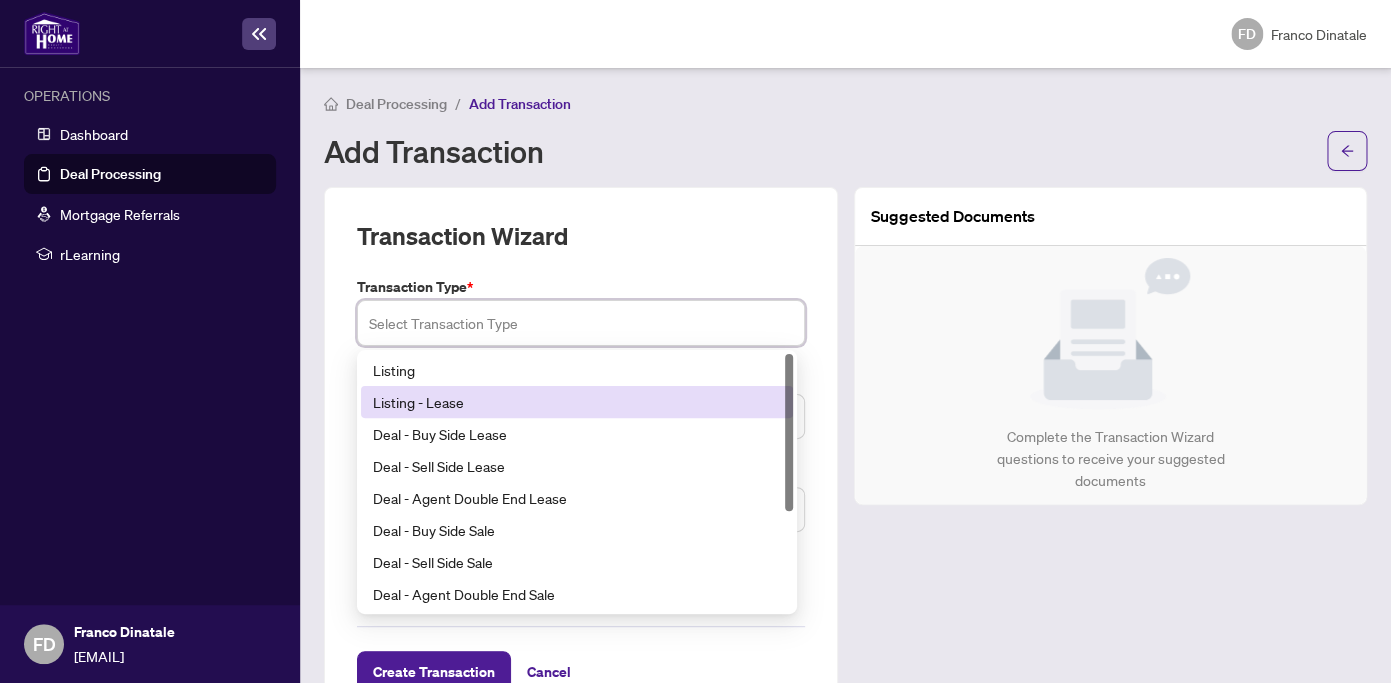 click on "Listing - Lease" at bounding box center (577, 402) 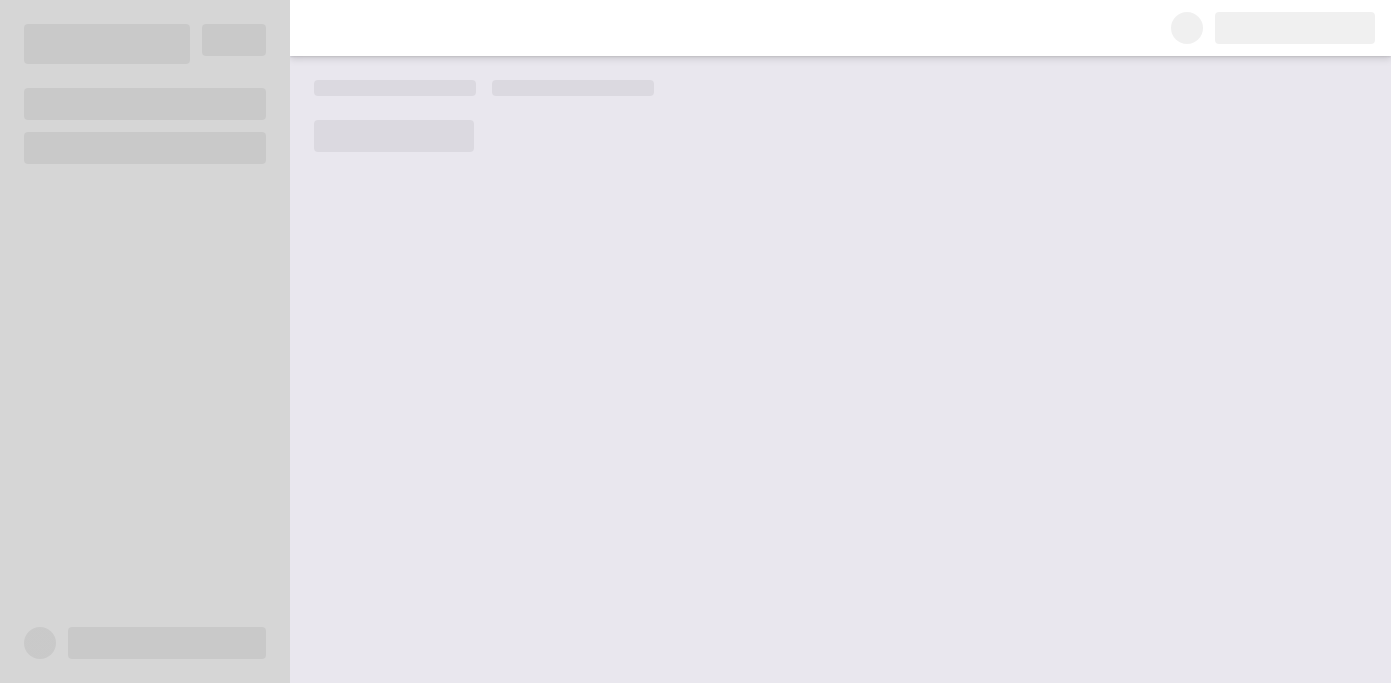 scroll, scrollTop: 0, scrollLeft: 0, axis: both 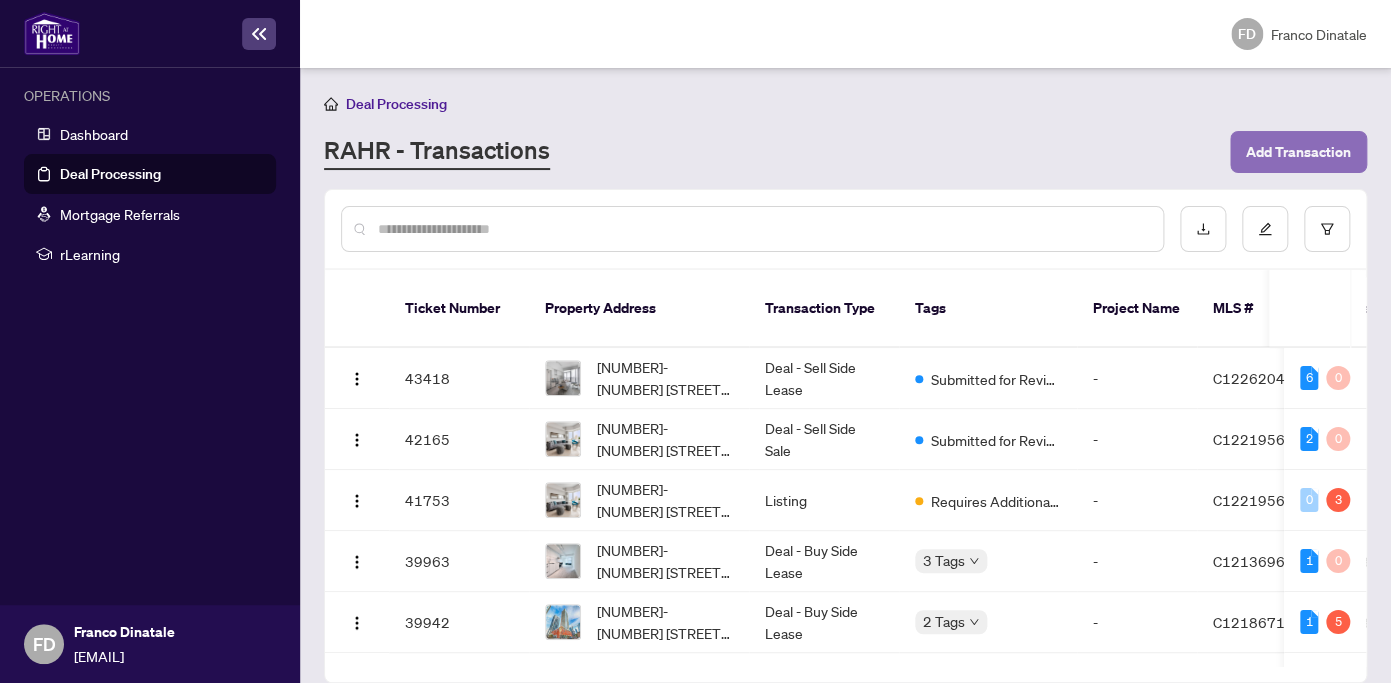 click on "Add Transaction" at bounding box center (1298, 152) 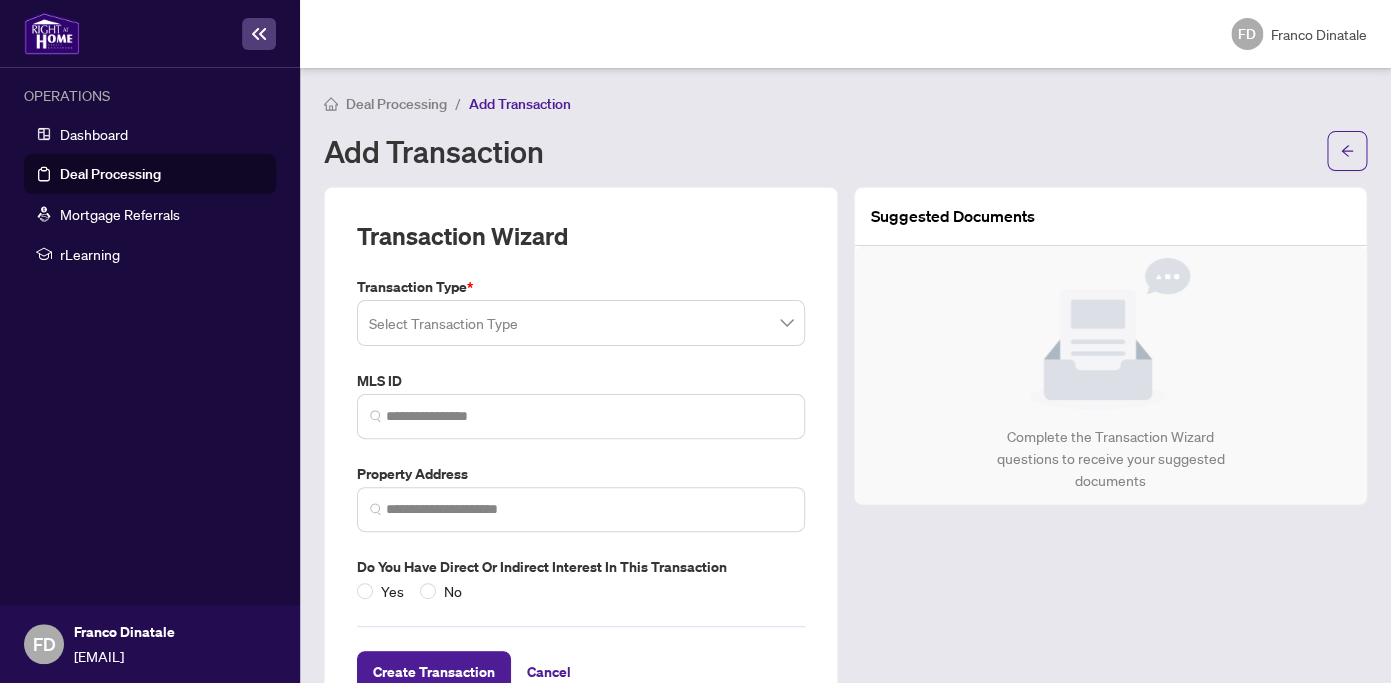 click at bounding box center (581, 323) 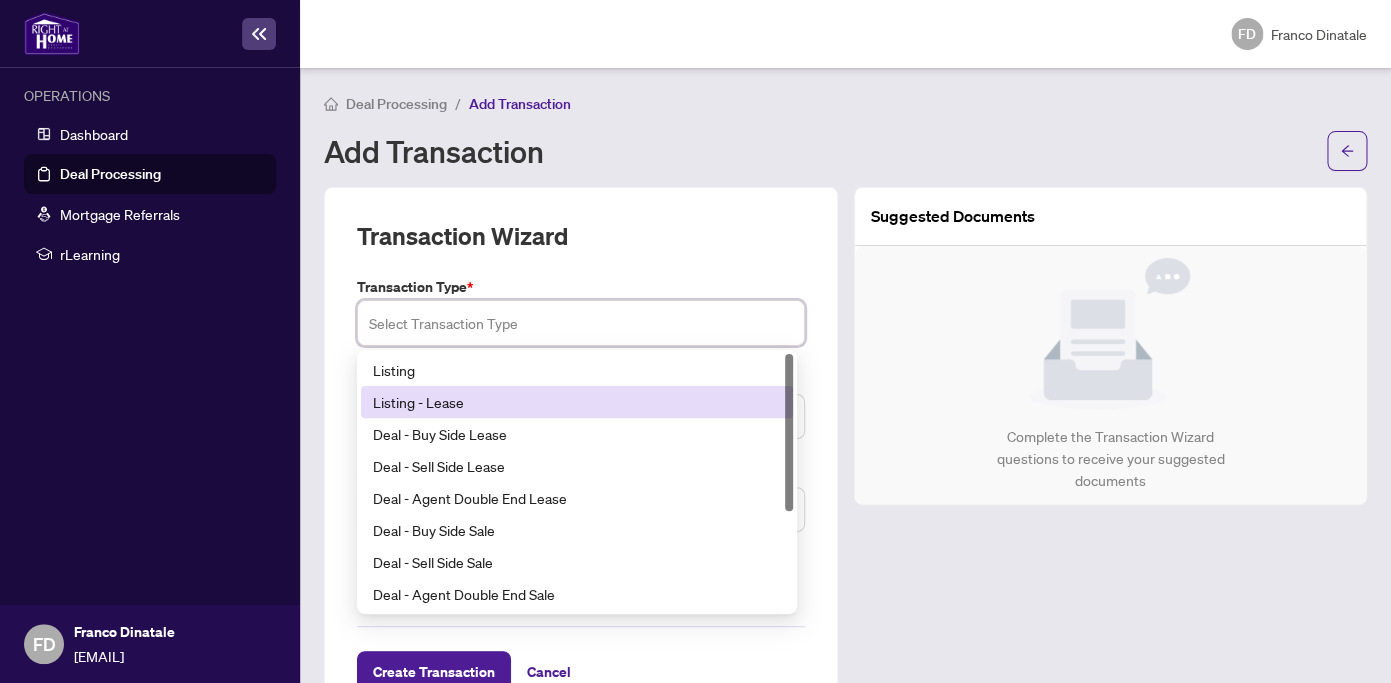 click on "Listing - Lease" at bounding box center (577, 402) 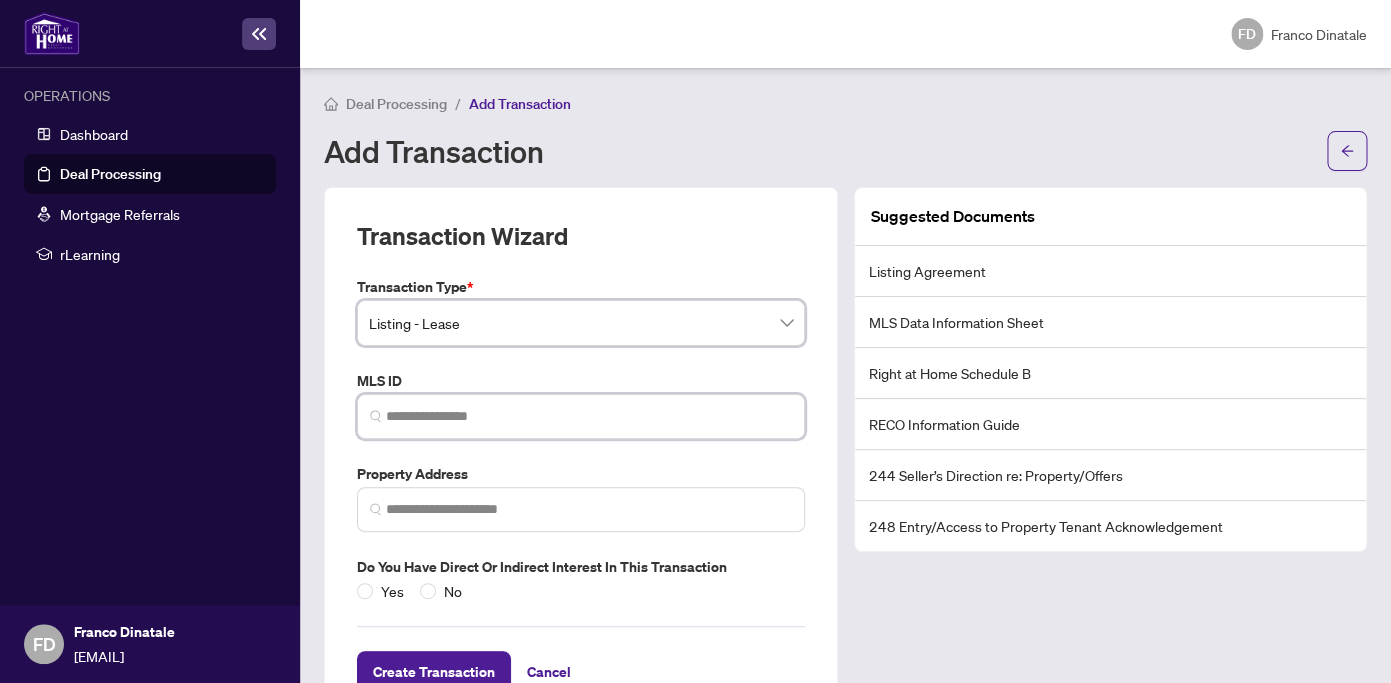 click at bounding box center [589, 416] 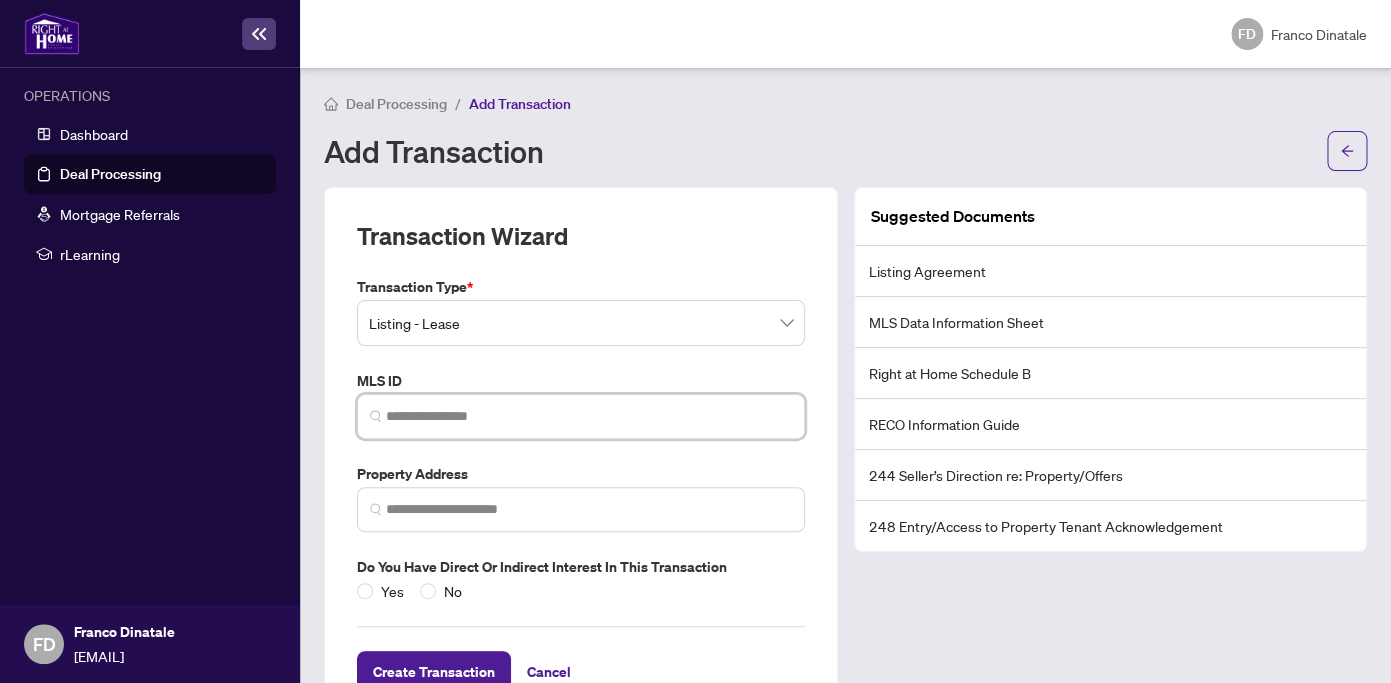 paste on "*********" 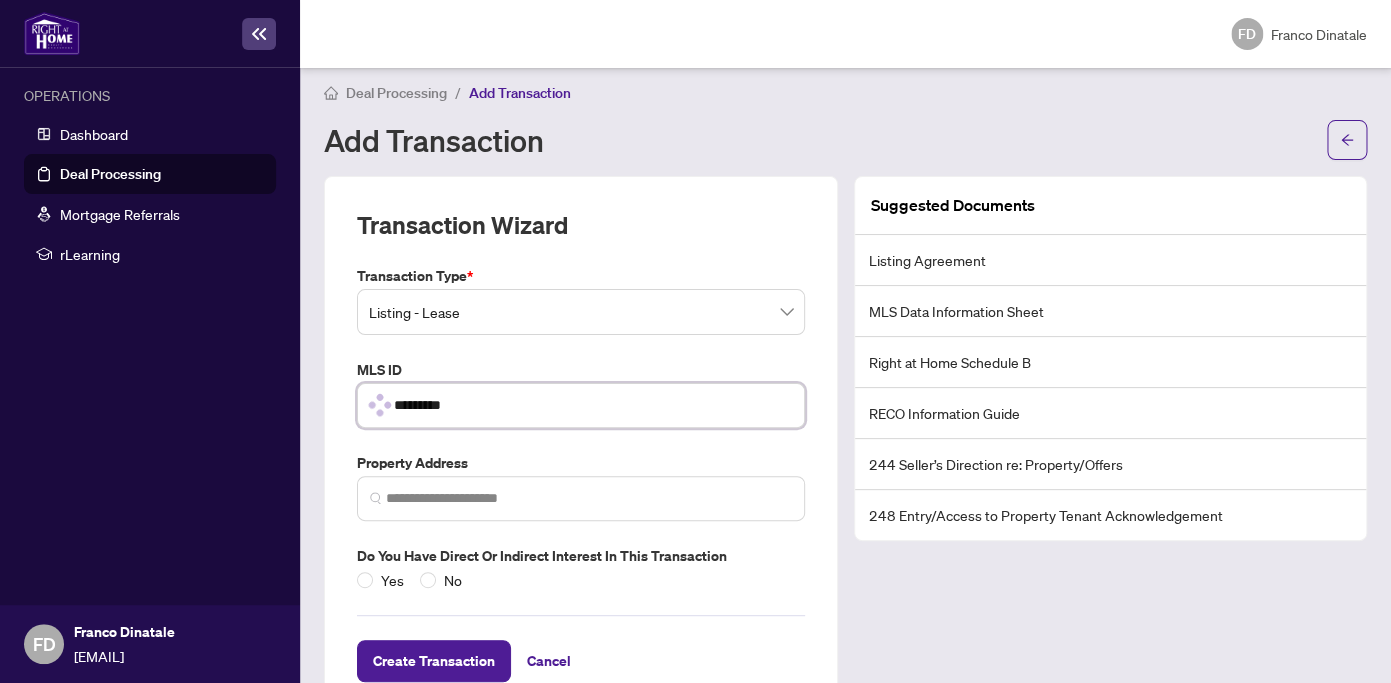 scroll, scrollTop: 17, scrollLeft: 0, axis: vertical 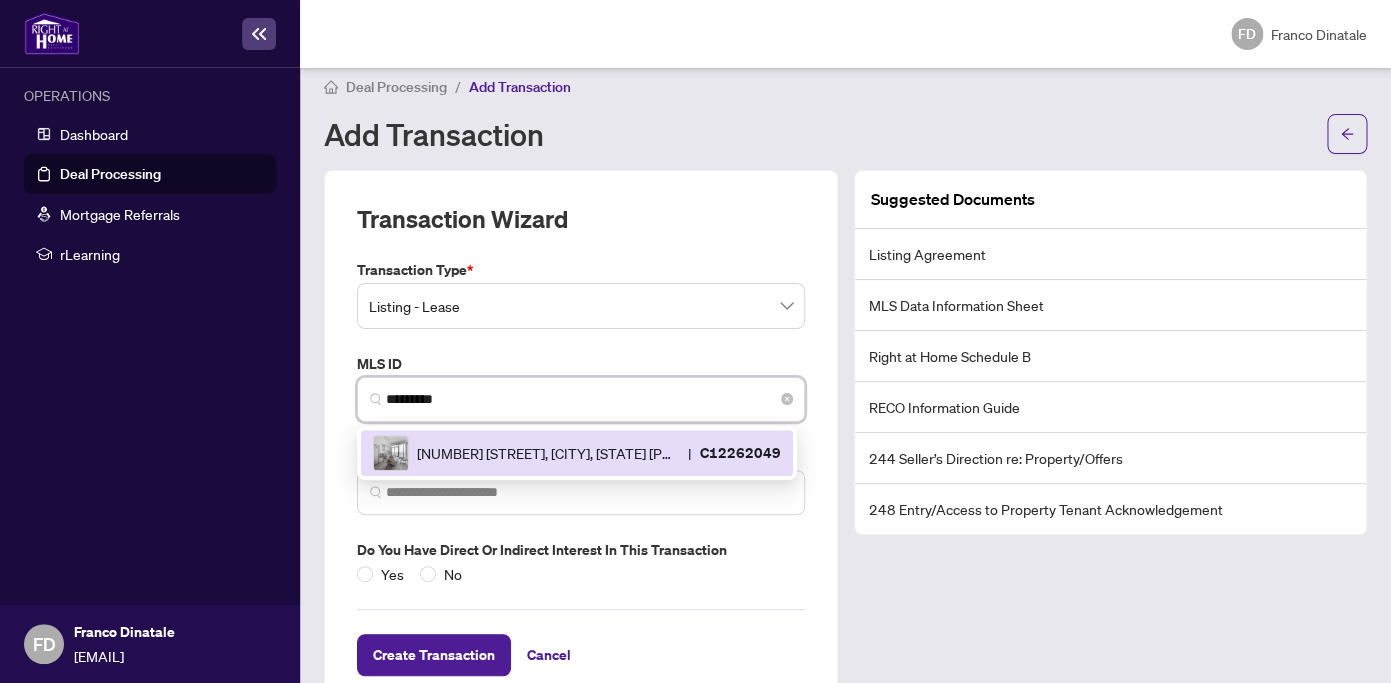 click on "251 Jarvis St, Toronto, Ontario M5B 0C3, Canada" at bounding box center [548, 453] 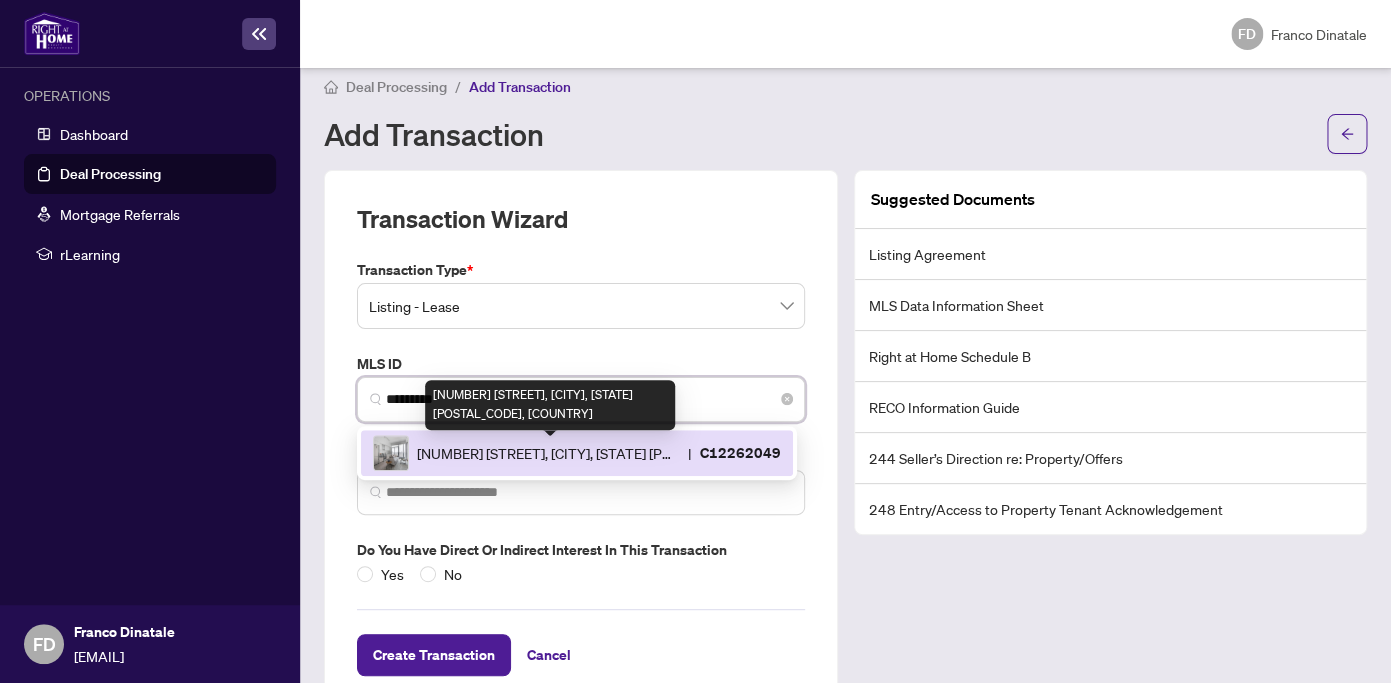type on "**********" 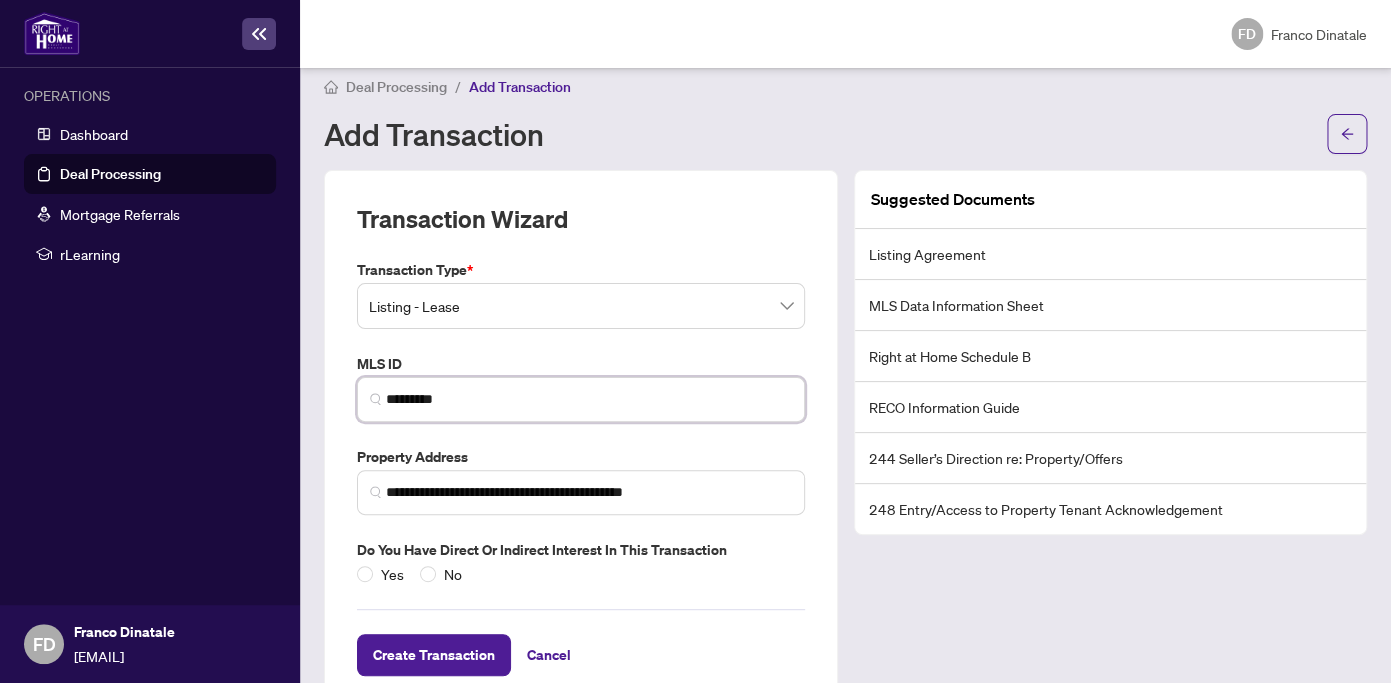 scroll, scrollTop: 67, scrollLeft: 0, axis: vertical 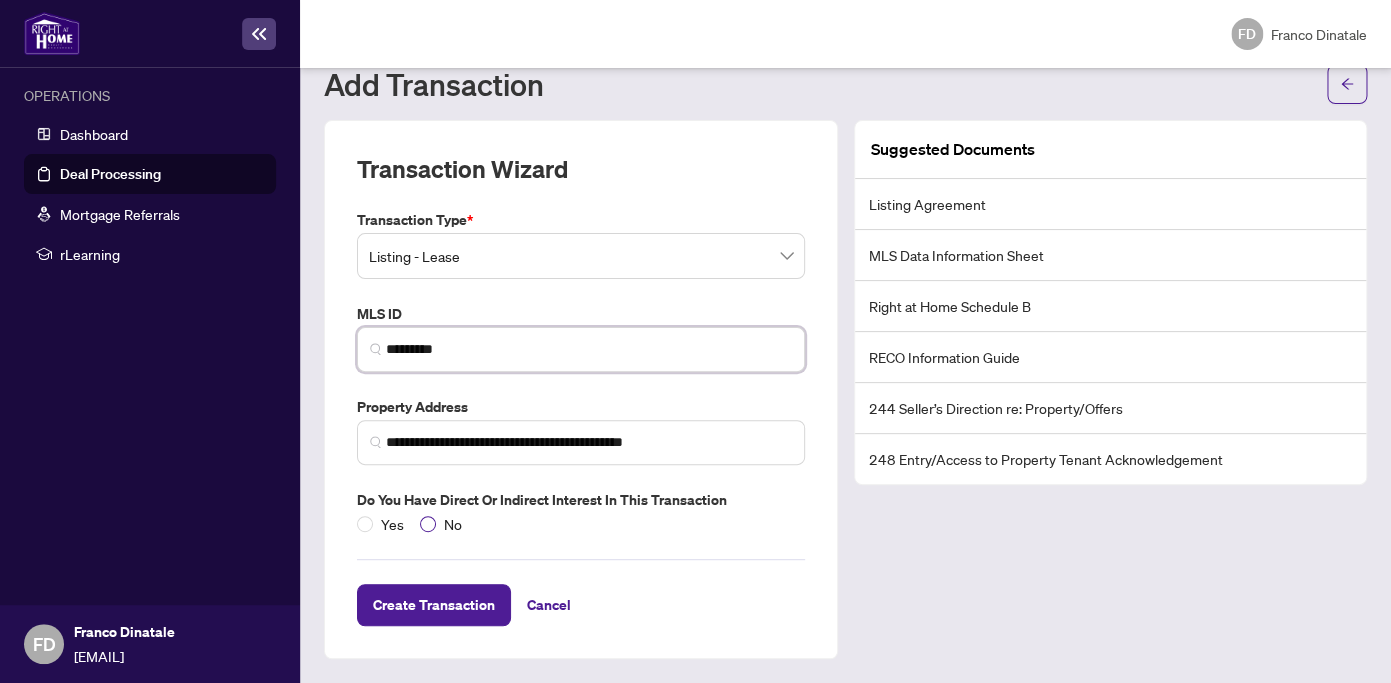 type on "*********" 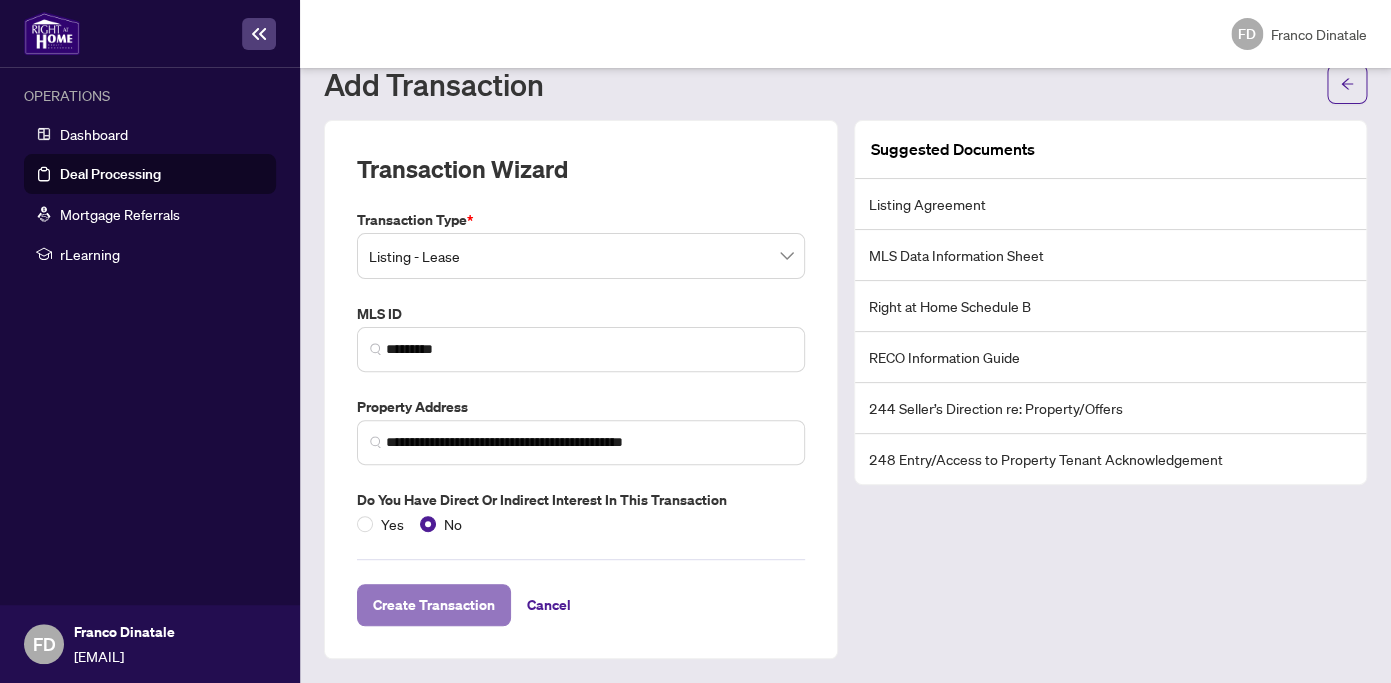 click on "Create Transaction" at bounding box center [434, 605] 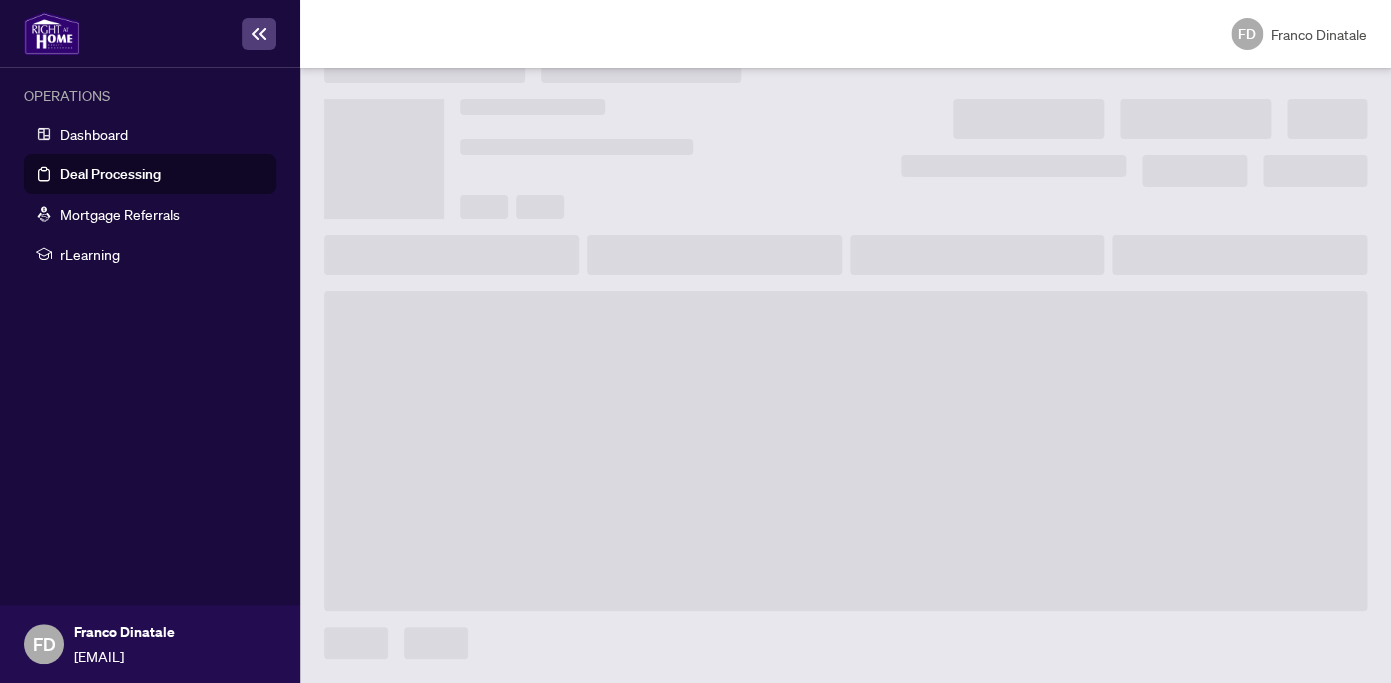 scroll, scrollTop: 32, scrollLeft: 0, axis: vertical 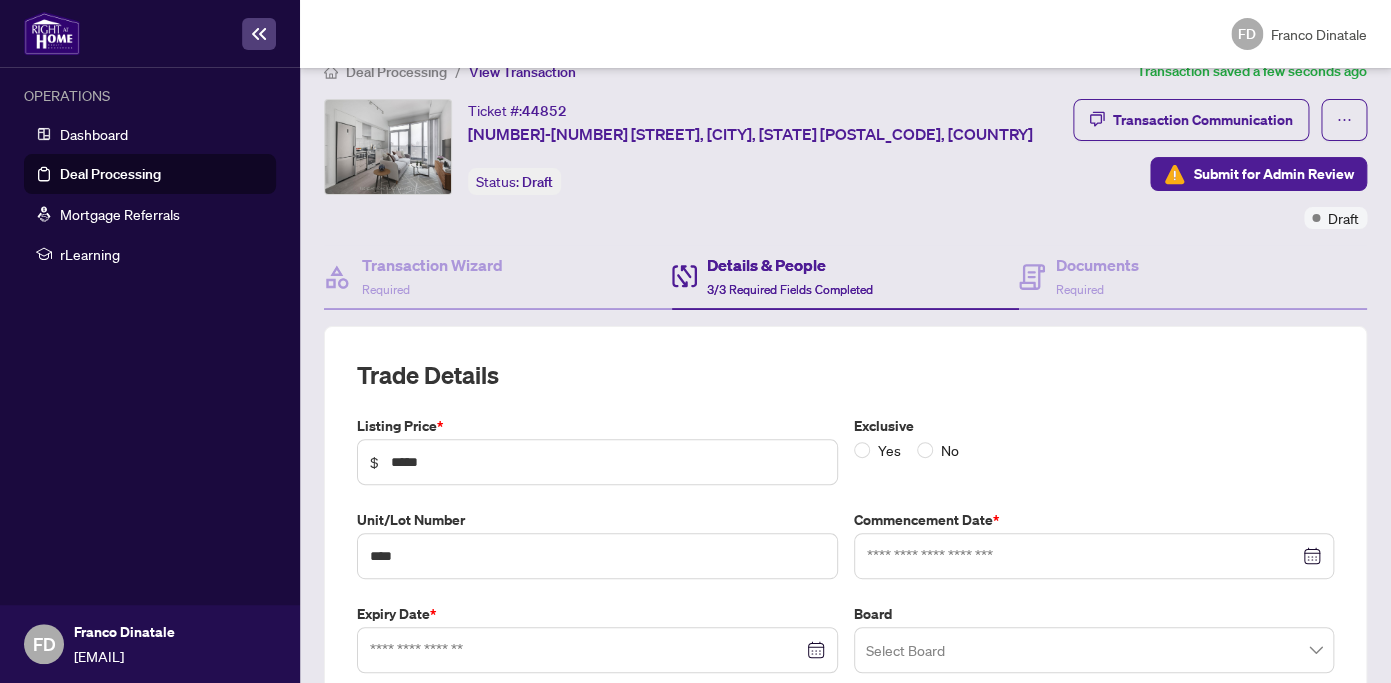 type on "**********" 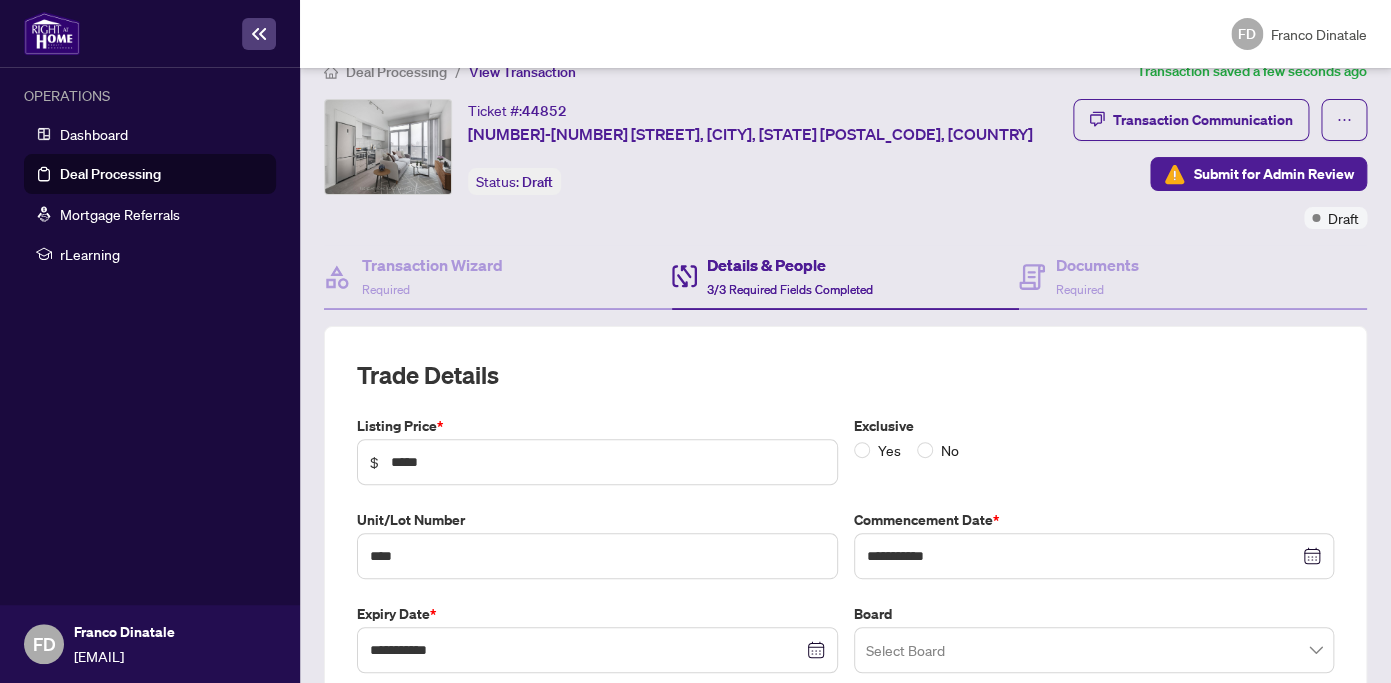scroll, scrollTop: 202, scrollLeft: 0, axis: vertical 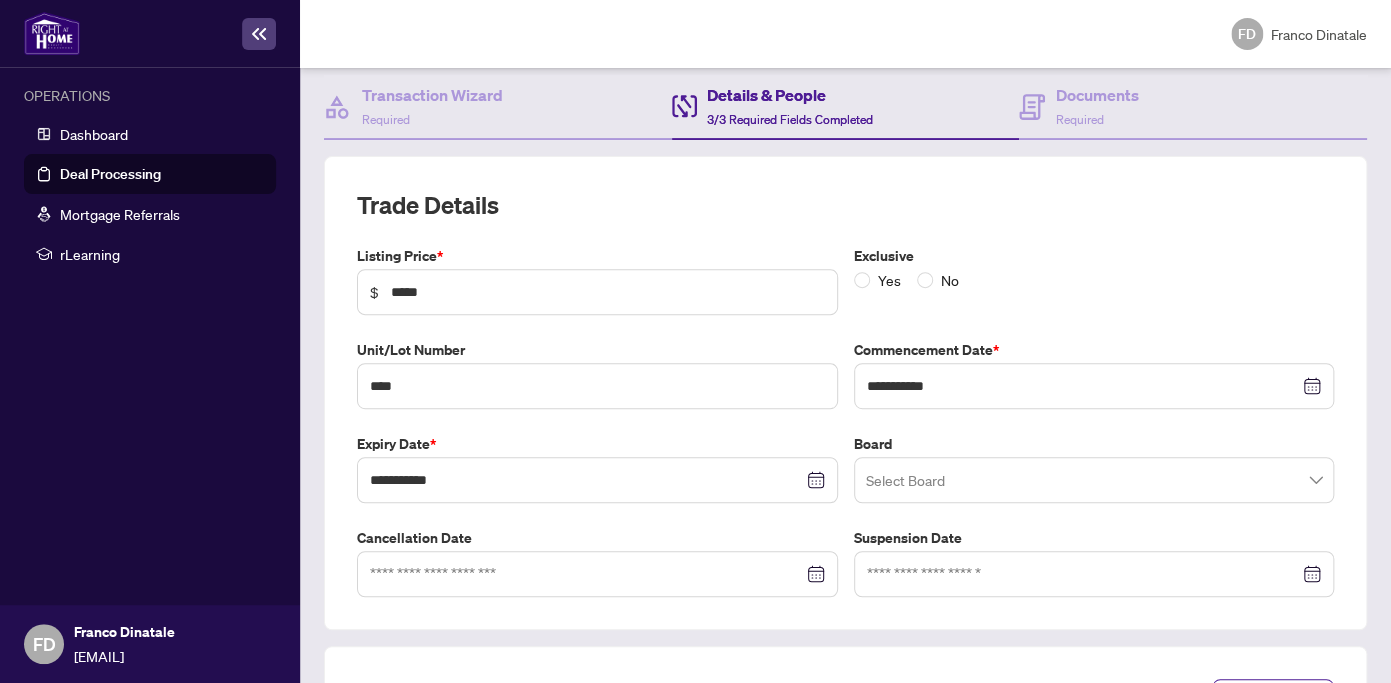 click at bounding box center [1094, 480] 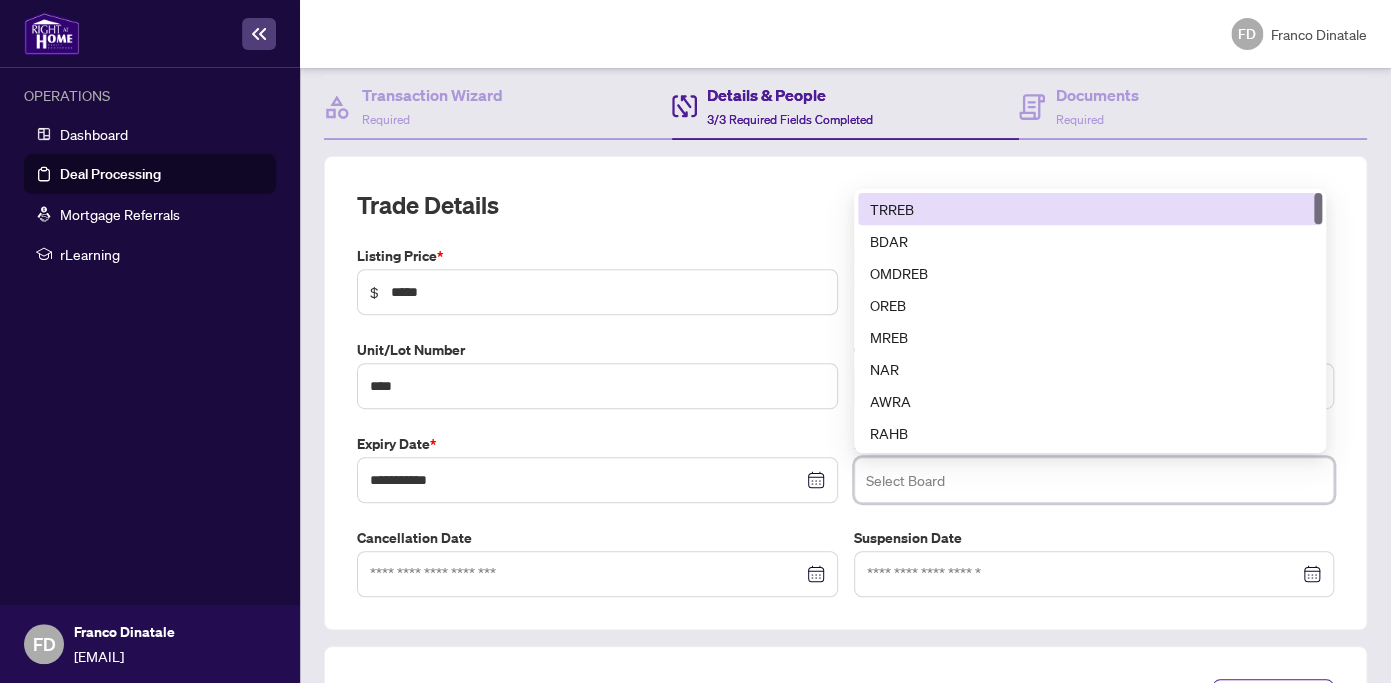 click on "TRREB" at bounding box center [1090, 209] 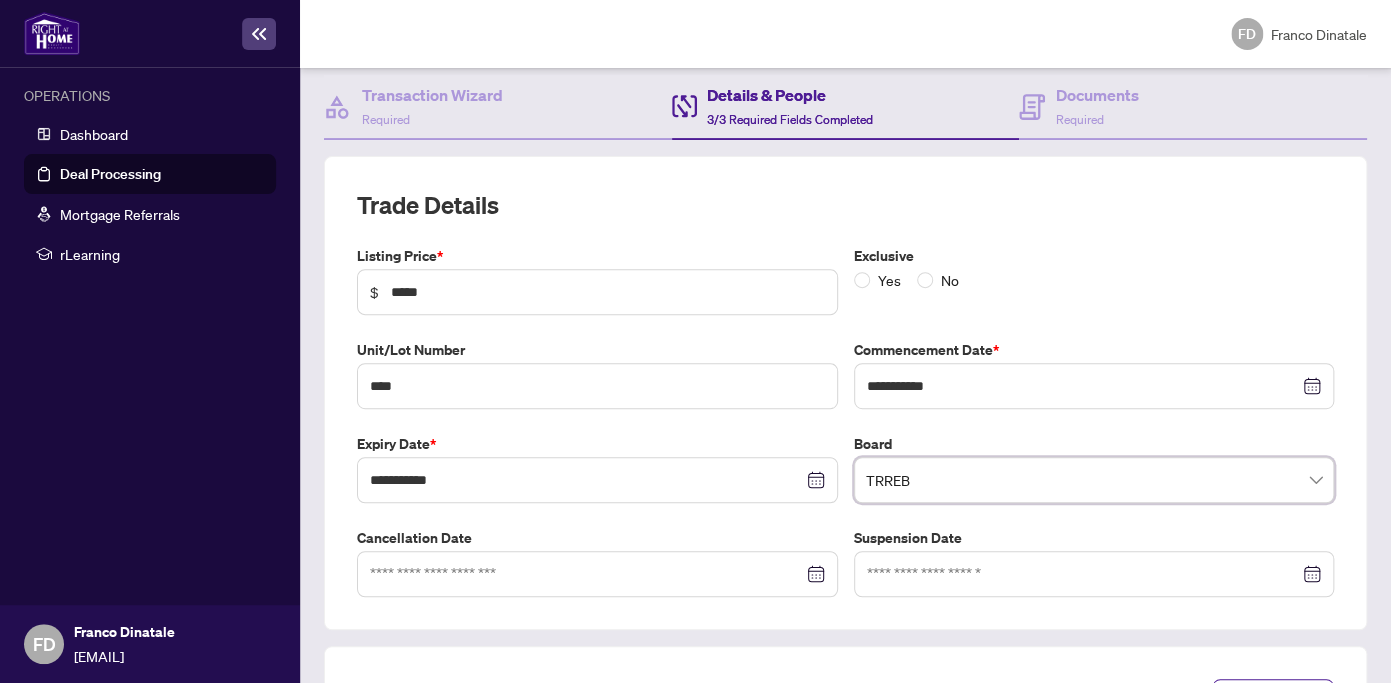 scroll, scrollTop: 253, scrollLeft: 0, axis: vertical 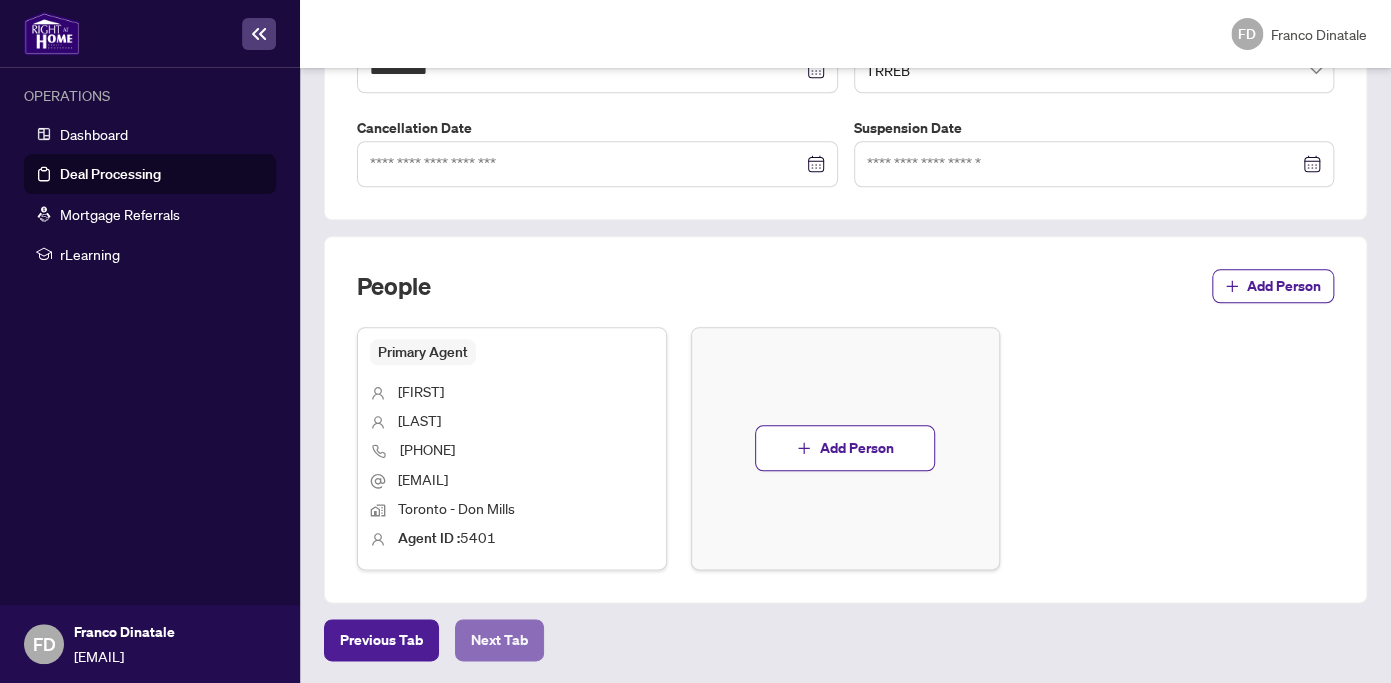 click on "Next Tab" at bounding box center [499, 640] 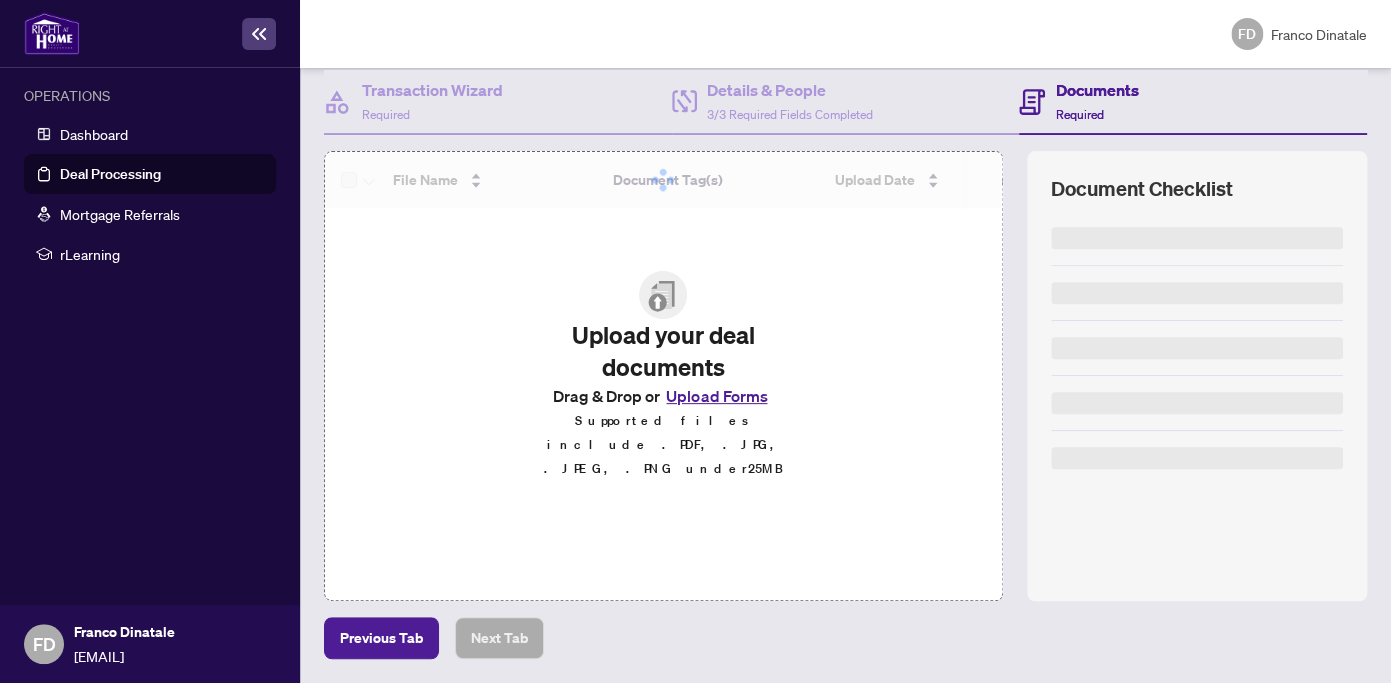 scroll, scrollTop: 206, scrollLeft: 0, axis: vertical 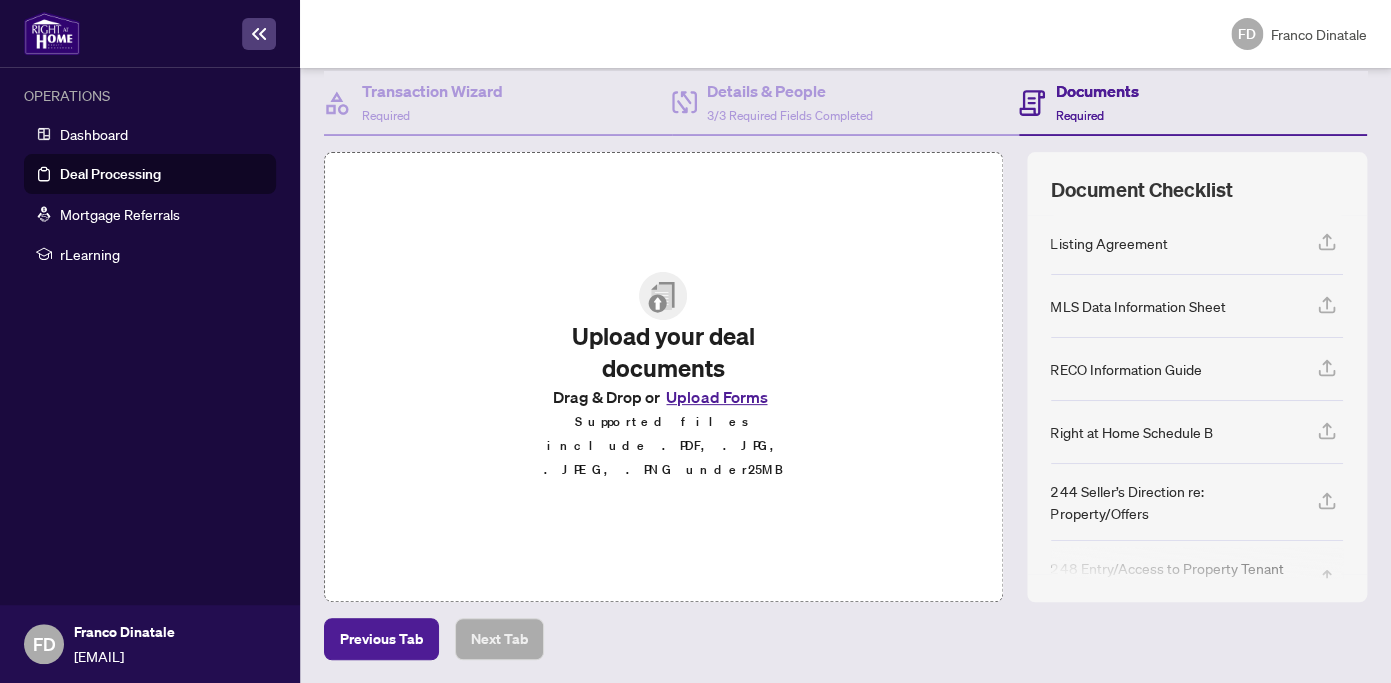 click on "Upload Forms" at bounding box center [716, 397] 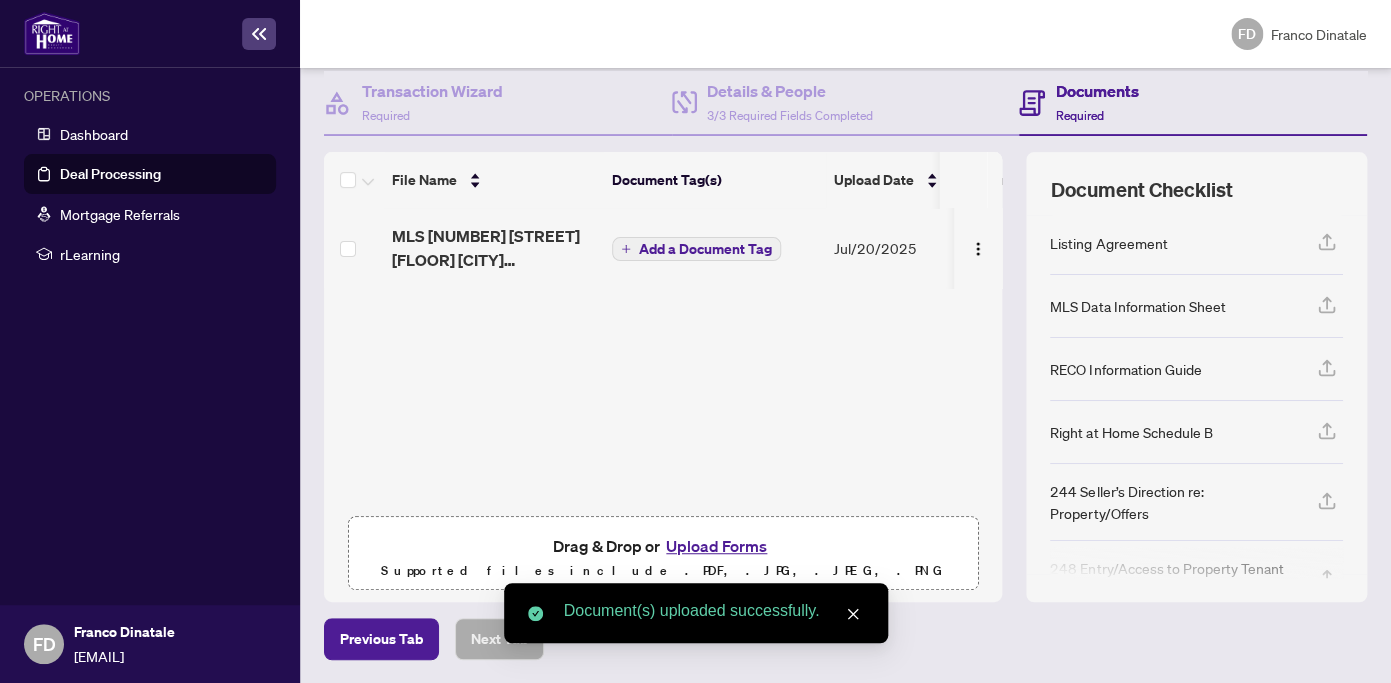 click at bounding box center (853, 614) 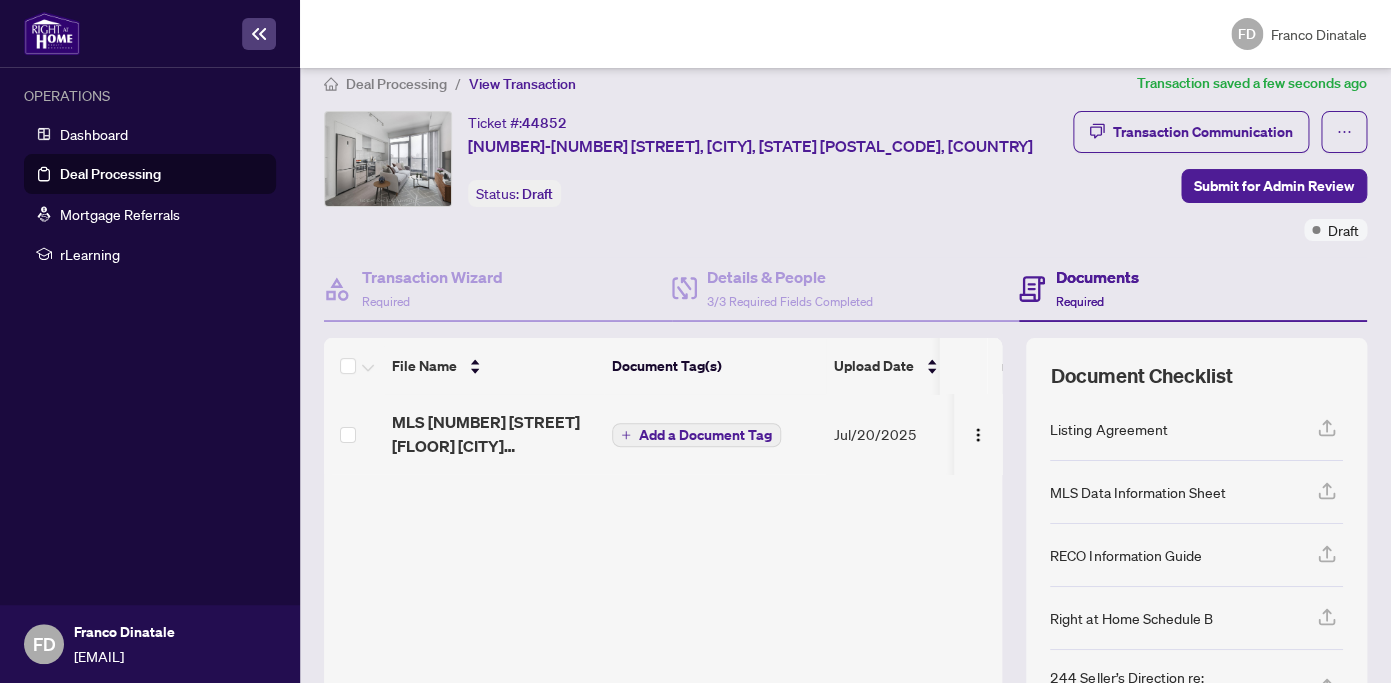 scroll, scrollTop: 0, scrollLeft: 0, axis: both 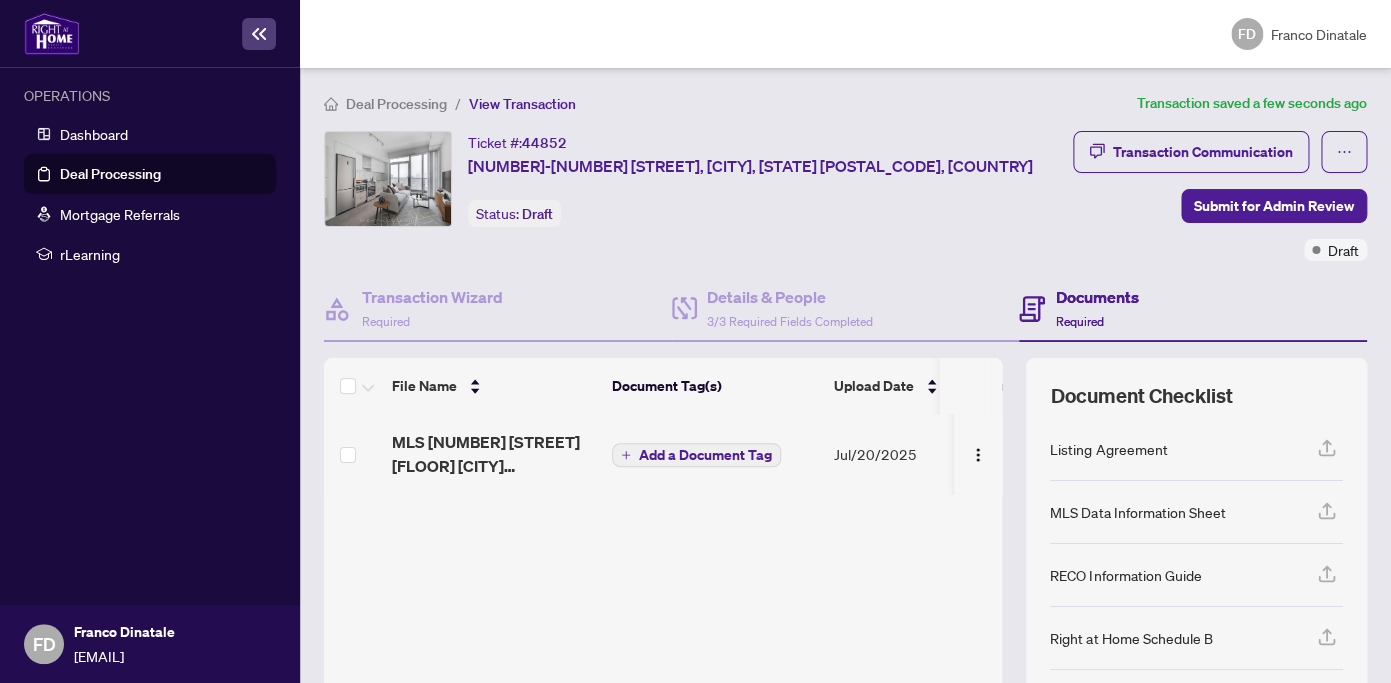 click on "Deal Processing" at bounding box center (110, 174) 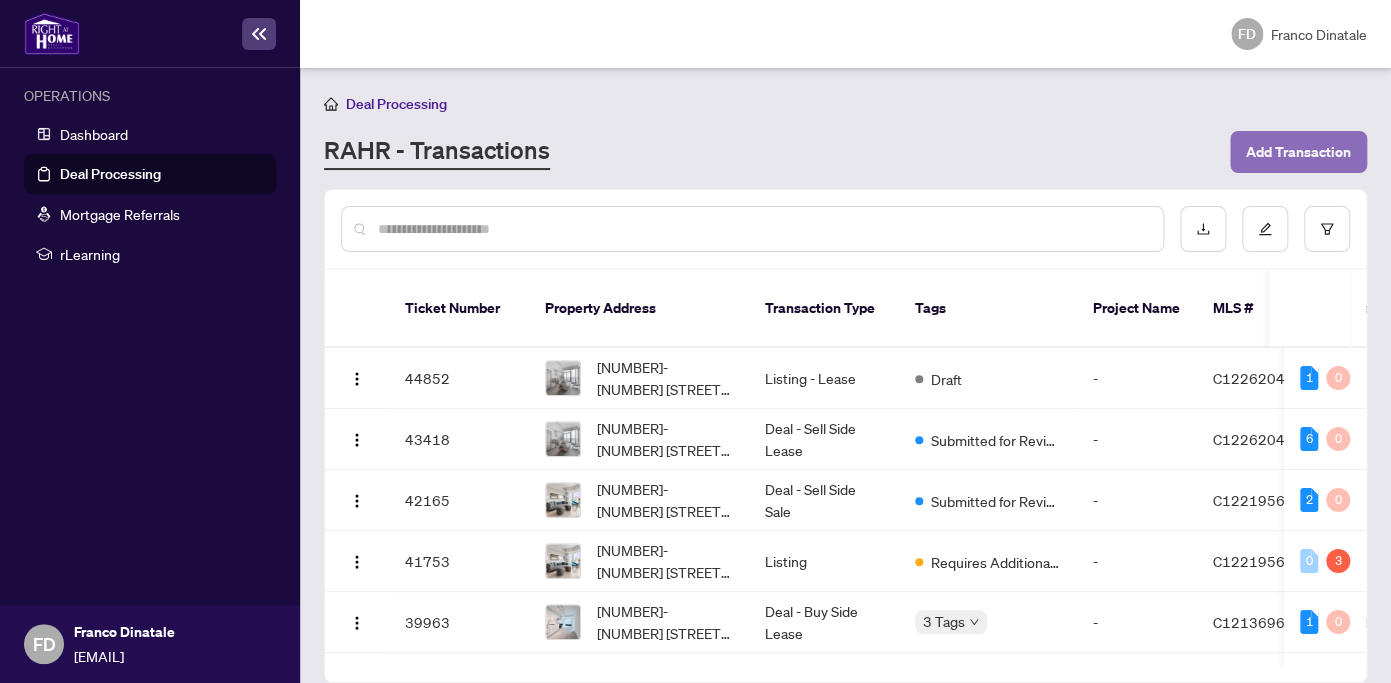 click on "Add Transaction" at bounding box center (1298, 152) 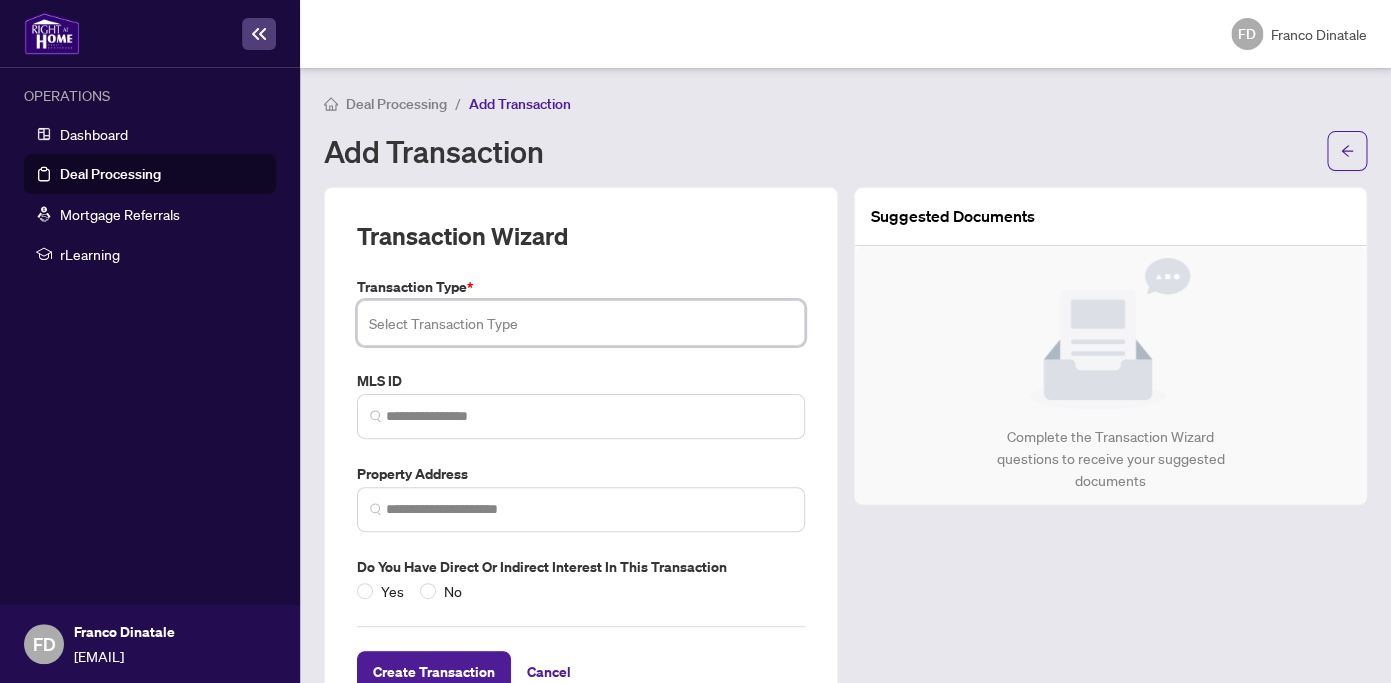 click at bounding box center [581, 323] 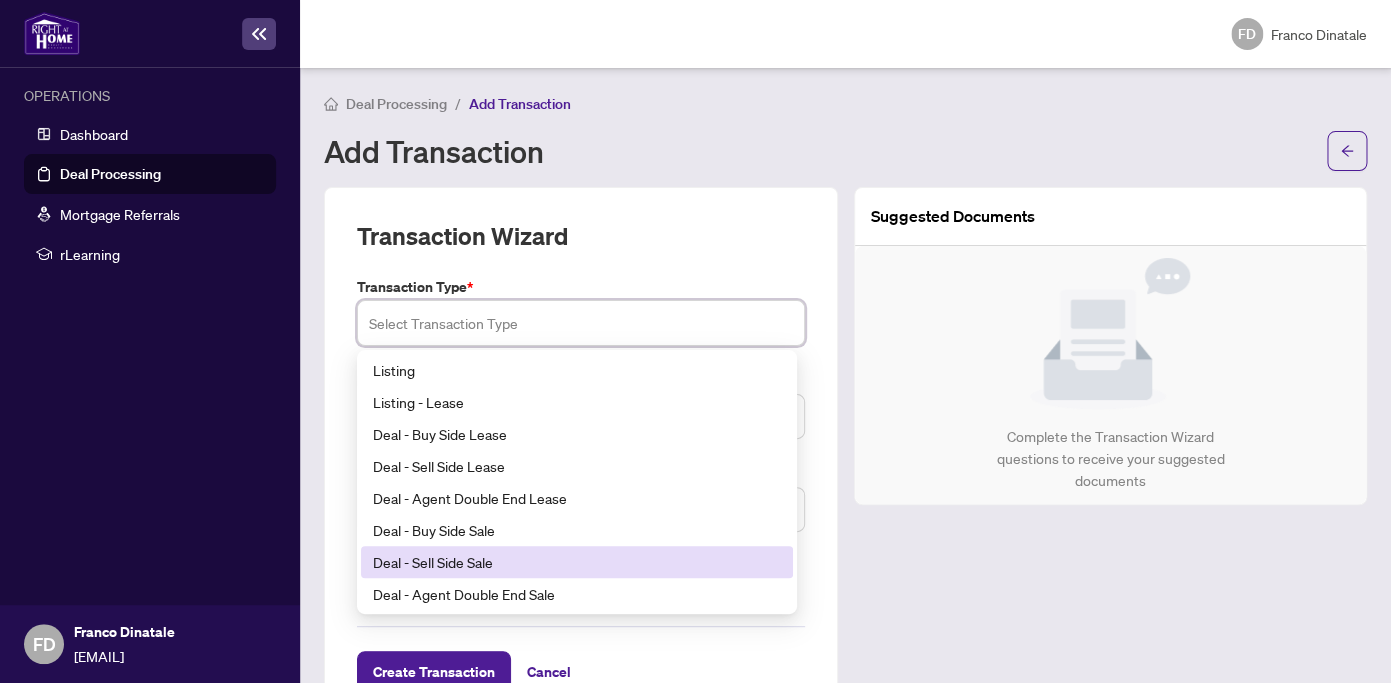 click on "Deal - Sell Side Sale" at bounding box center (577, 562) 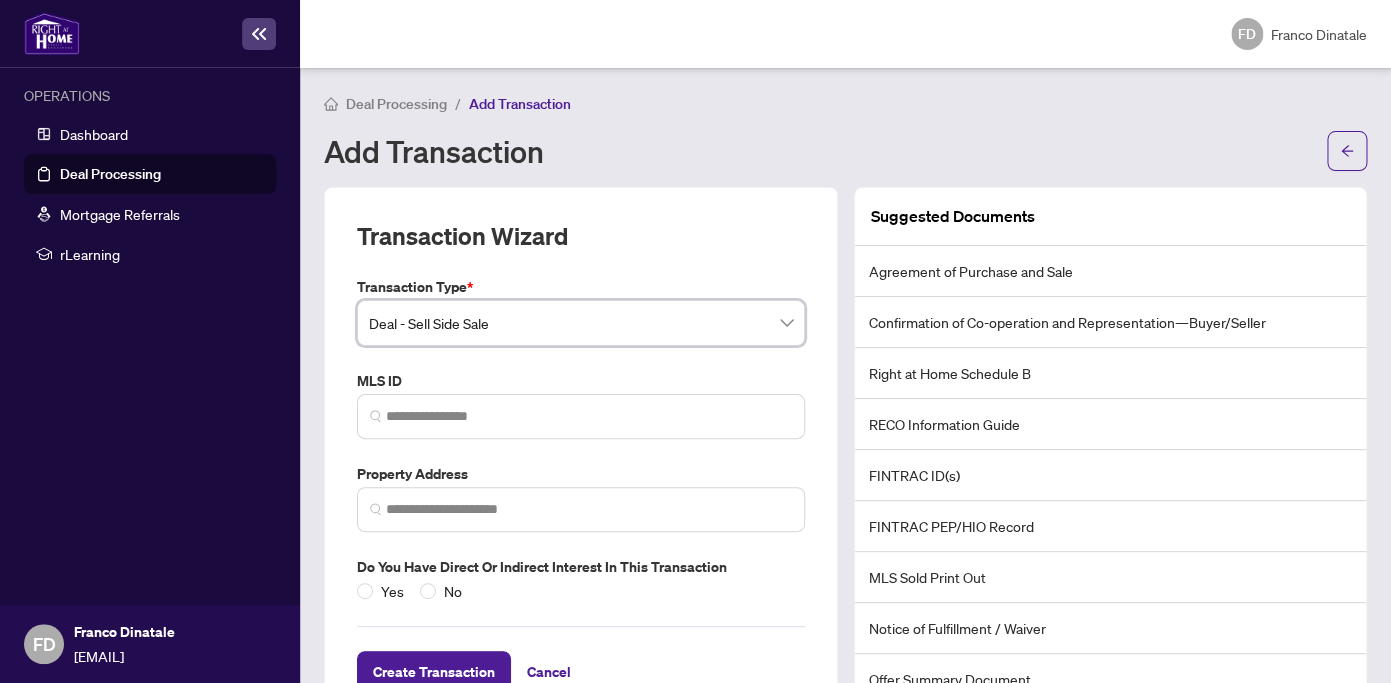 click at bounding box center (581, 416) 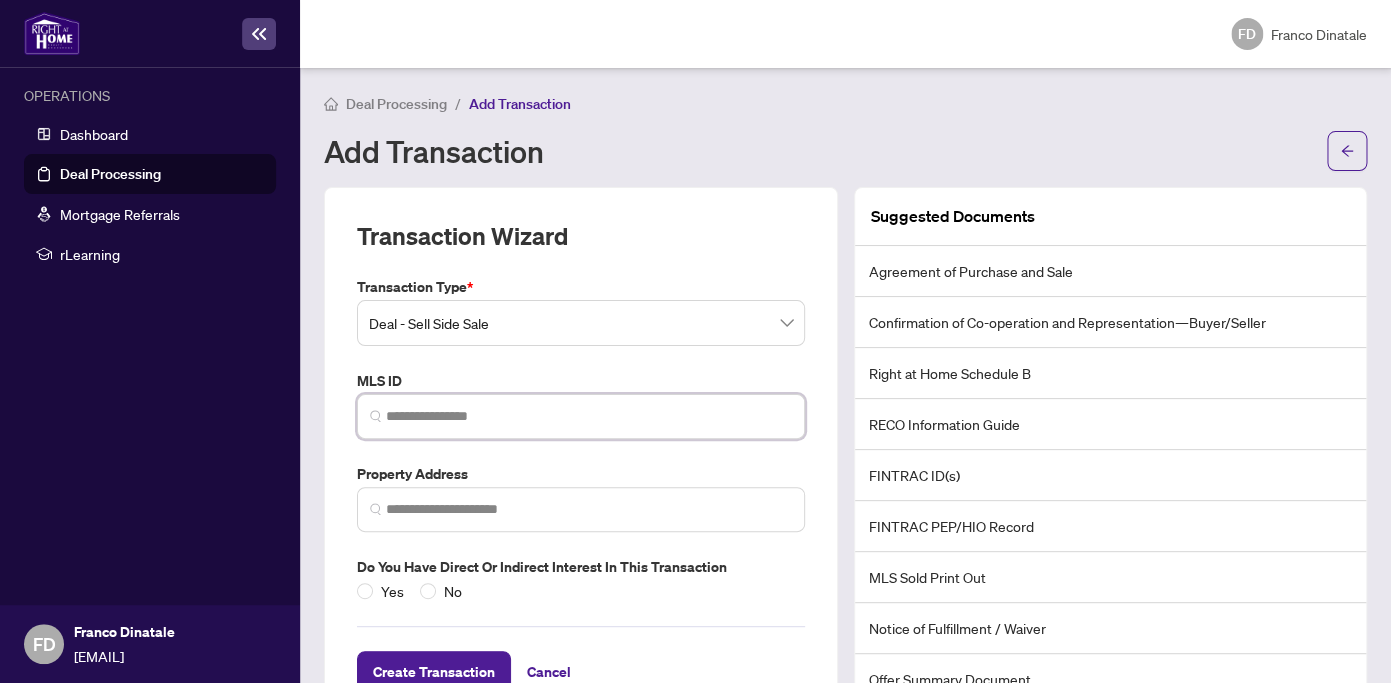 paste on "*********" 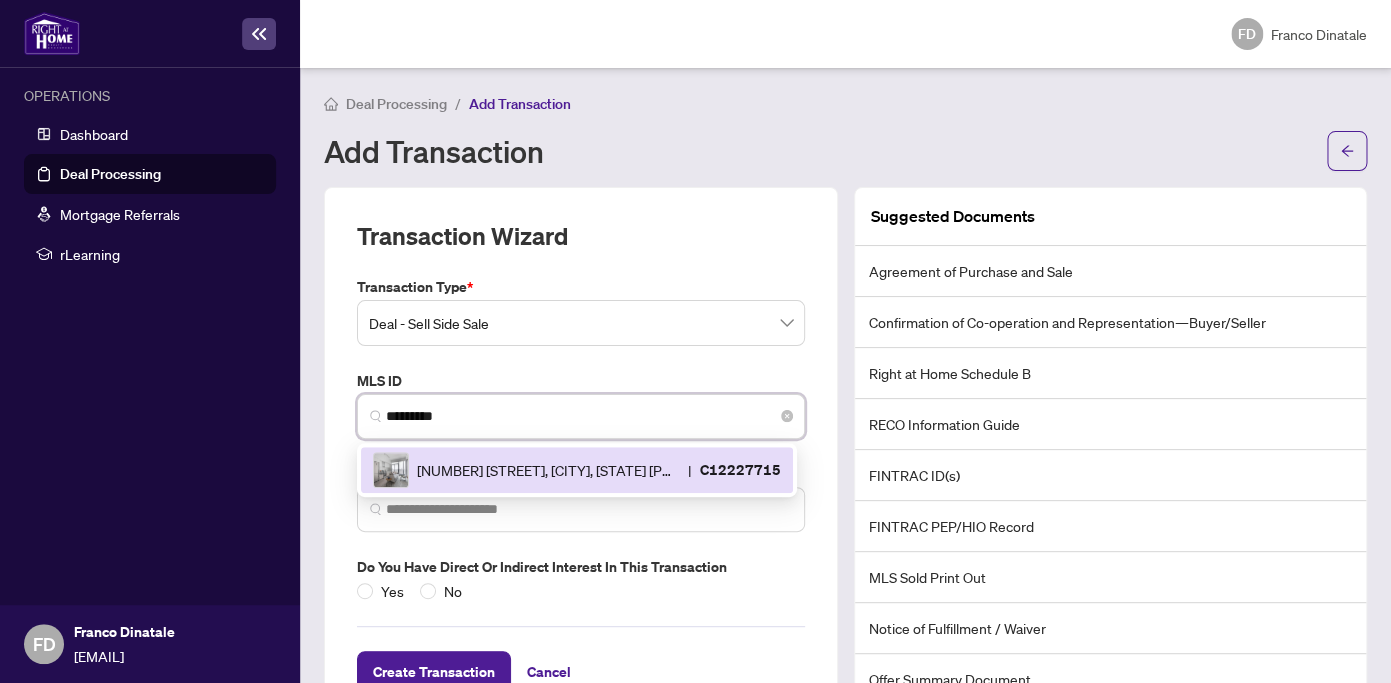 click on "251 Jarvis St, Toronto, Ontario M5A 4R6, Canada" at bounding box center (548, 470) 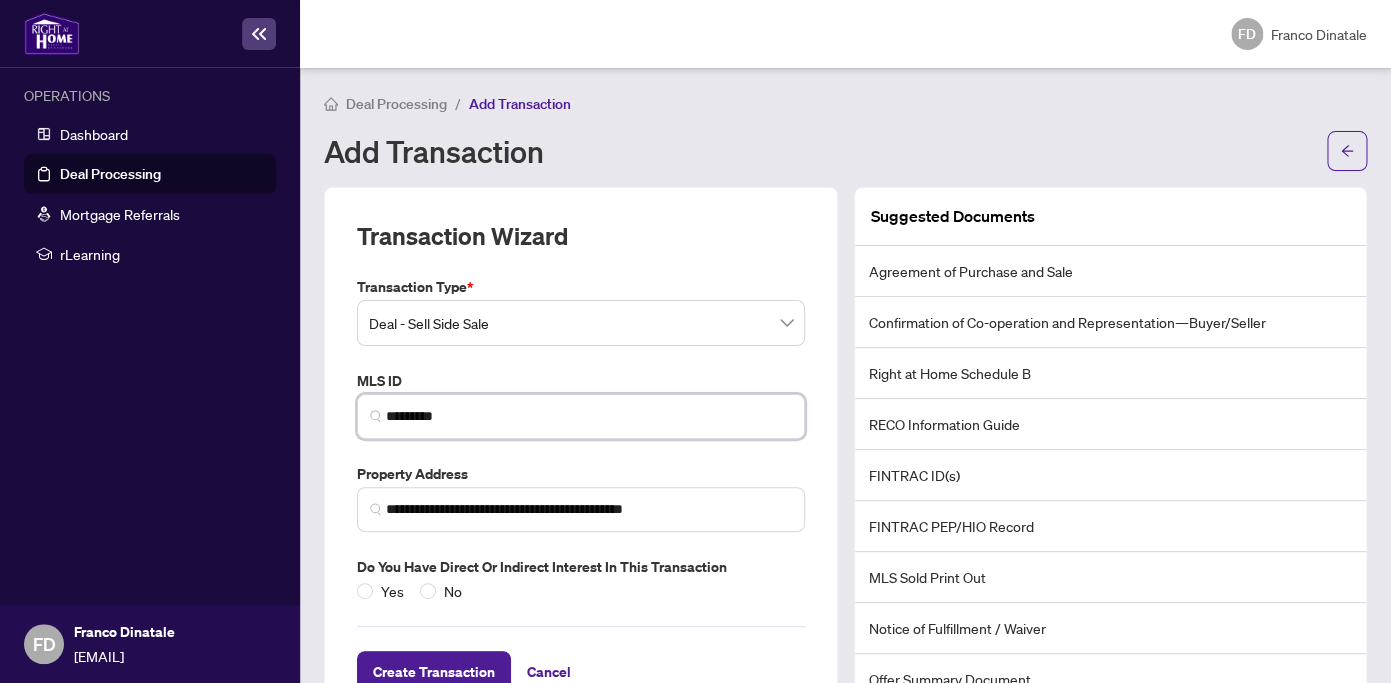 scroll, scrollTop: 51, scrollLeft: 0, axis: vertical 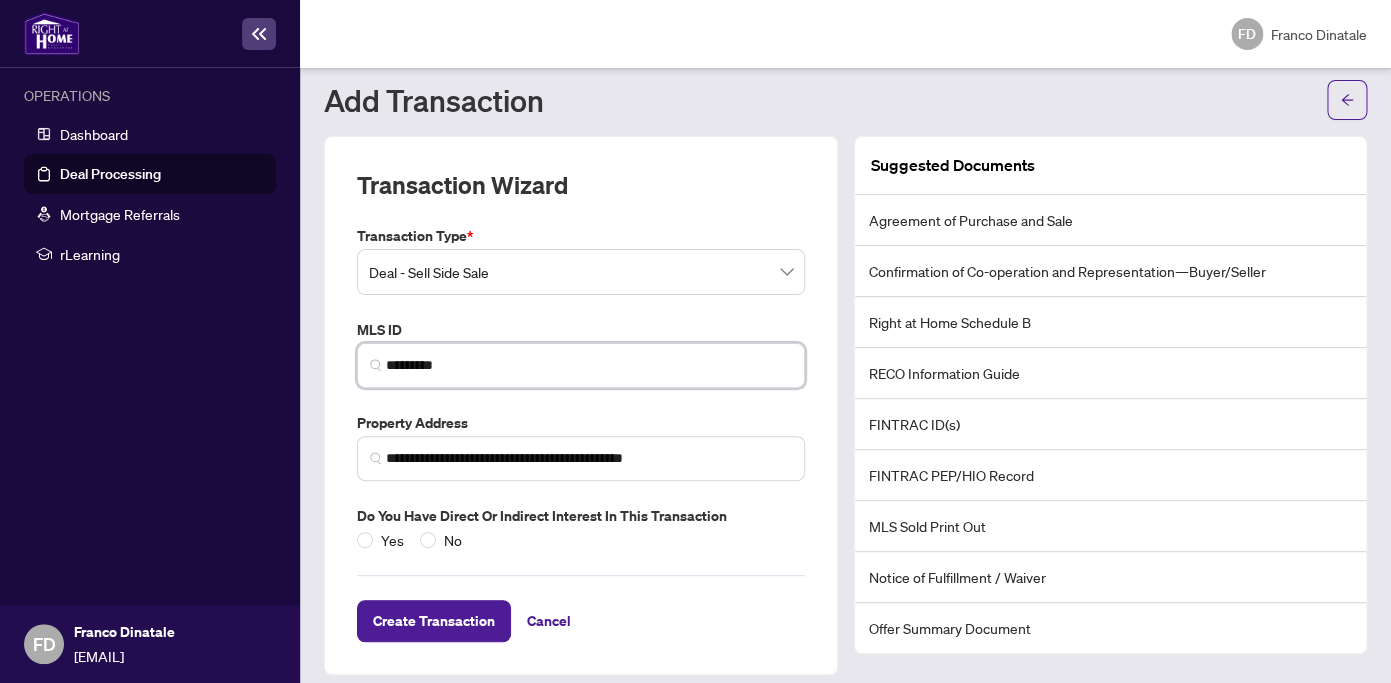 type on "*********" 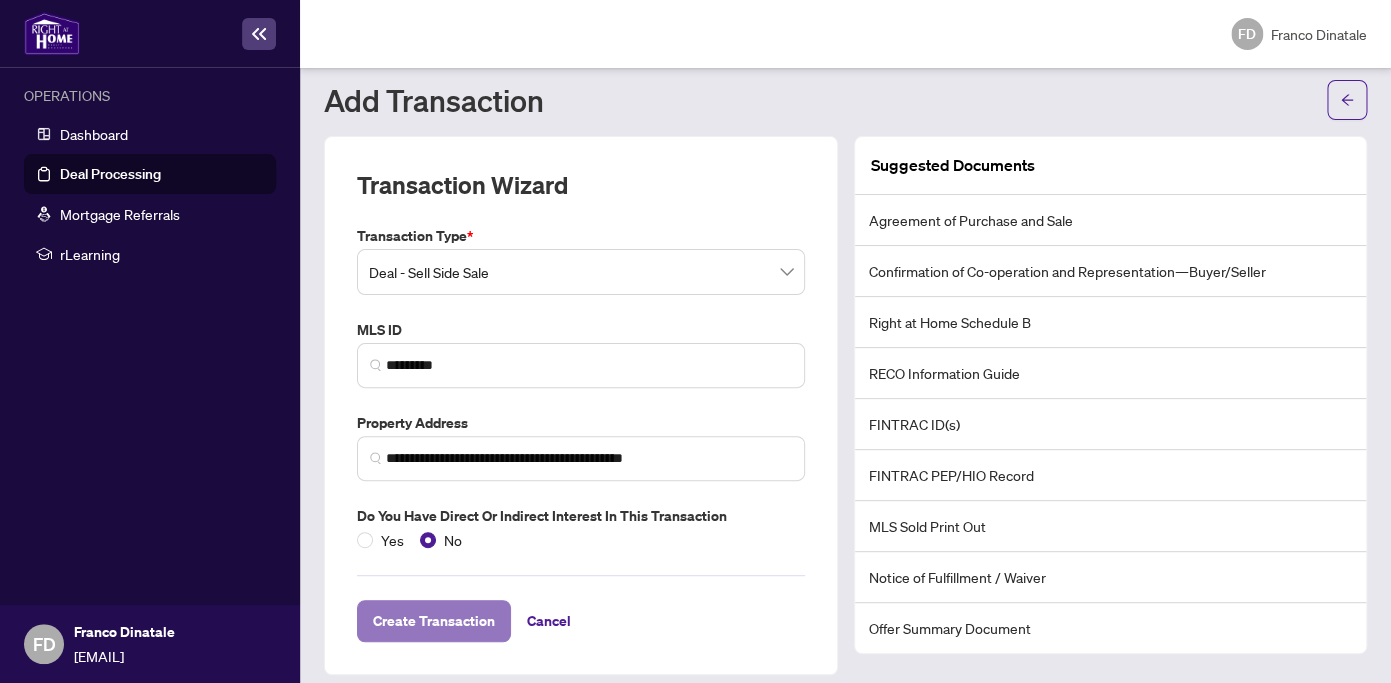 click on "Create Transaction" at bounding box center (434, 621) 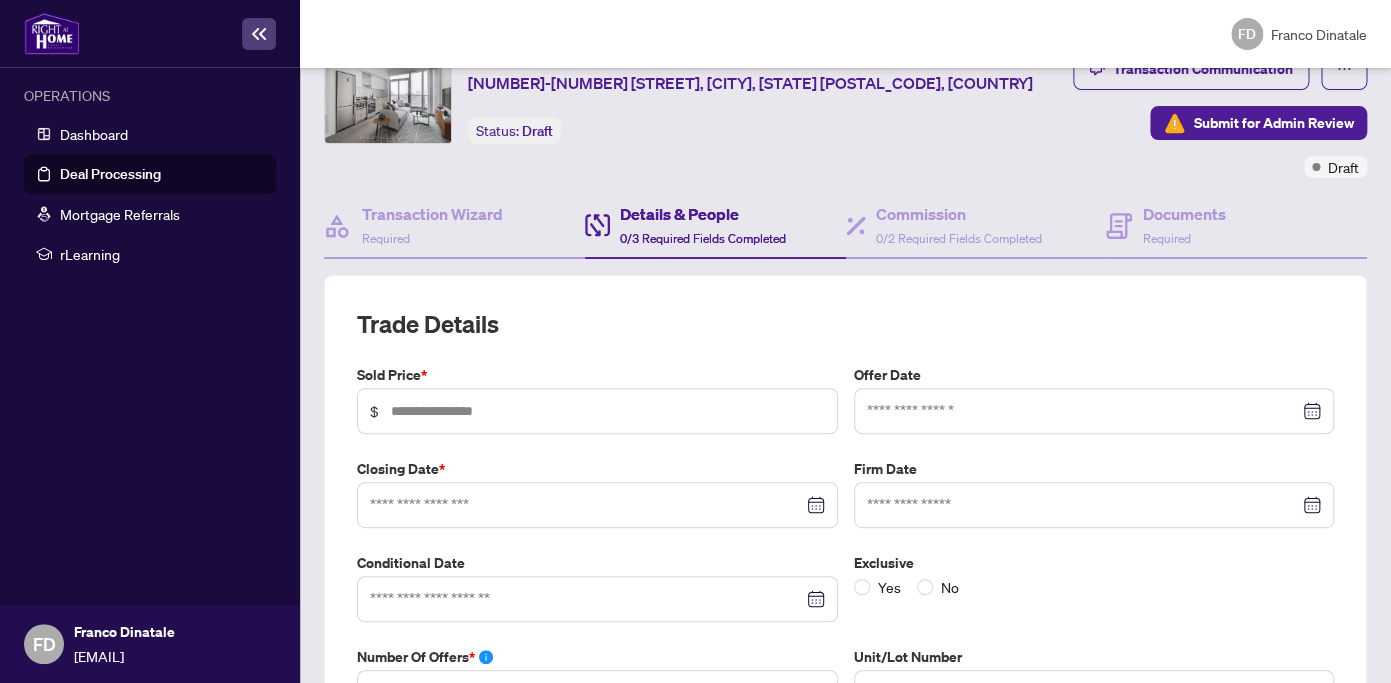 scroll, scrollTop: 0, scrollLeft: 0, axis: both 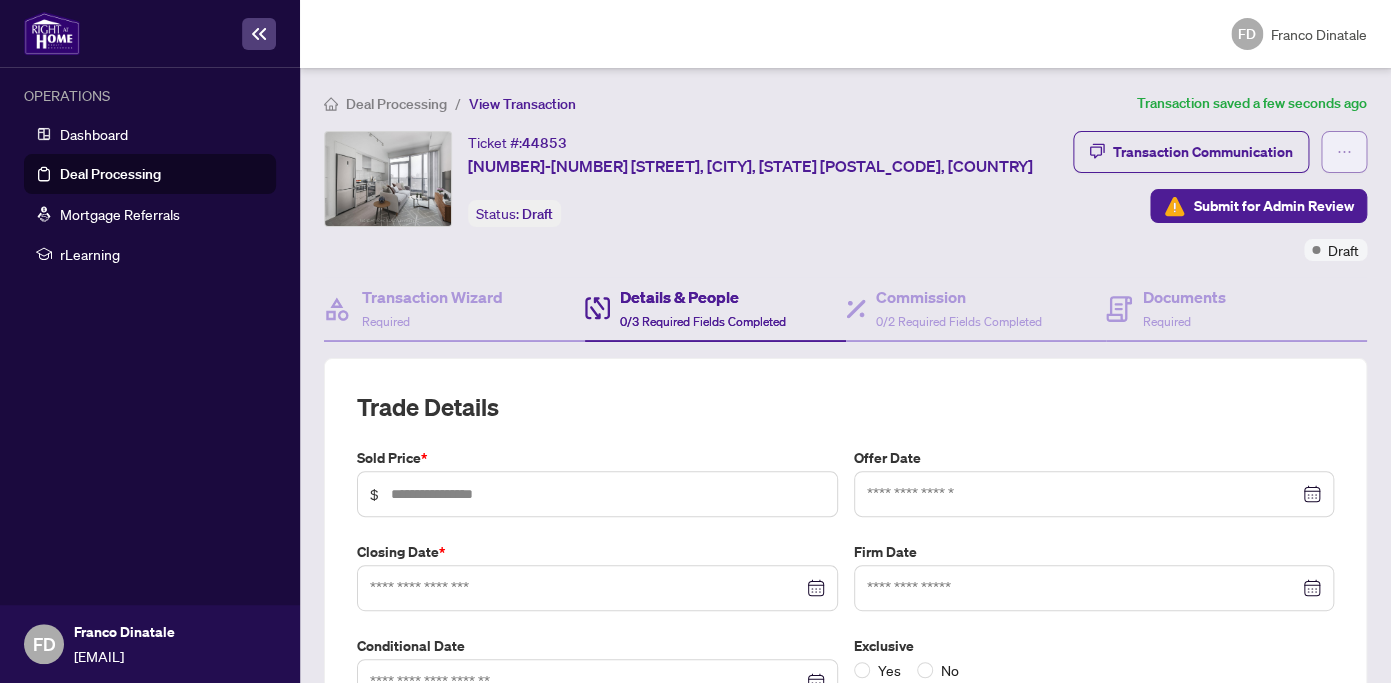 click at bounding box center (1344, 152) 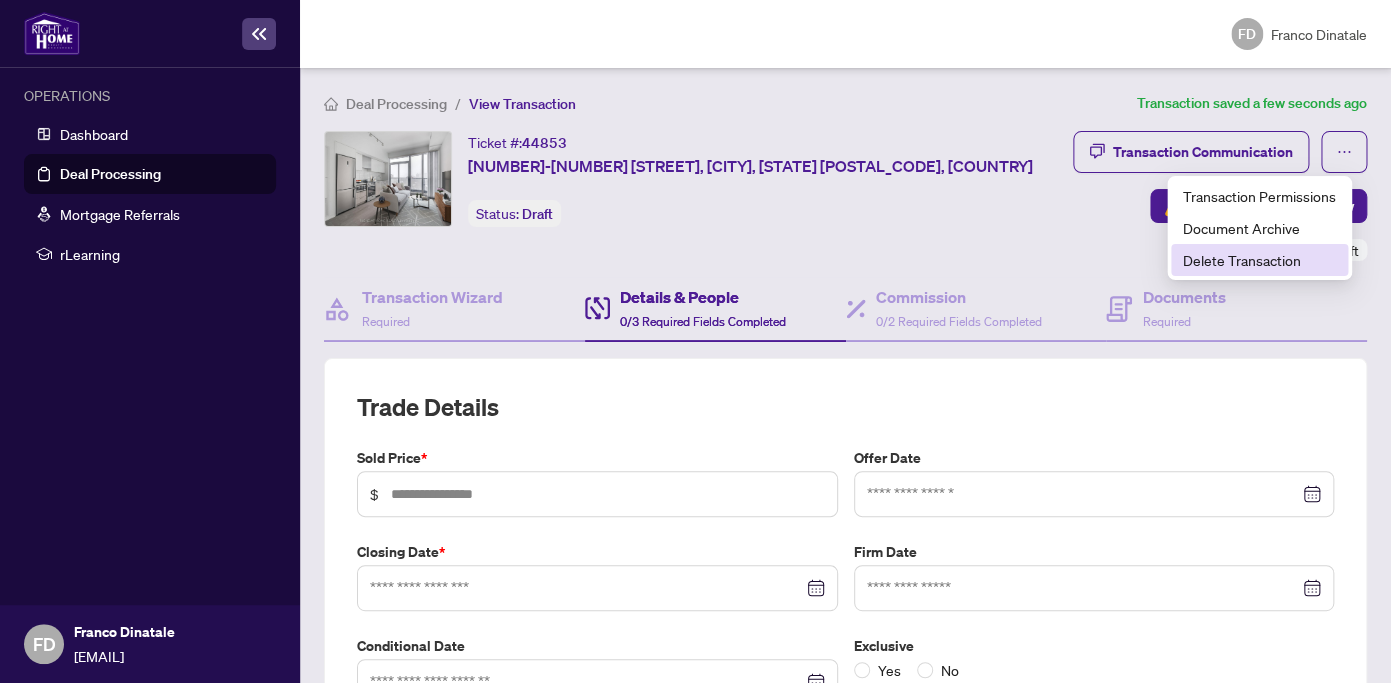 click on "Delete Transaction" at bounding box center [1259, 260] 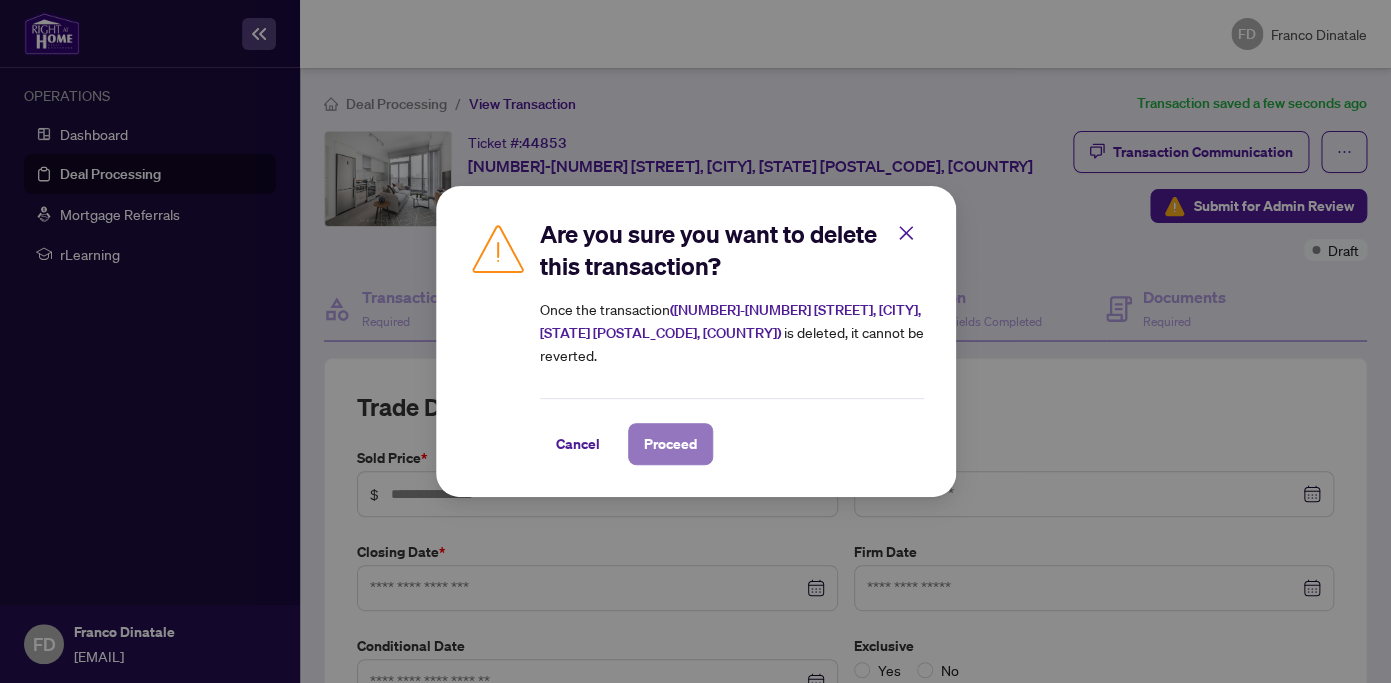 click on "Proceed" at bounding box center (670, 444) 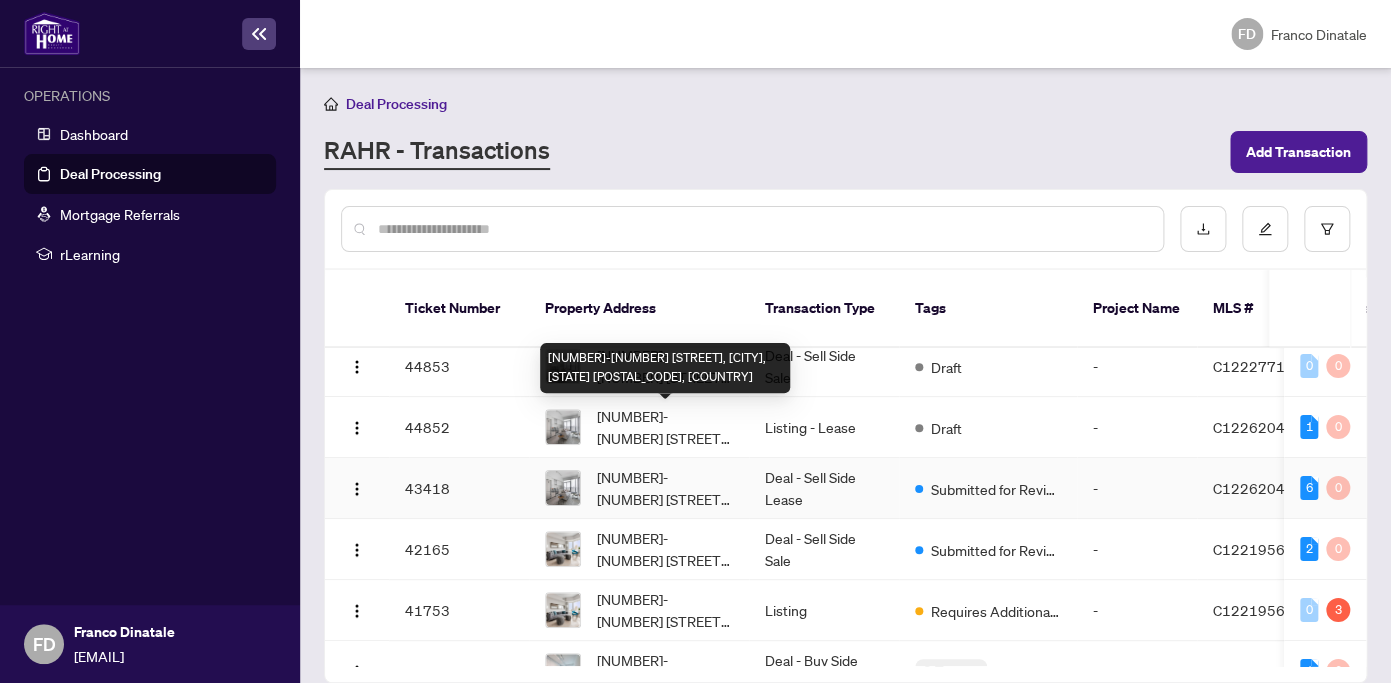 scroll, scrollTop: 0, scrollLeft: 0, axis: both 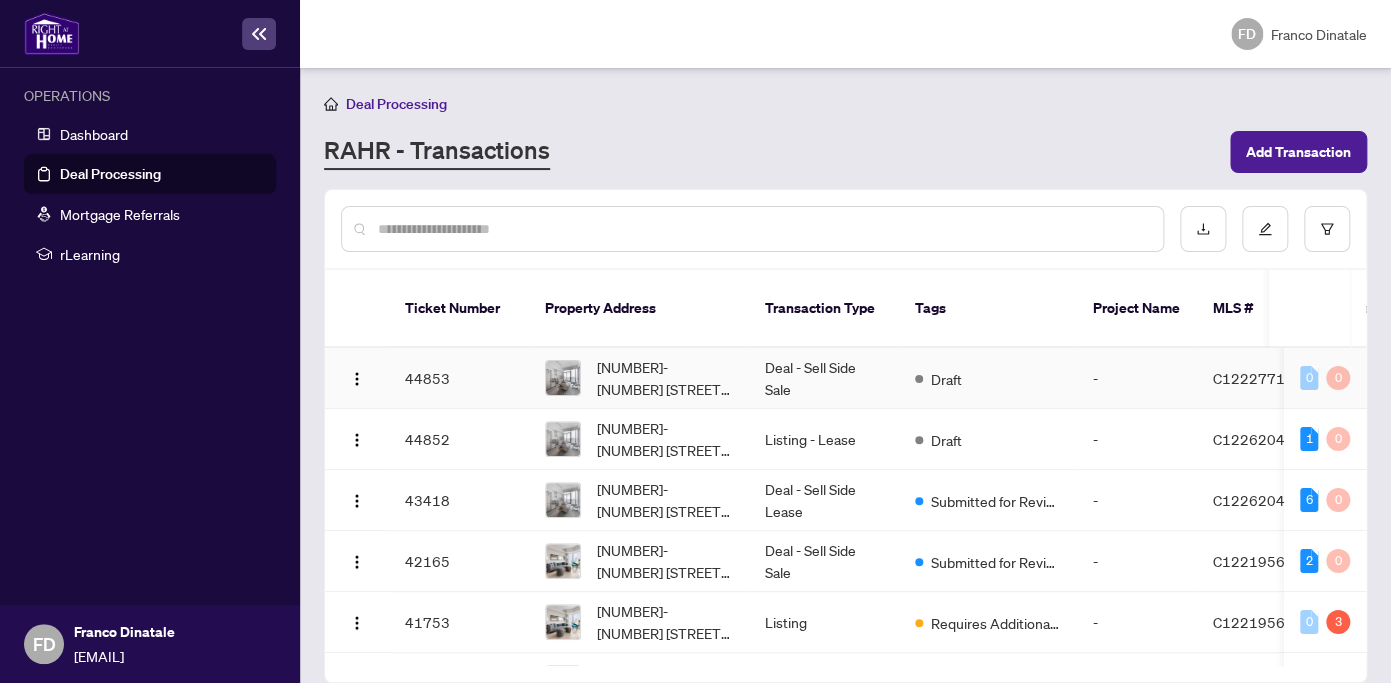 click on "Deal - Sell Side Sale" at bounding box center (824, 378) 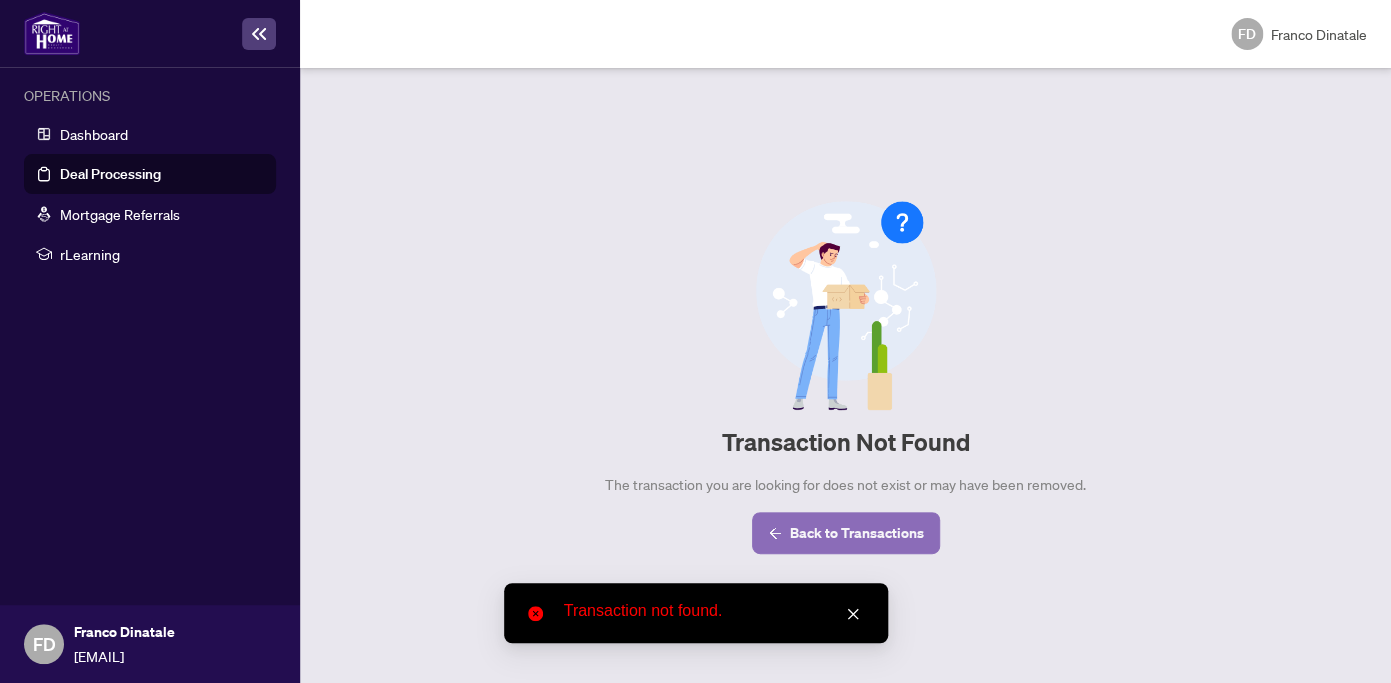 click on "Back to Transactions" at bounding box center (857, 533) 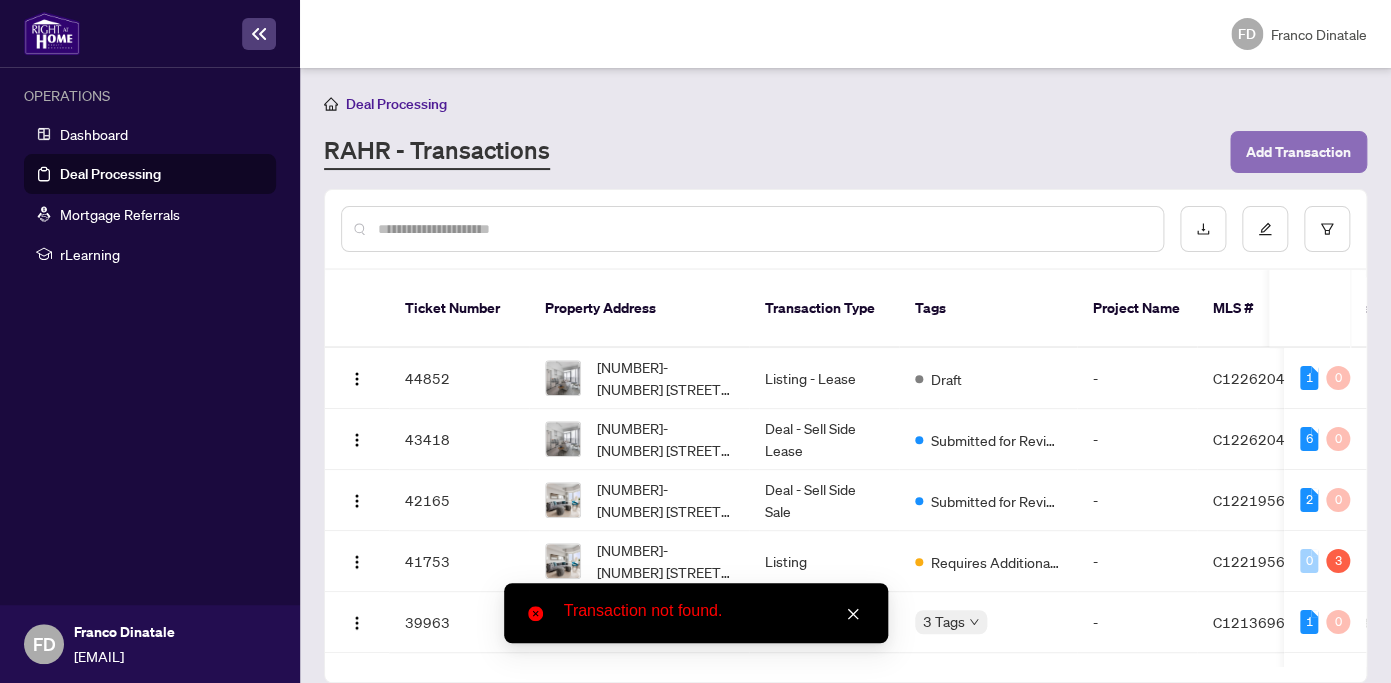 click on "Add Transaction" at bounding box center (1298, 152) 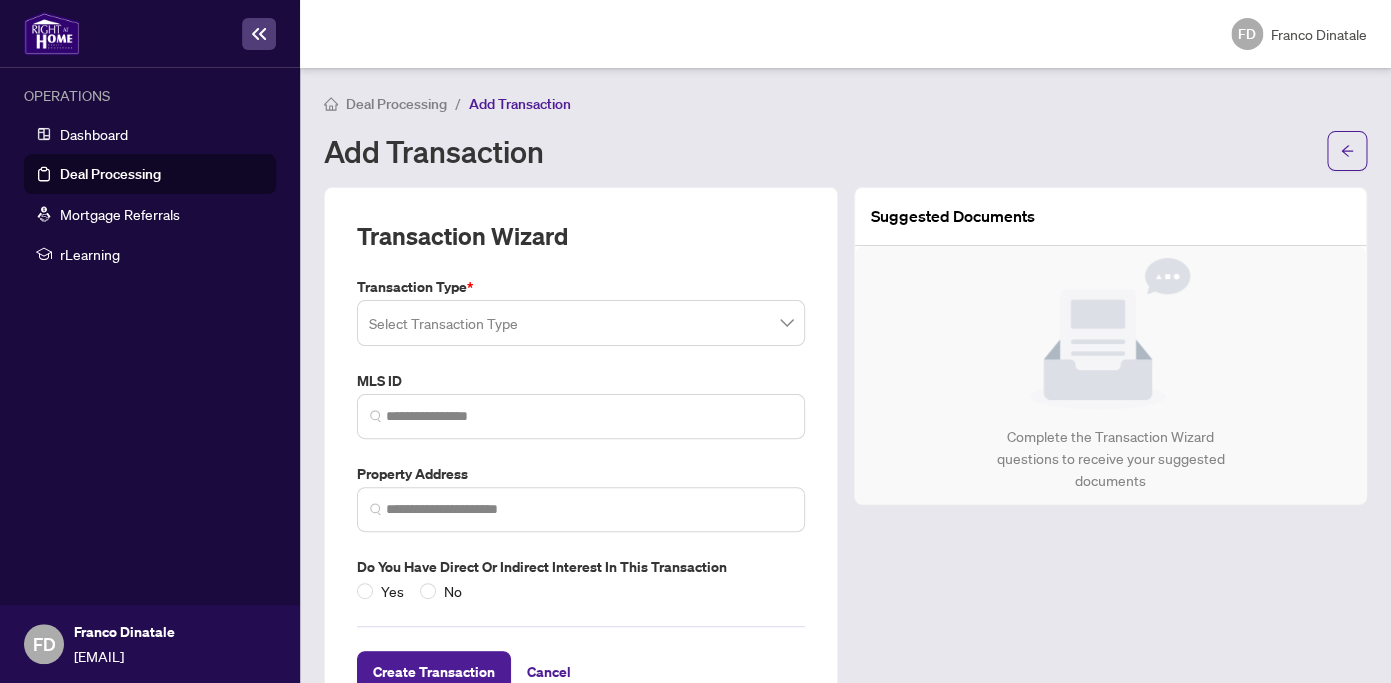 click at bounding box center (581, 323) 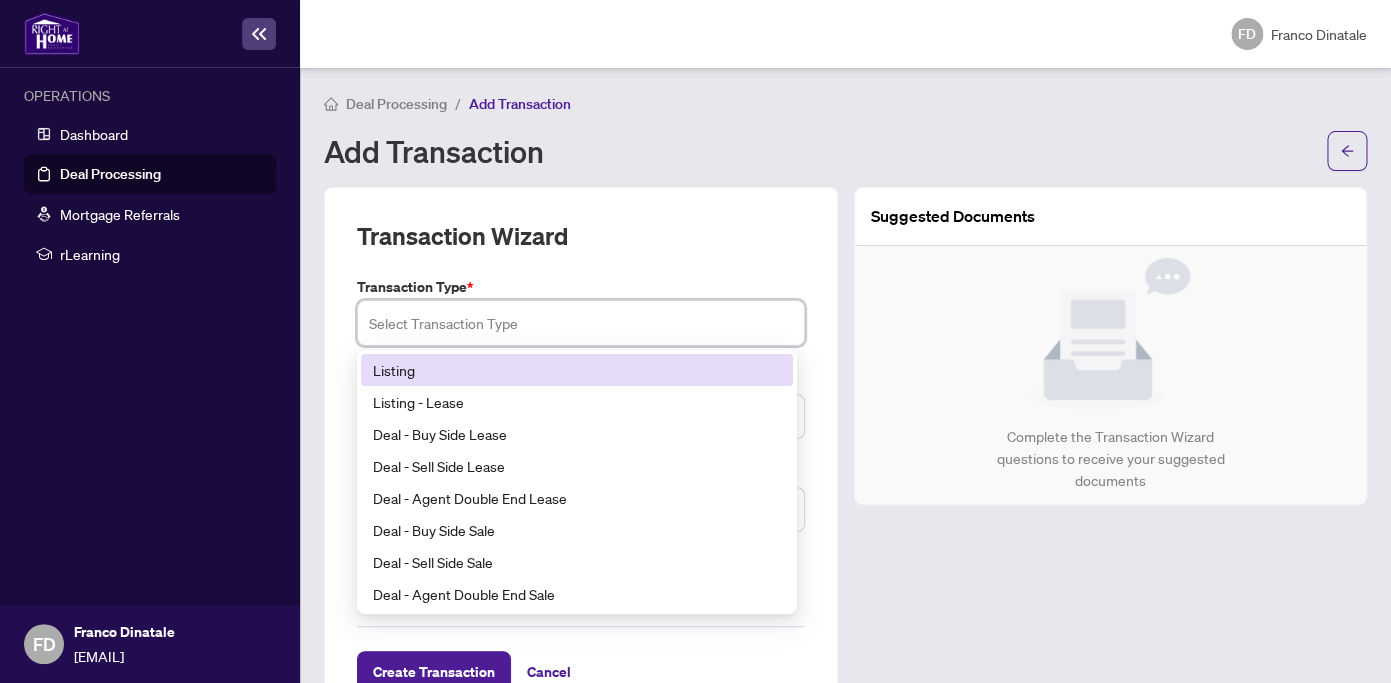 click on "Listing" at bounding box center (577, 370) 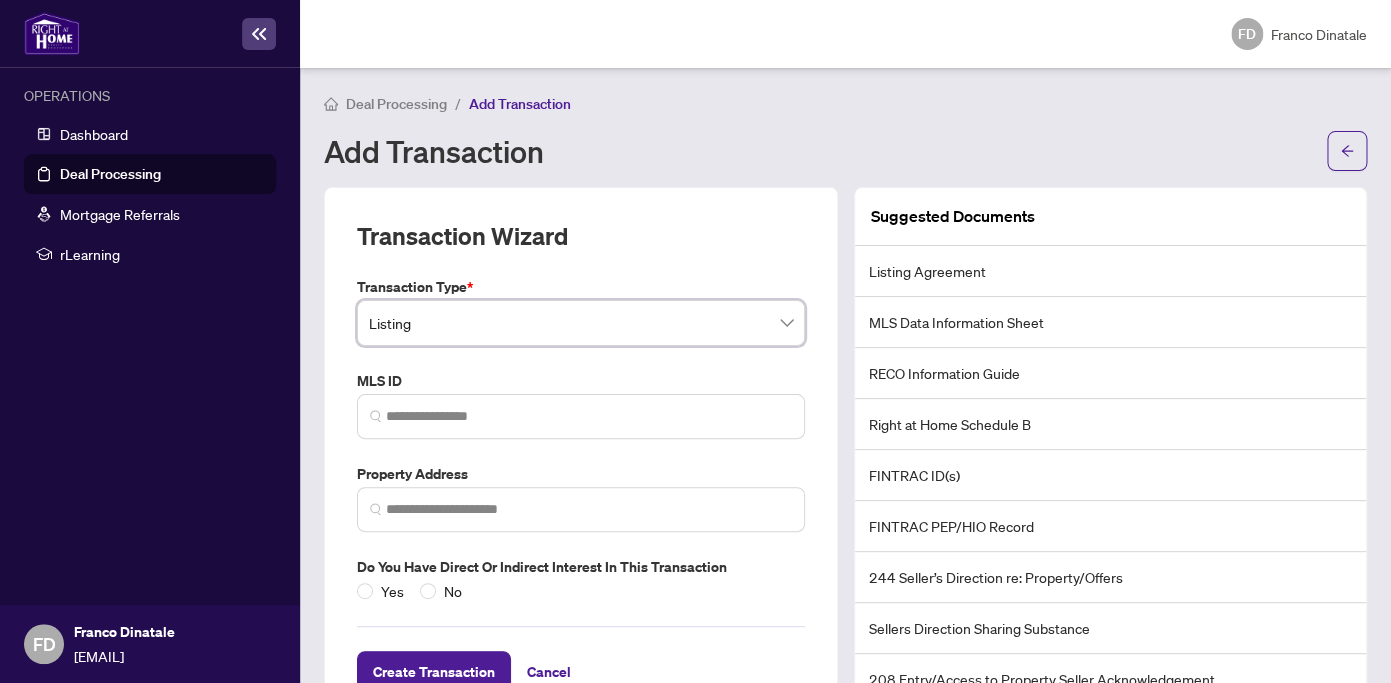 click at bounding box center (581, 416) 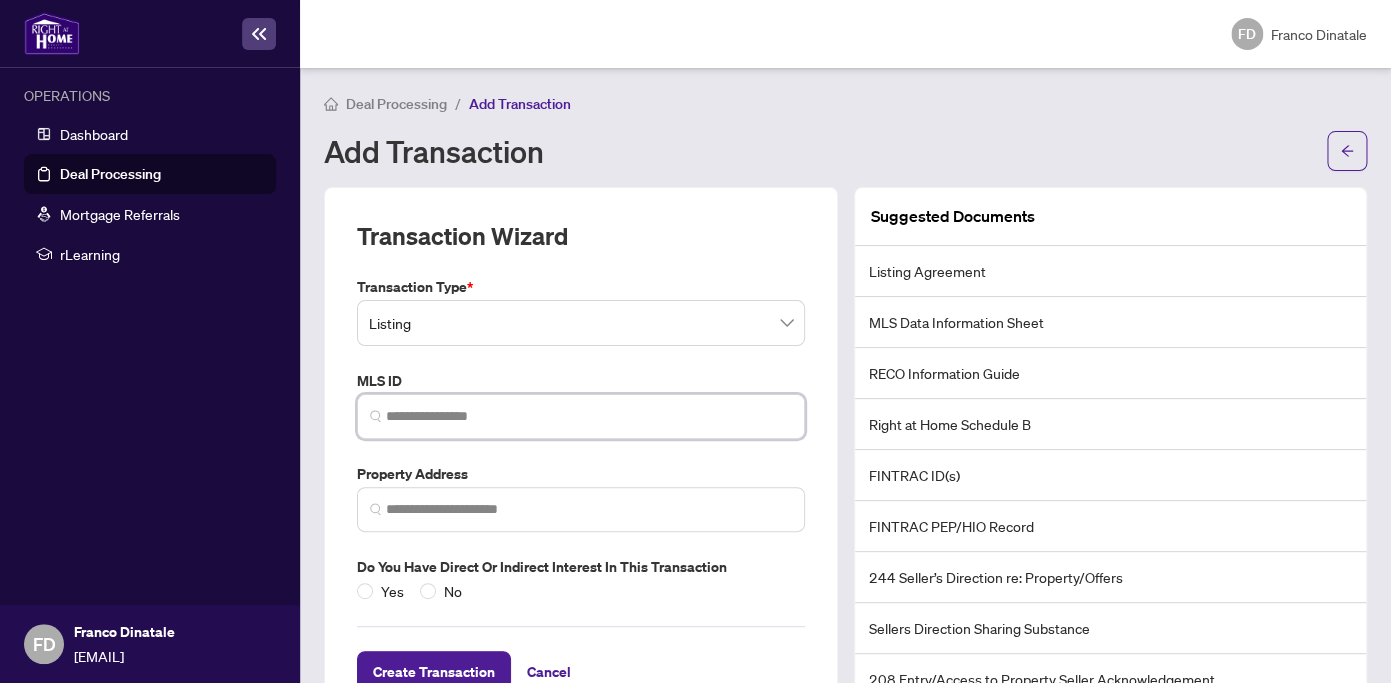 paste on "*********" 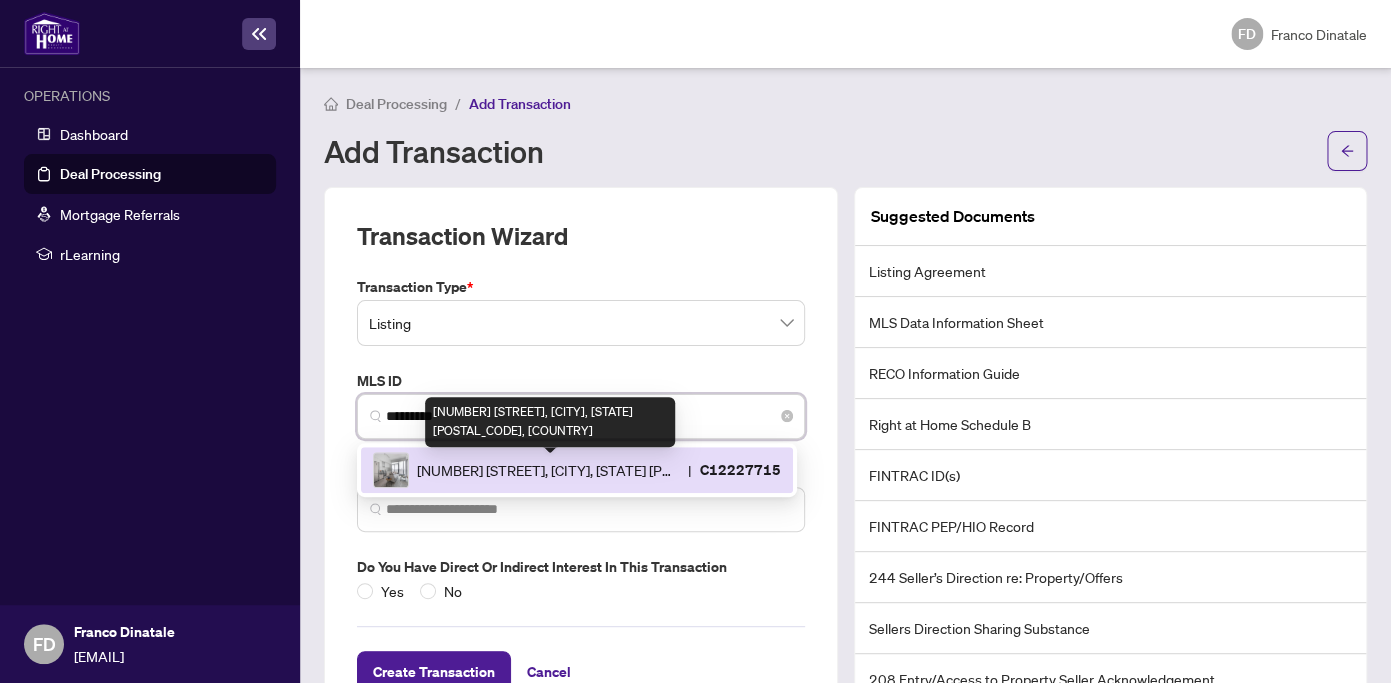 click on "251 Jarvis St, Toronto, Ontario M5A 4R6, Canada" at bounding box center [548, 470] 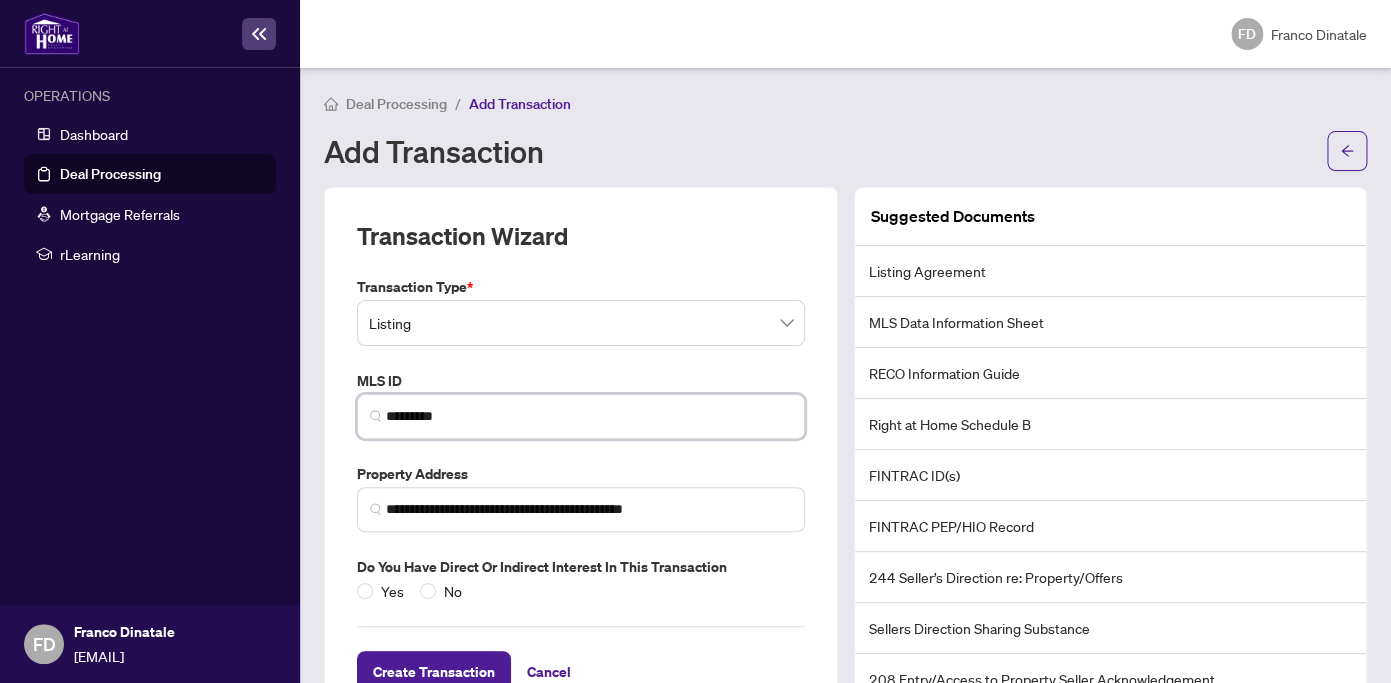 scroll, scrollTop: 67, scrollLeft: 0, axis: vertical 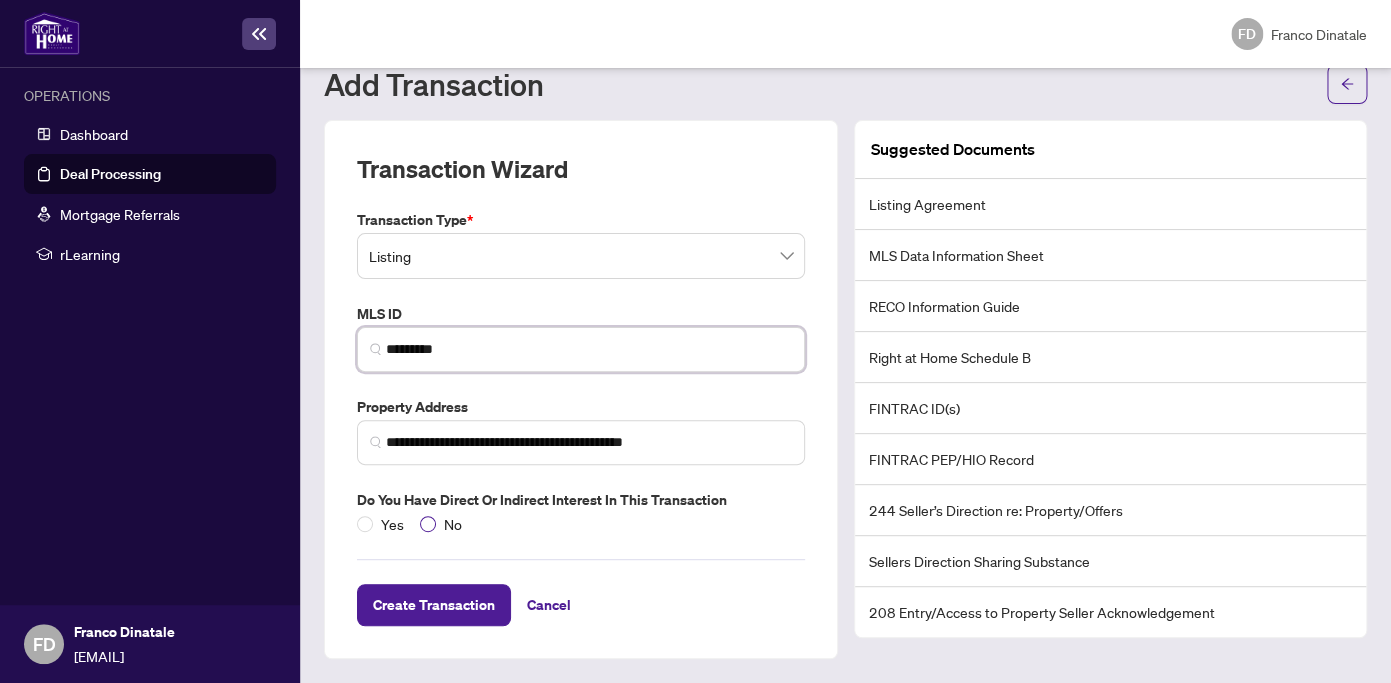 type on "*********" 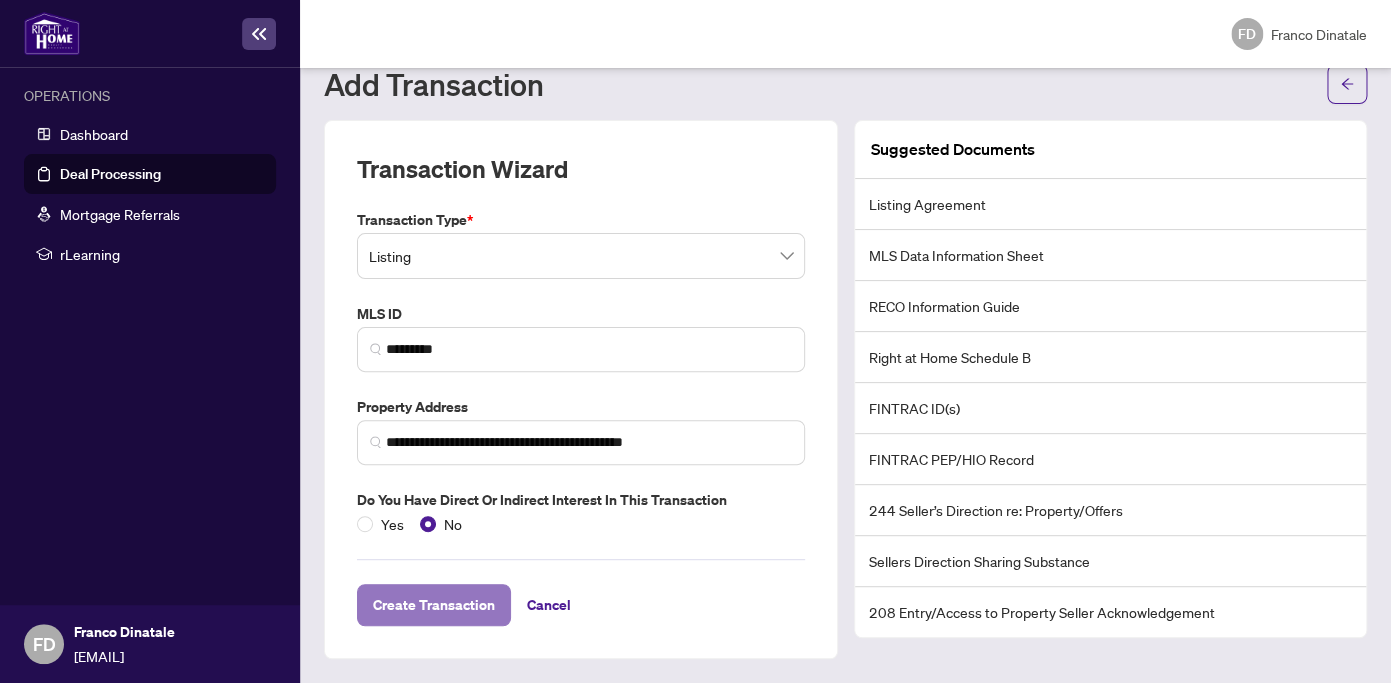 click on "Create Transaction" at bounding box center (434, 605) 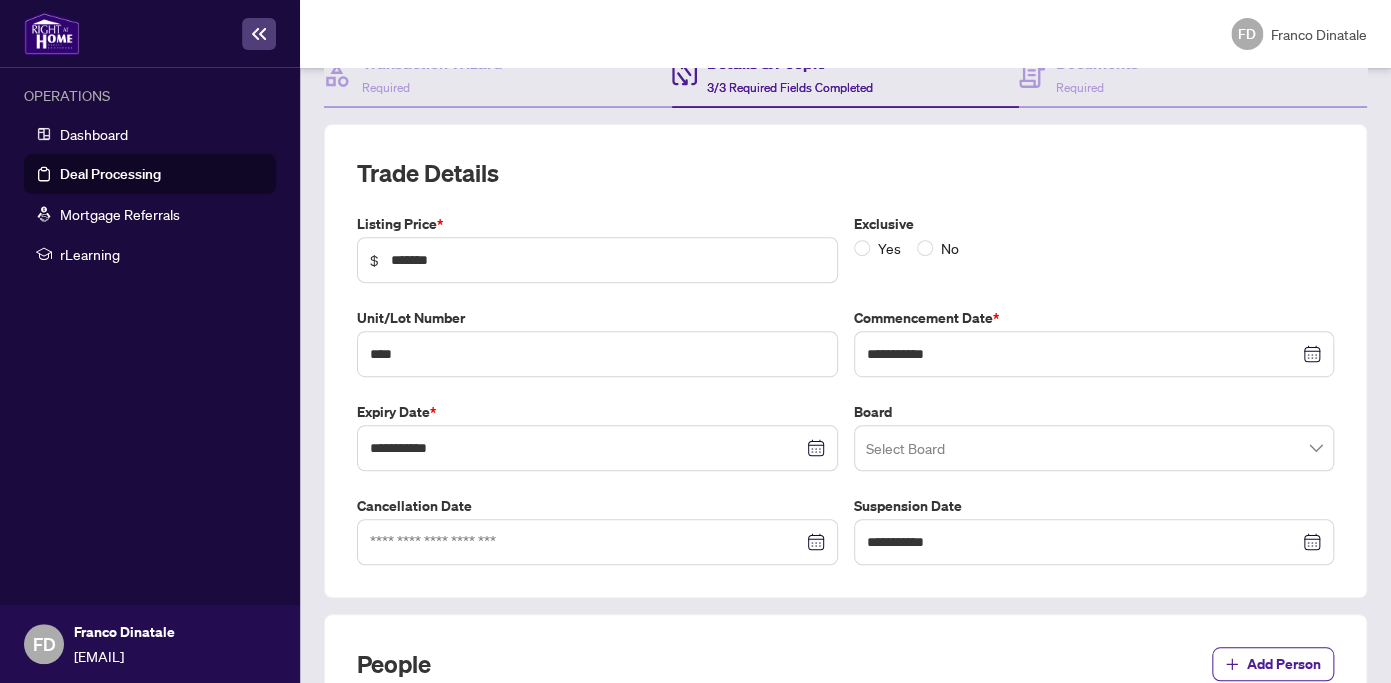 scroll, scrollTop: 253, scrollLeft: 0, axis: vertical 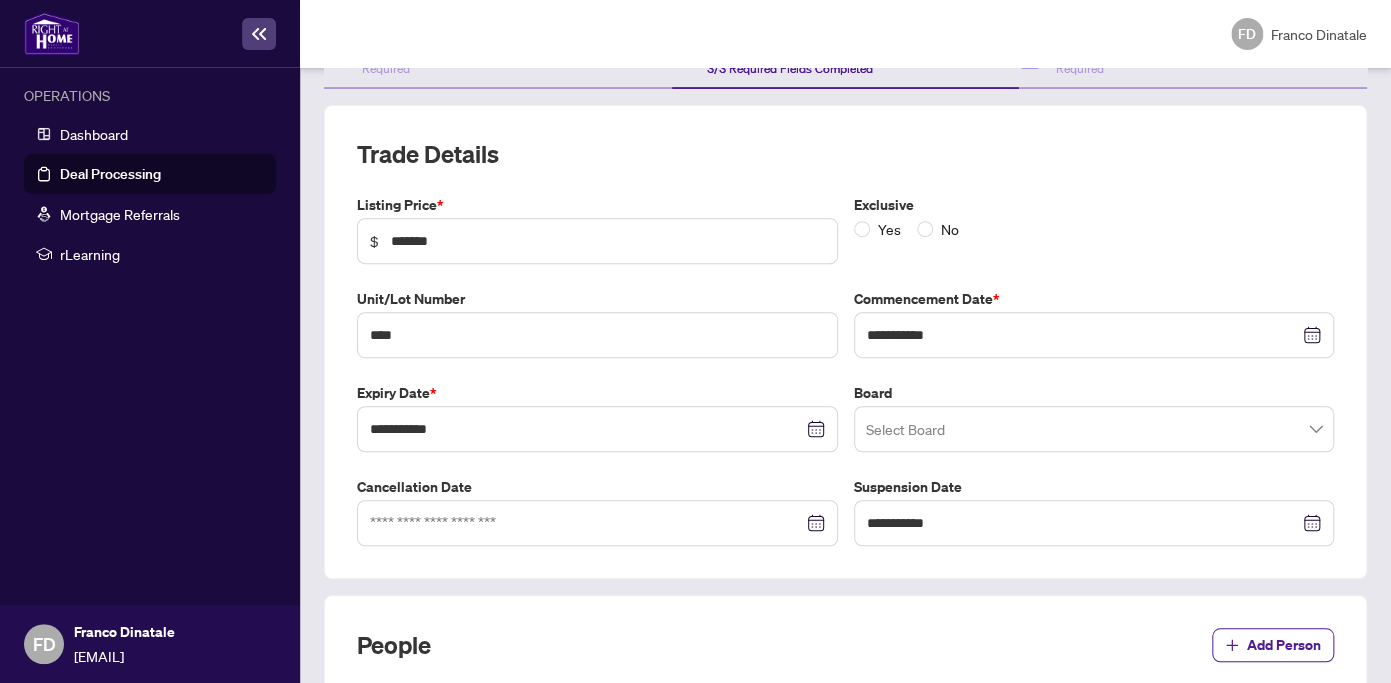click at bounding box center (1094, 429) 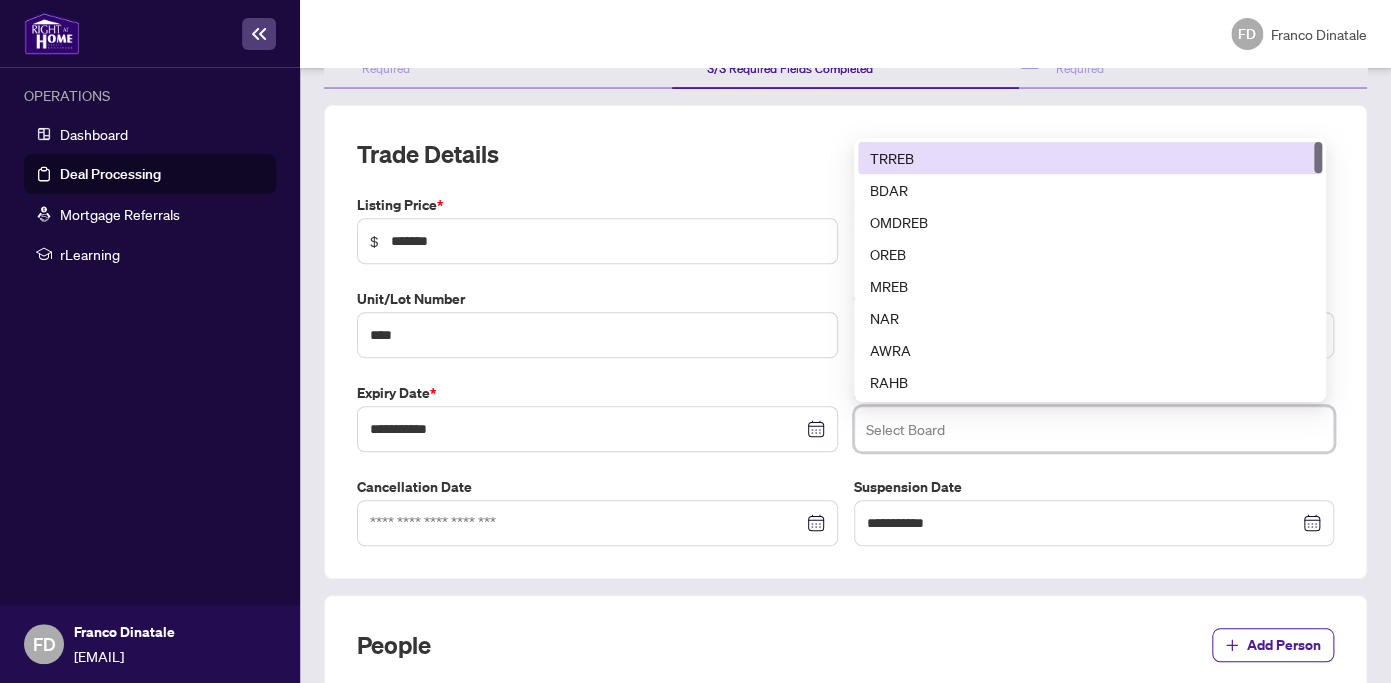 click on "TRREB" at bounding box center [1090, 158] 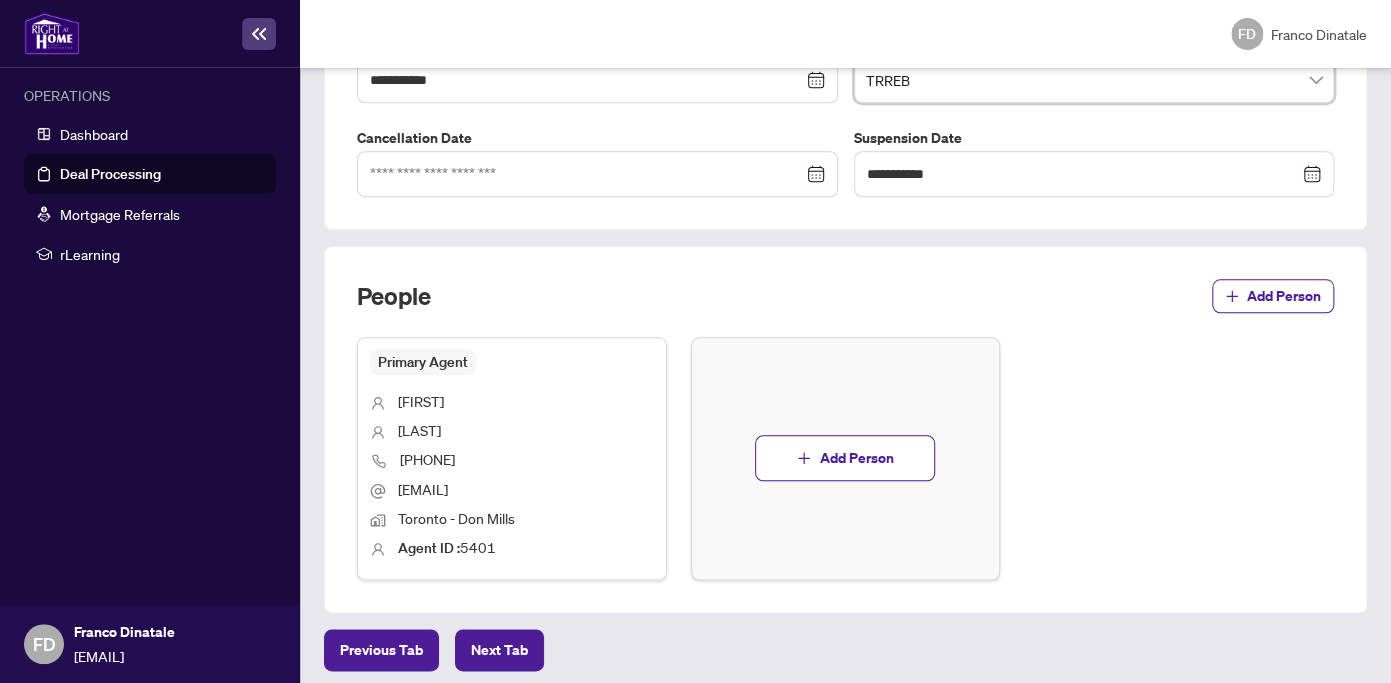 scroll, scrollTop: 612, scrollLeft: 0, axis: vertical 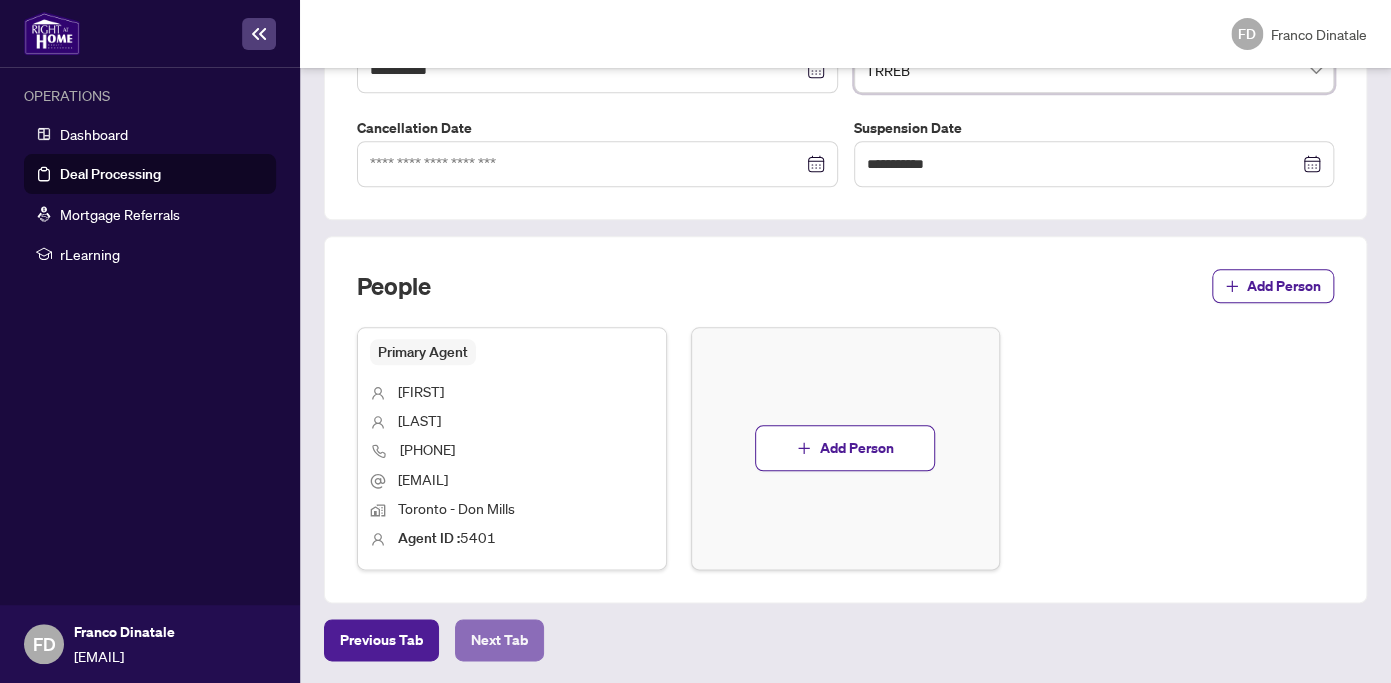 click on "Next Tab" at bounding box center [499, 640] 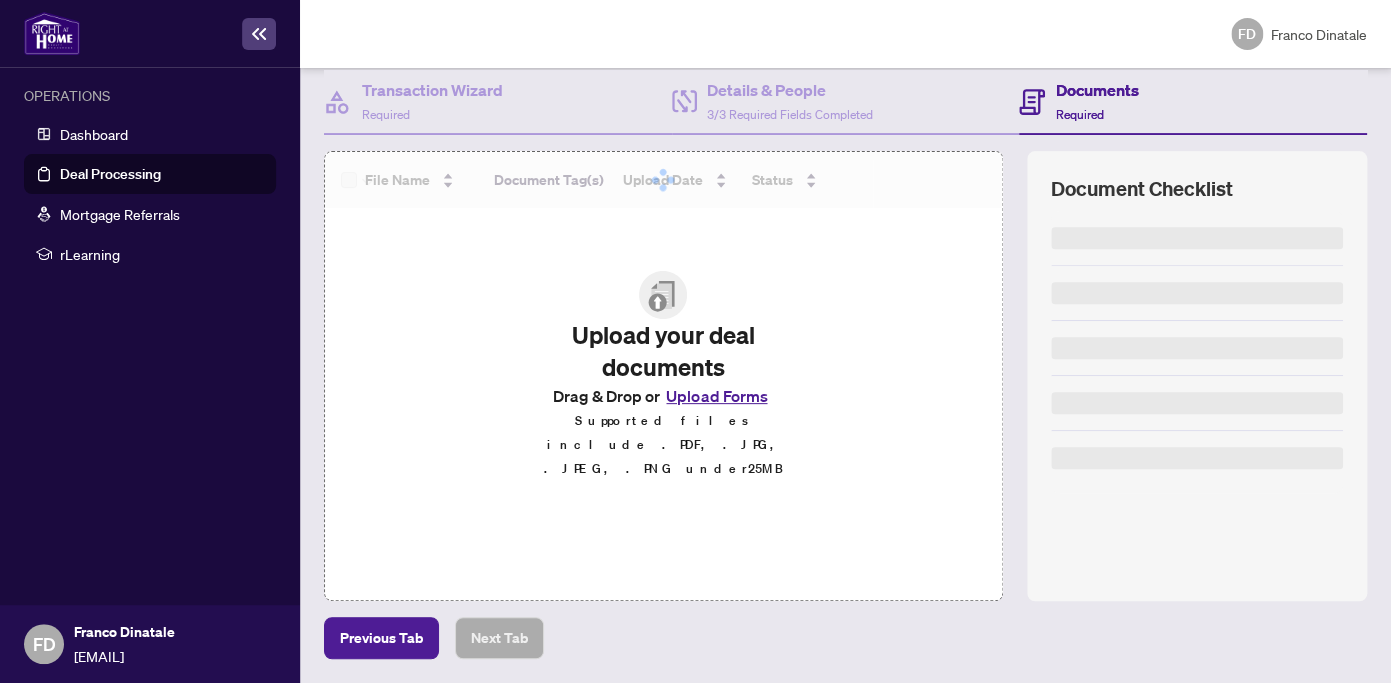 scroll, scrollTop: 206, scrollLeft: 0, axis: vertical 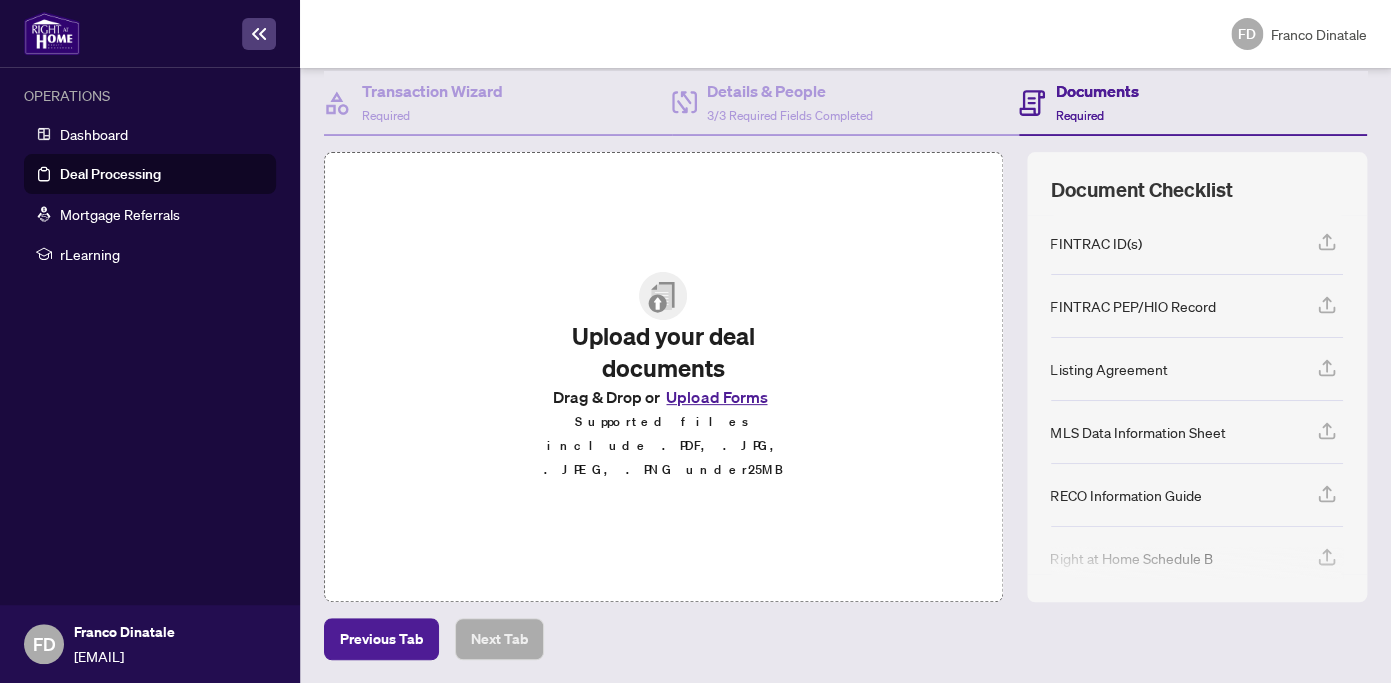 click on "Upload Forms" at bounding box center (716, 397) 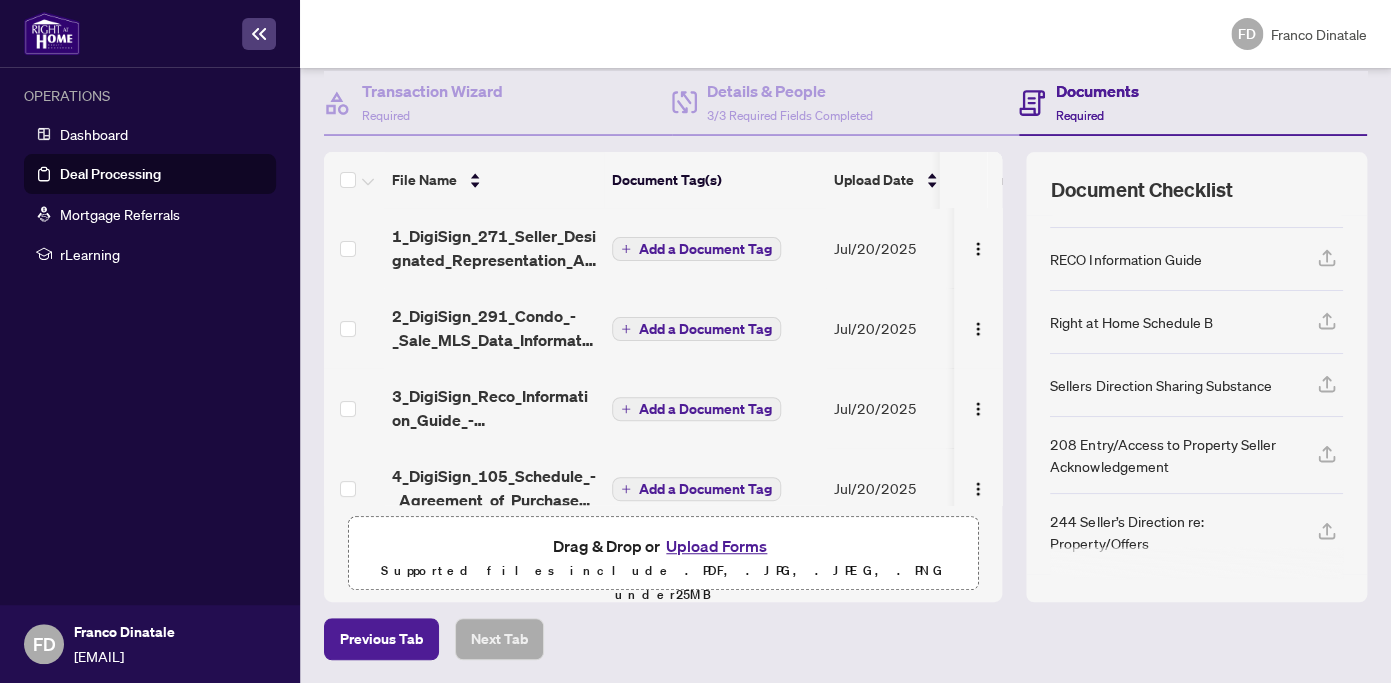 scroll, scrollTop: 0, scrollLeft: 0, axis: both 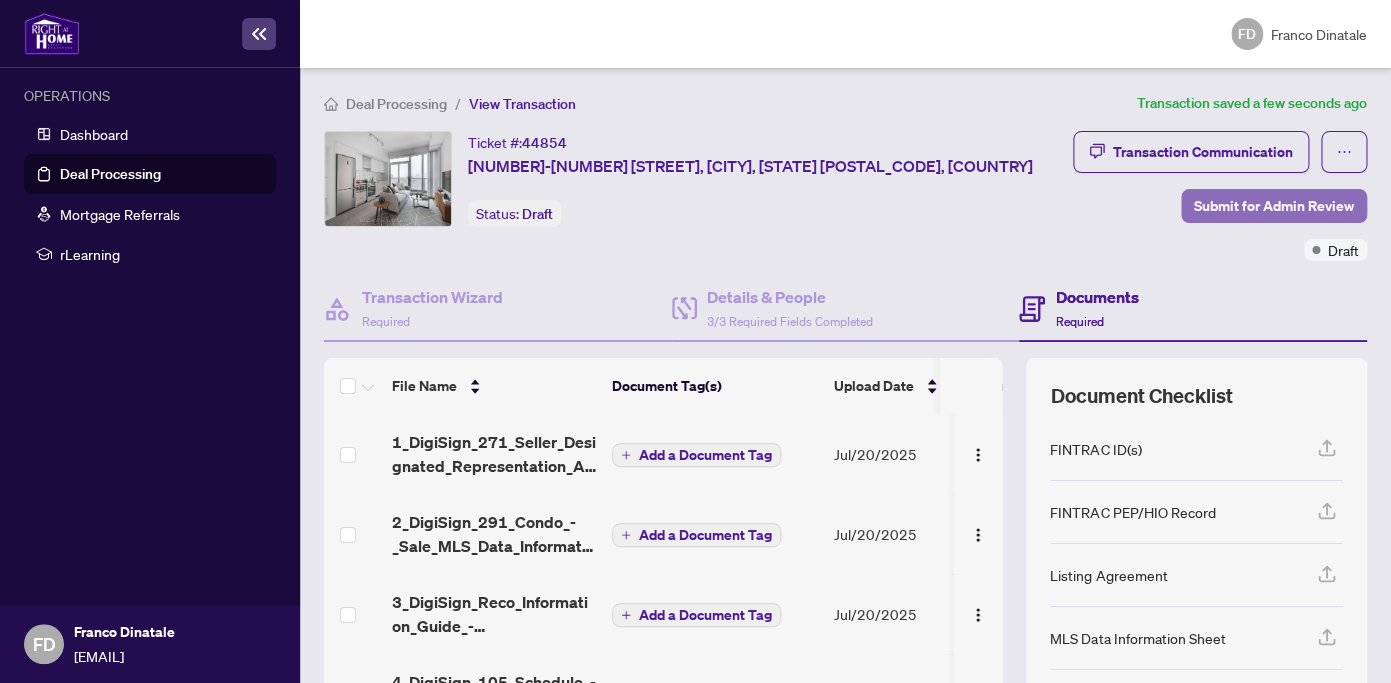 click on "Submit for Admin Review" at bounding box center [1274, 206] 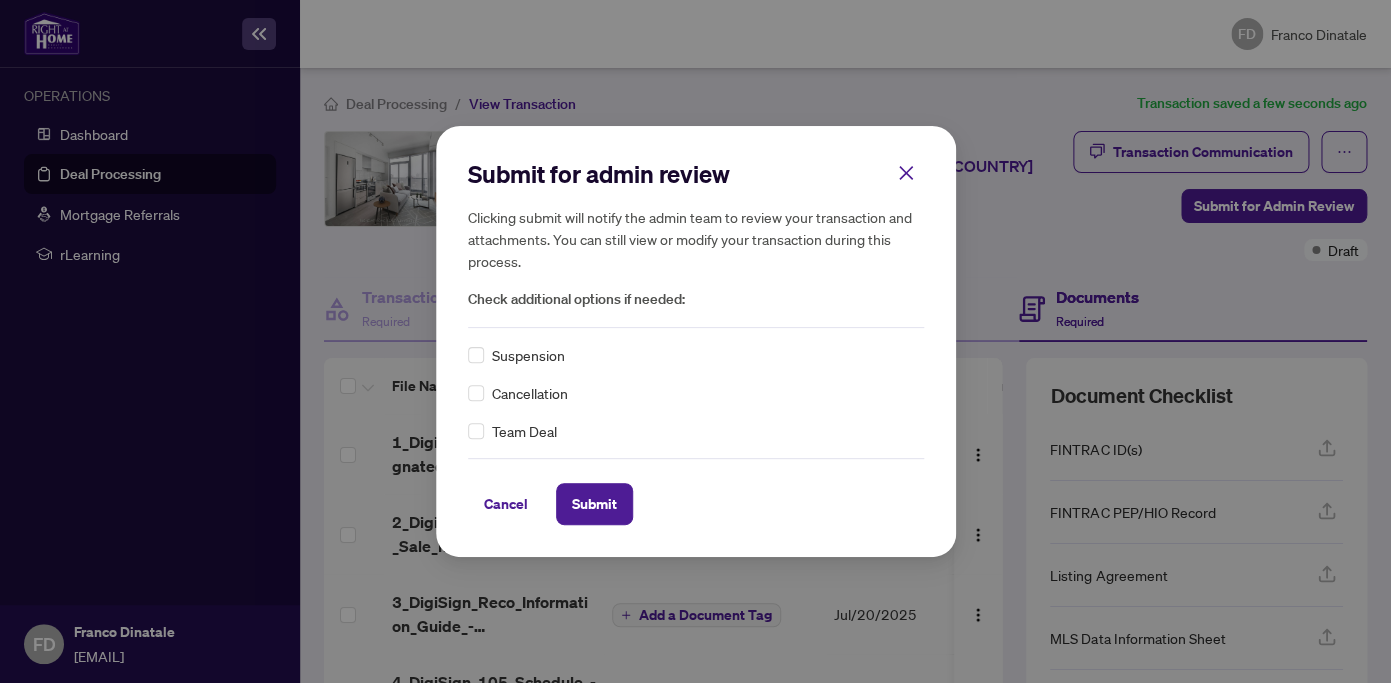 click on "Suspension" at bounding box center (696, 355) 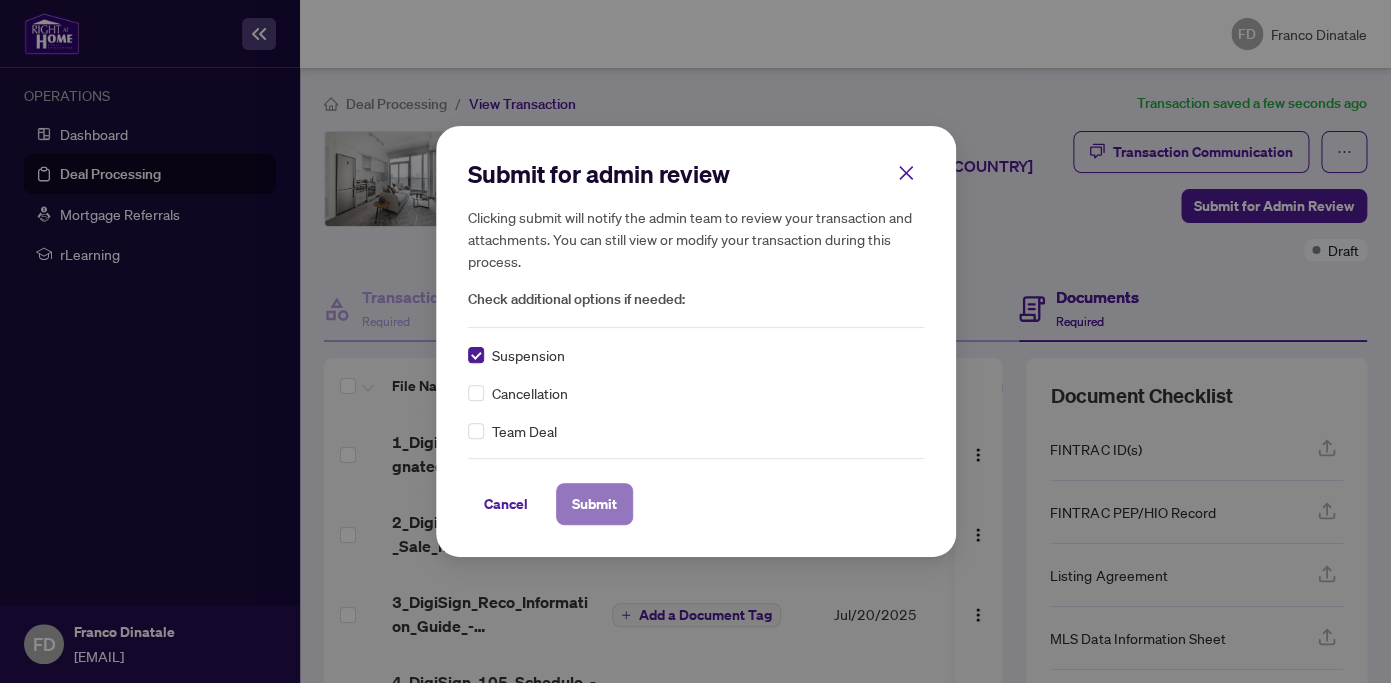 click on "Submit" at bounding box center [594, 504] 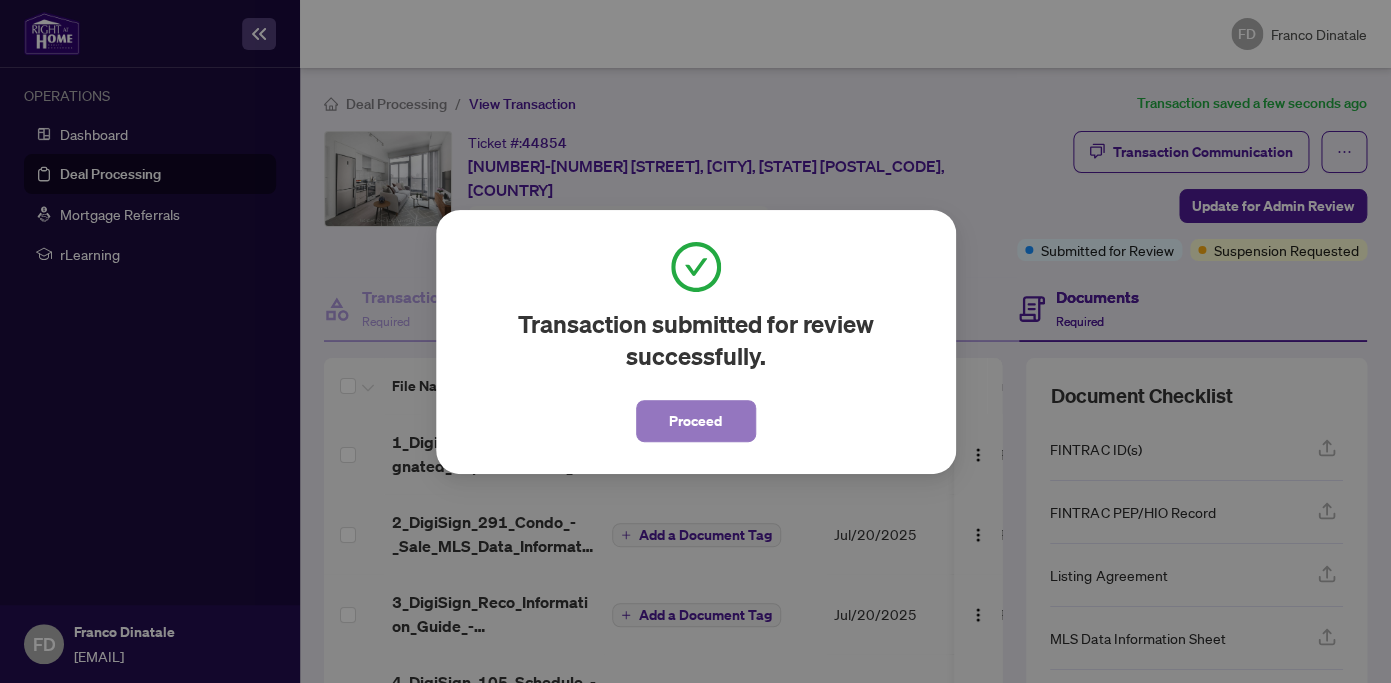 click on "Proceed" at bounding box center (695, 421) 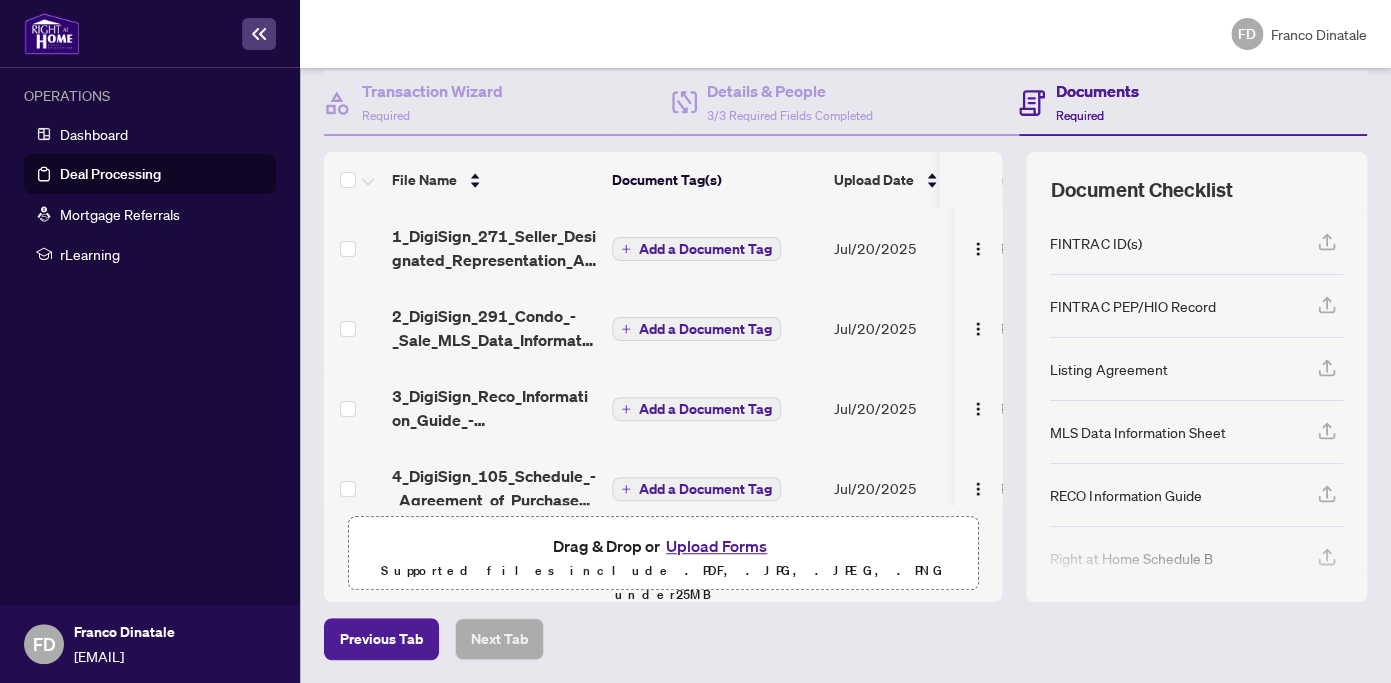 scroll, scrollTop: 0, scrollLeft: 0, axis: both 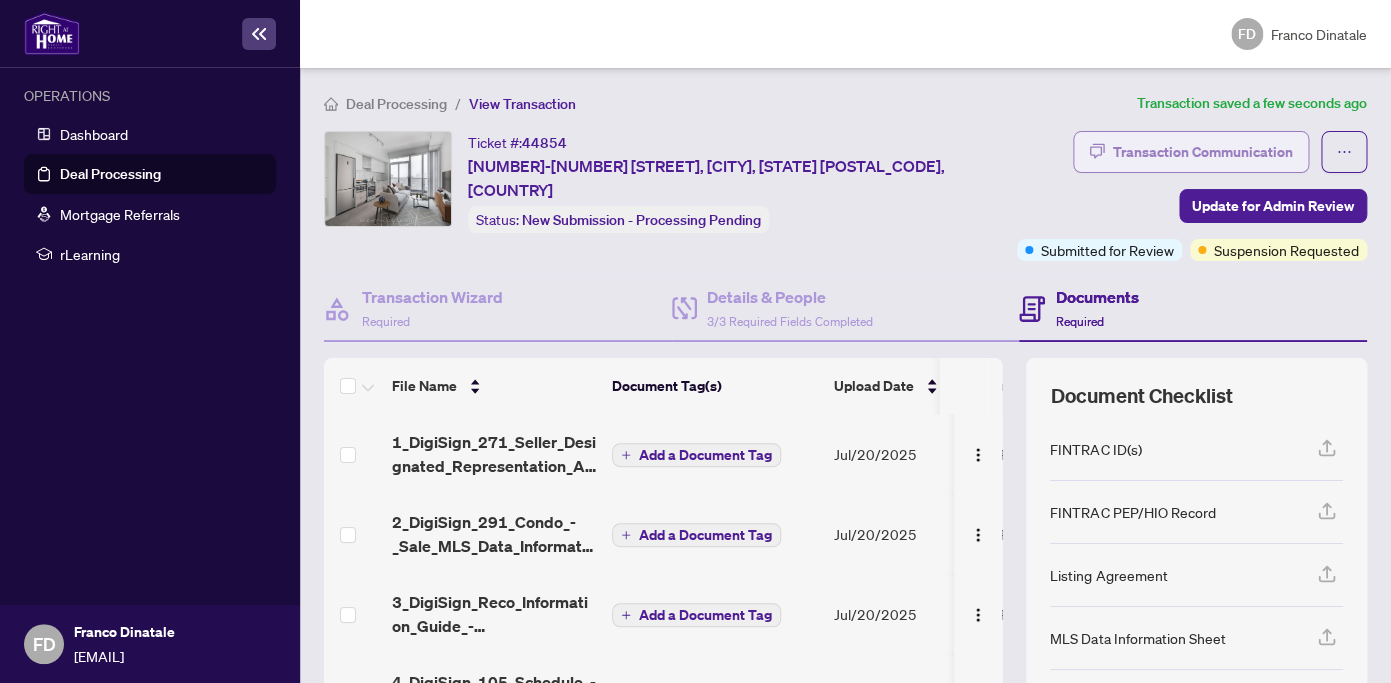 click on "Transaction Communication" at bounding box center [1203, 152] 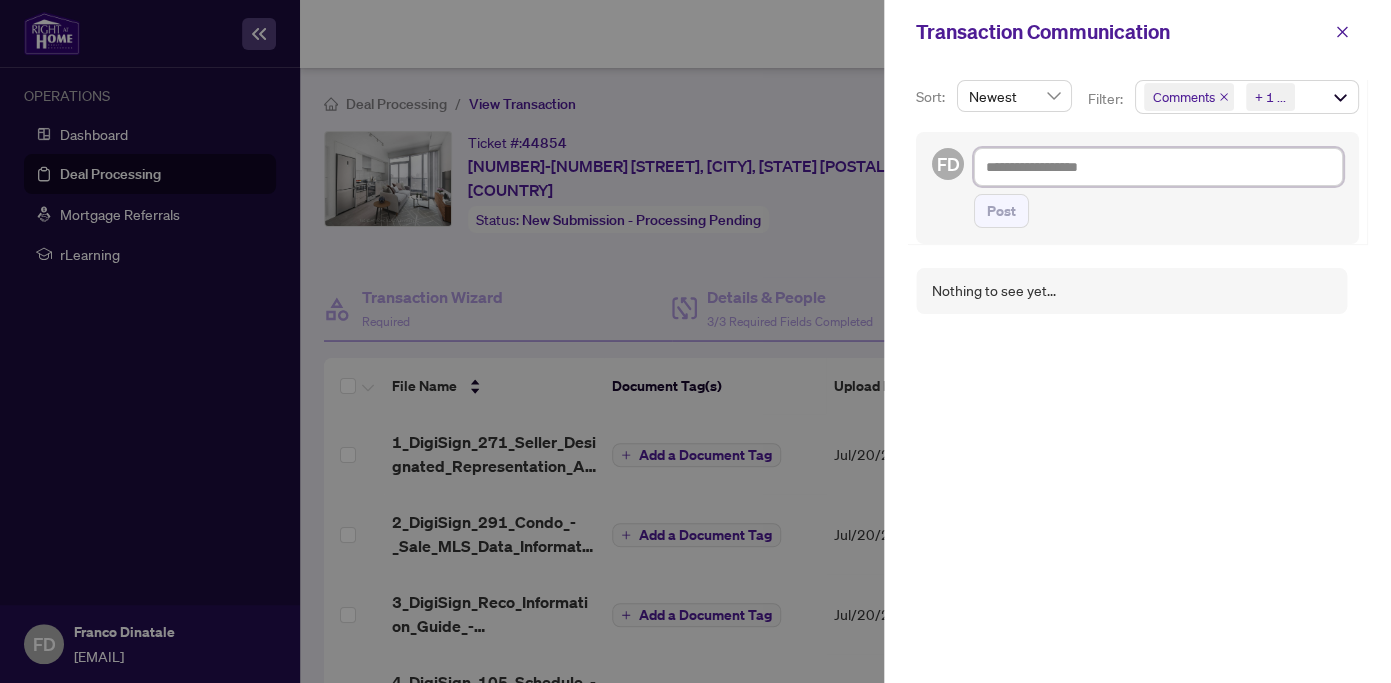 click at bounding box center (1158, 167) 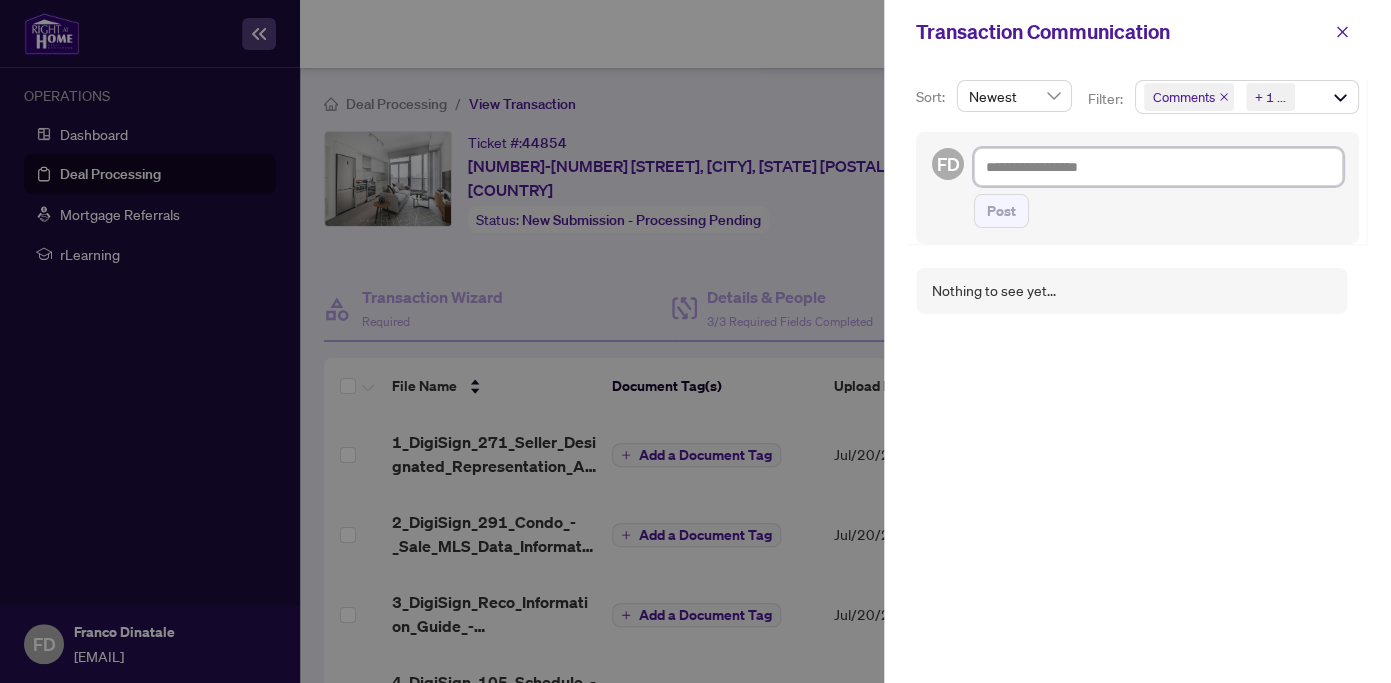 type on "*" 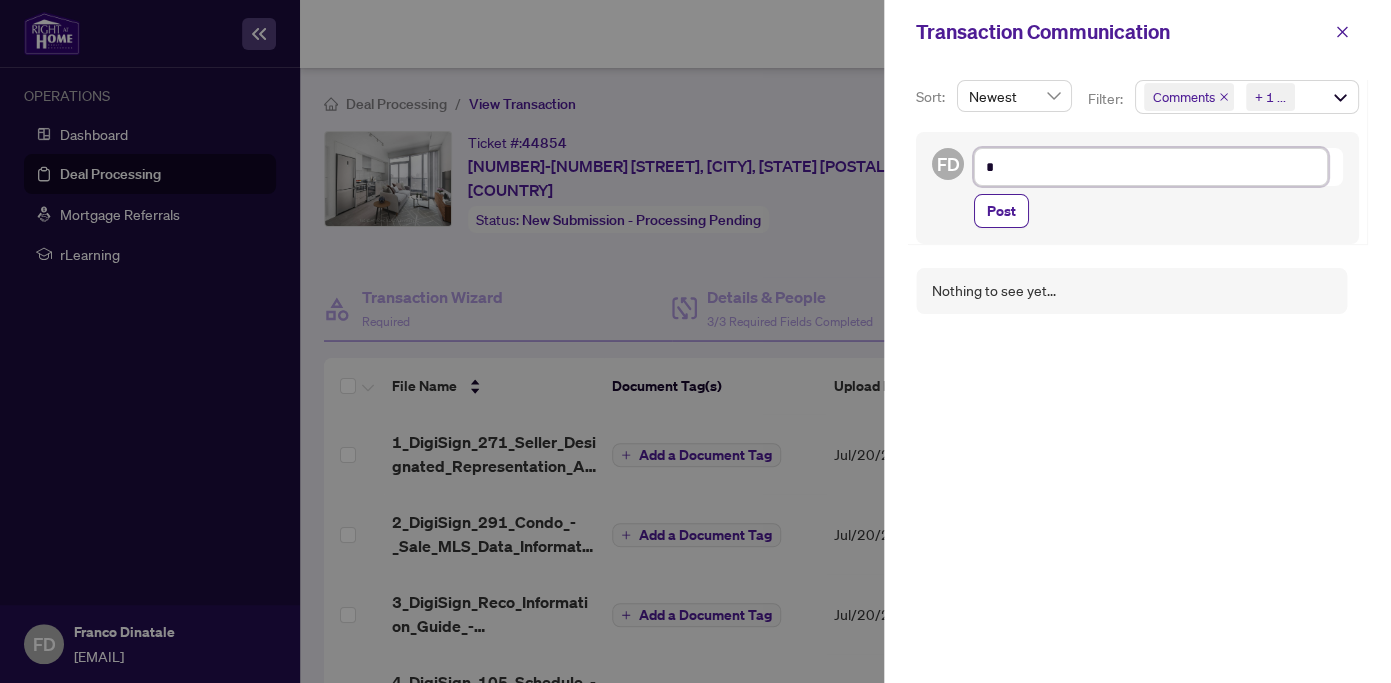 type on "*" 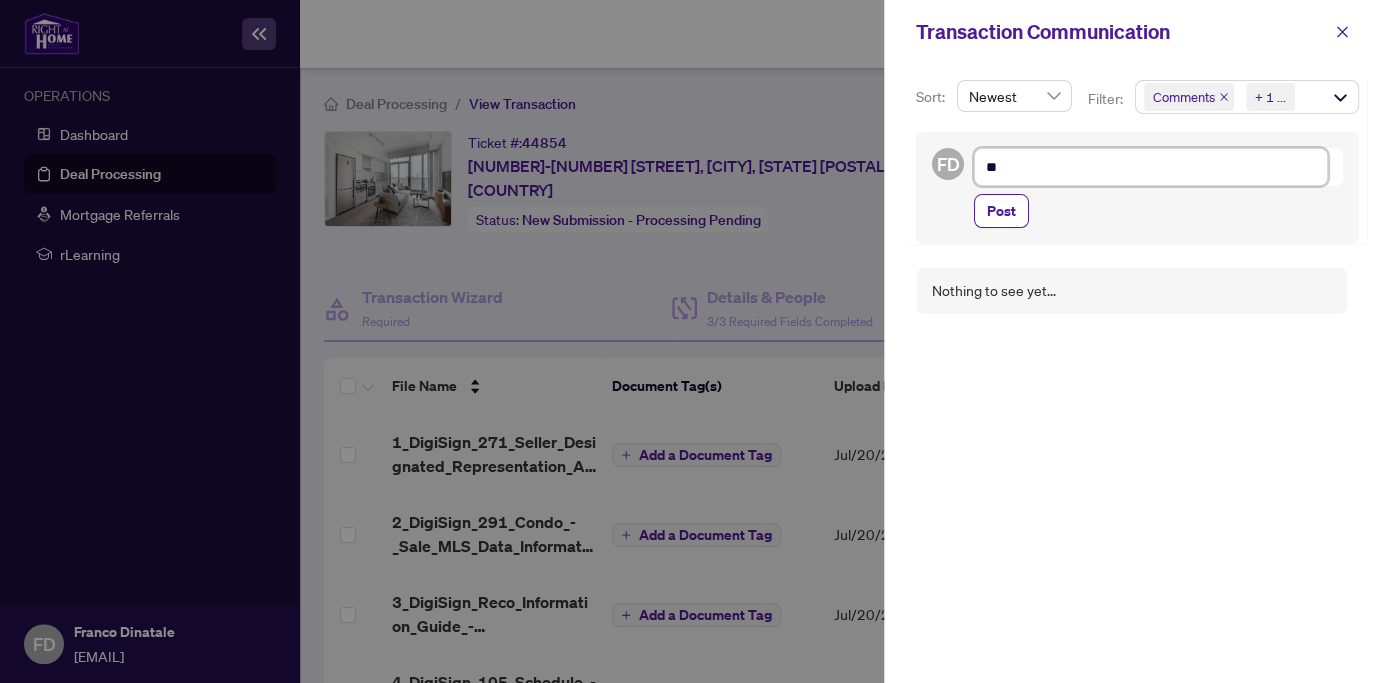 type on "*" 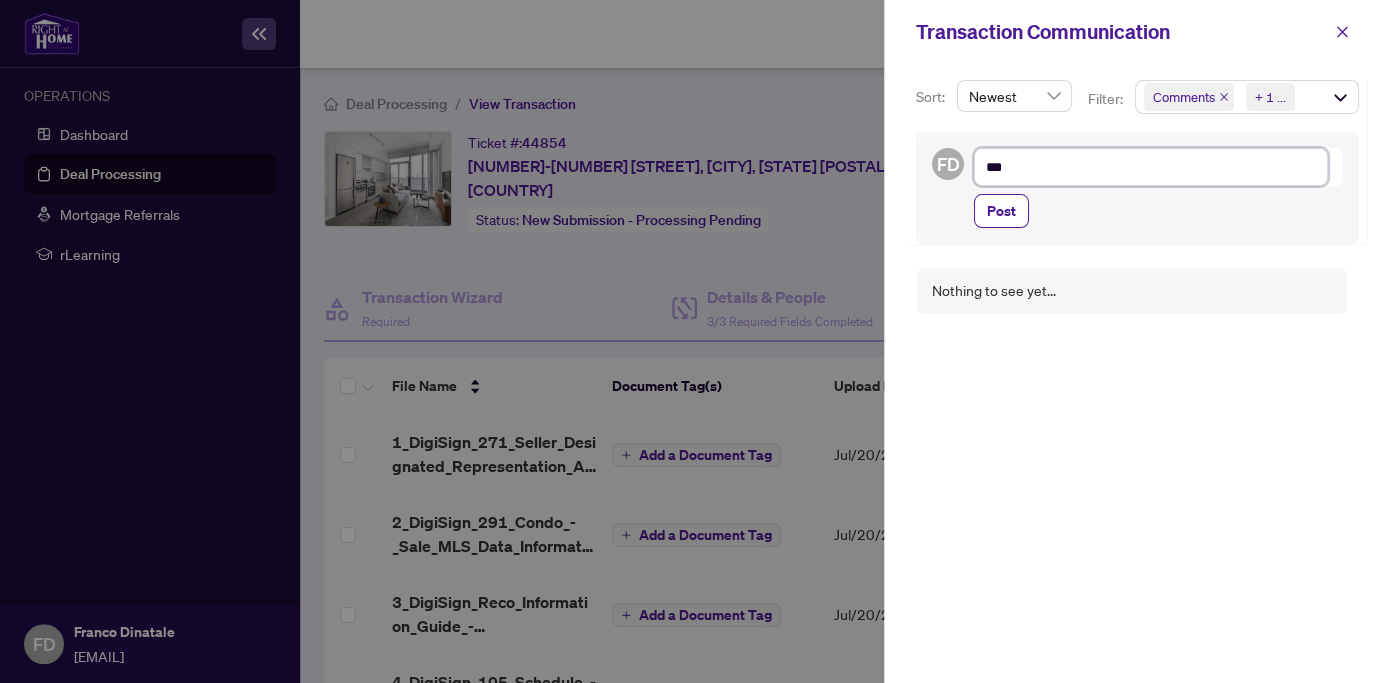 type on "****" 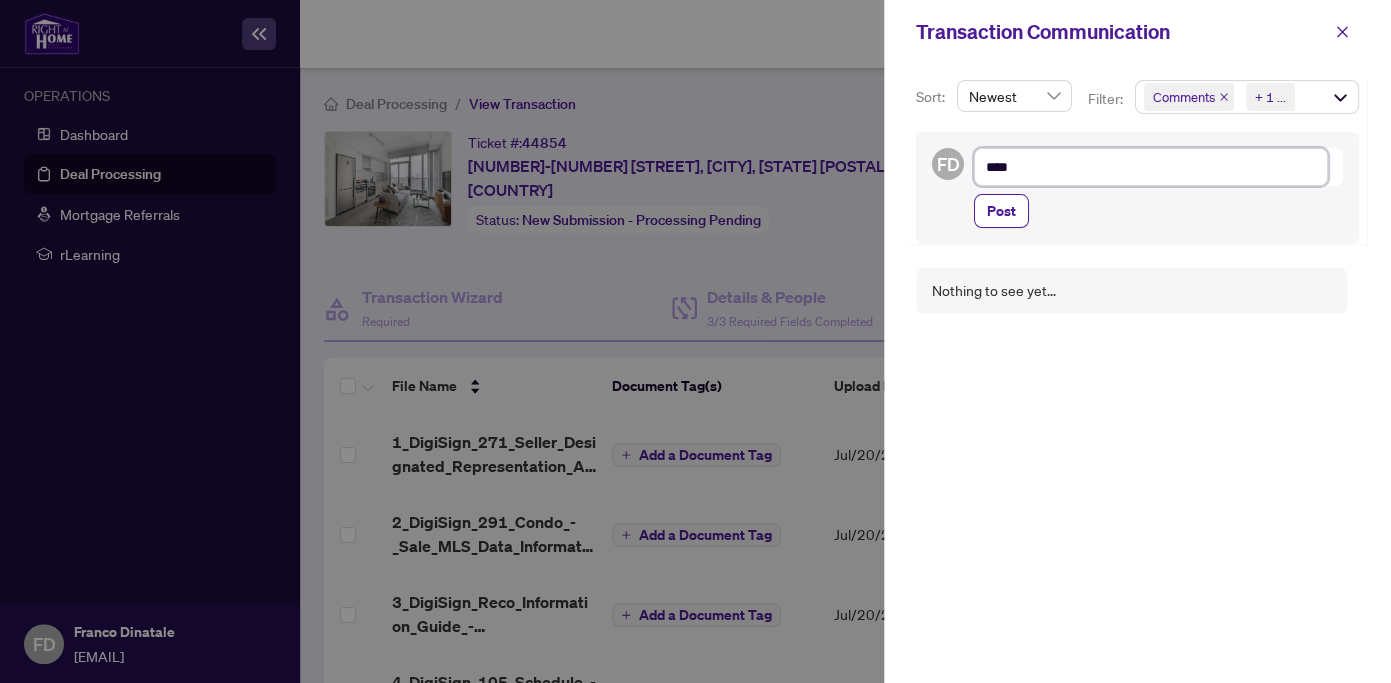 type on "*****" 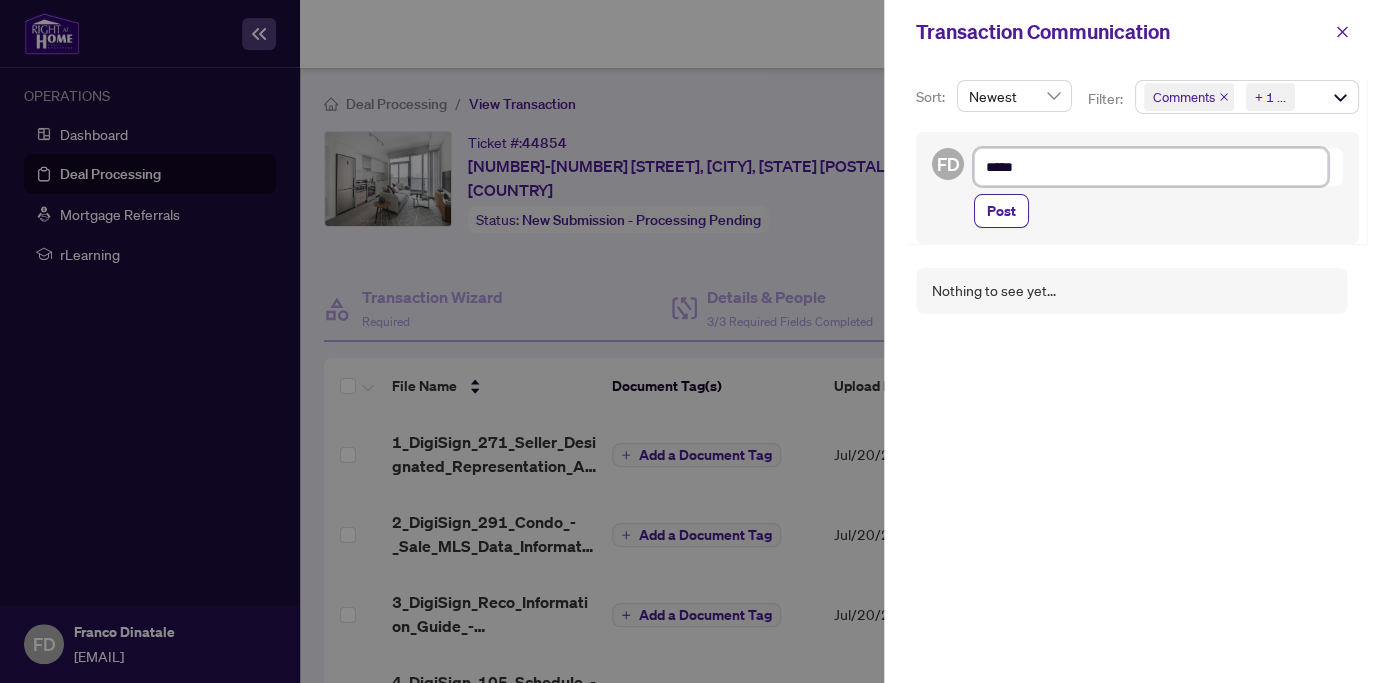 type on "******" 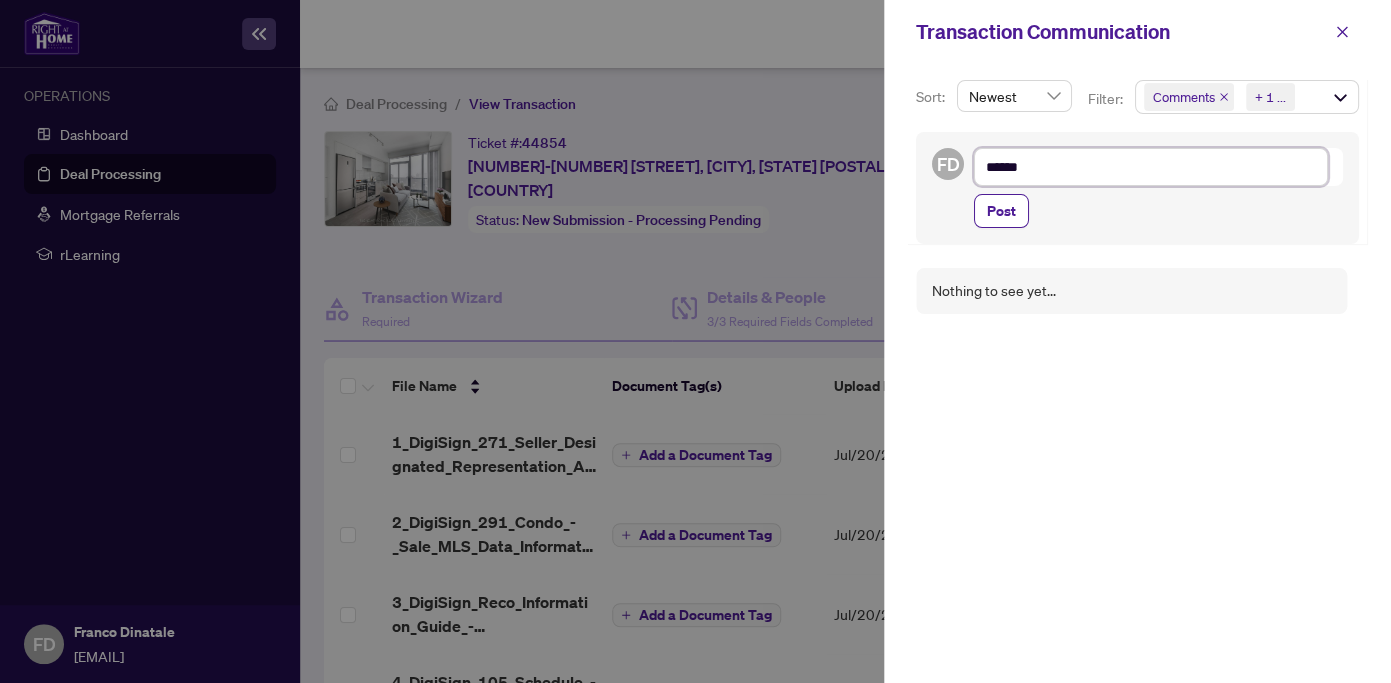 type on "******" 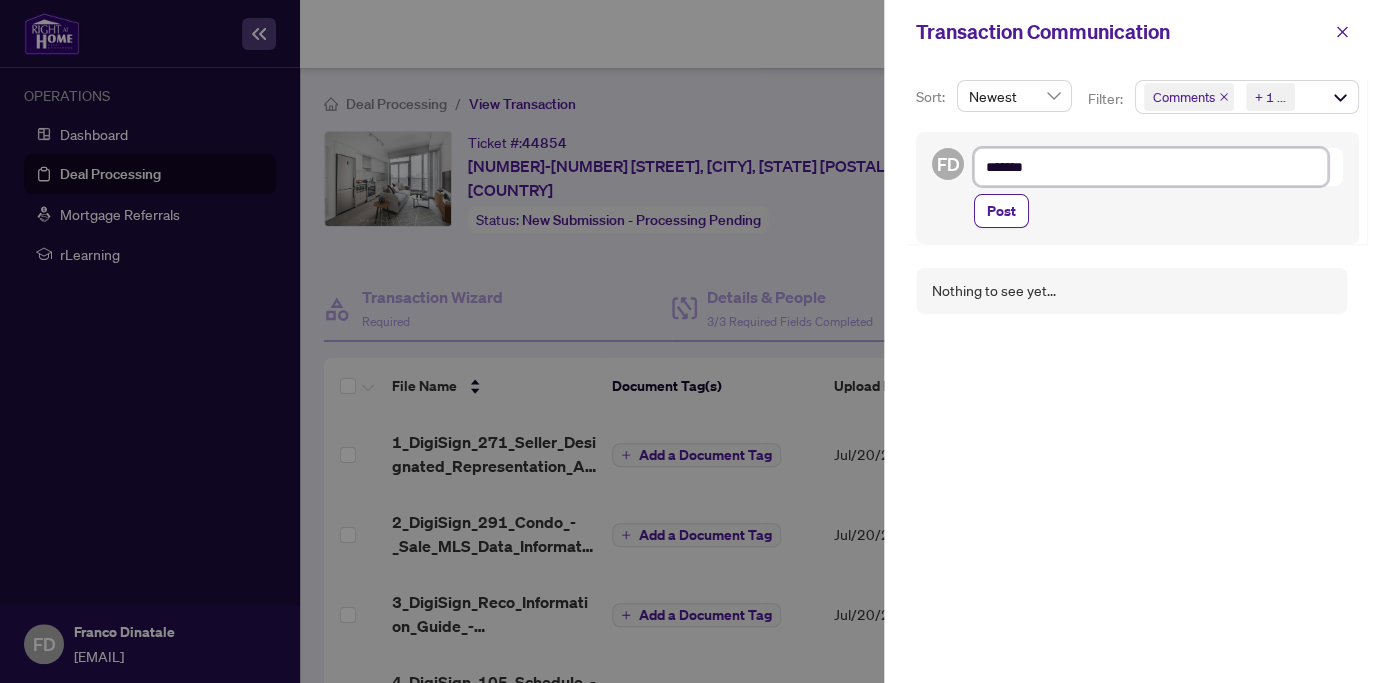 type on "********" 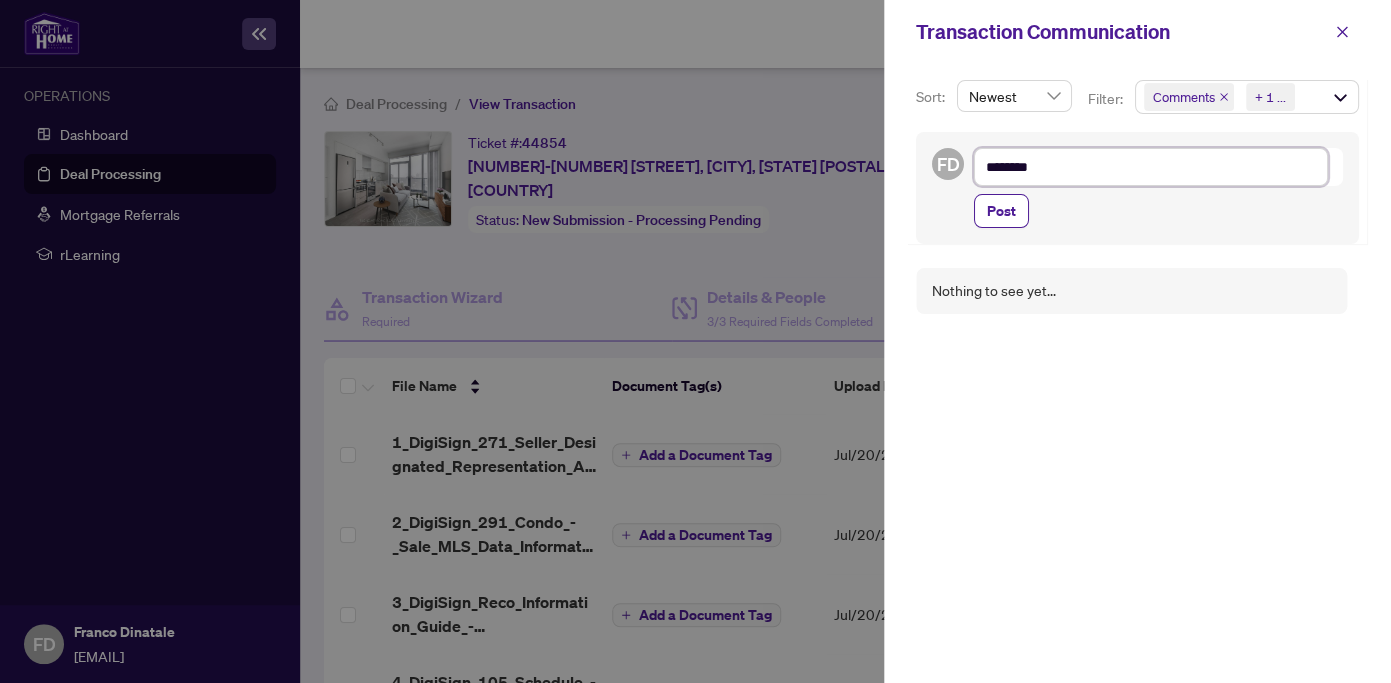 type on "********" 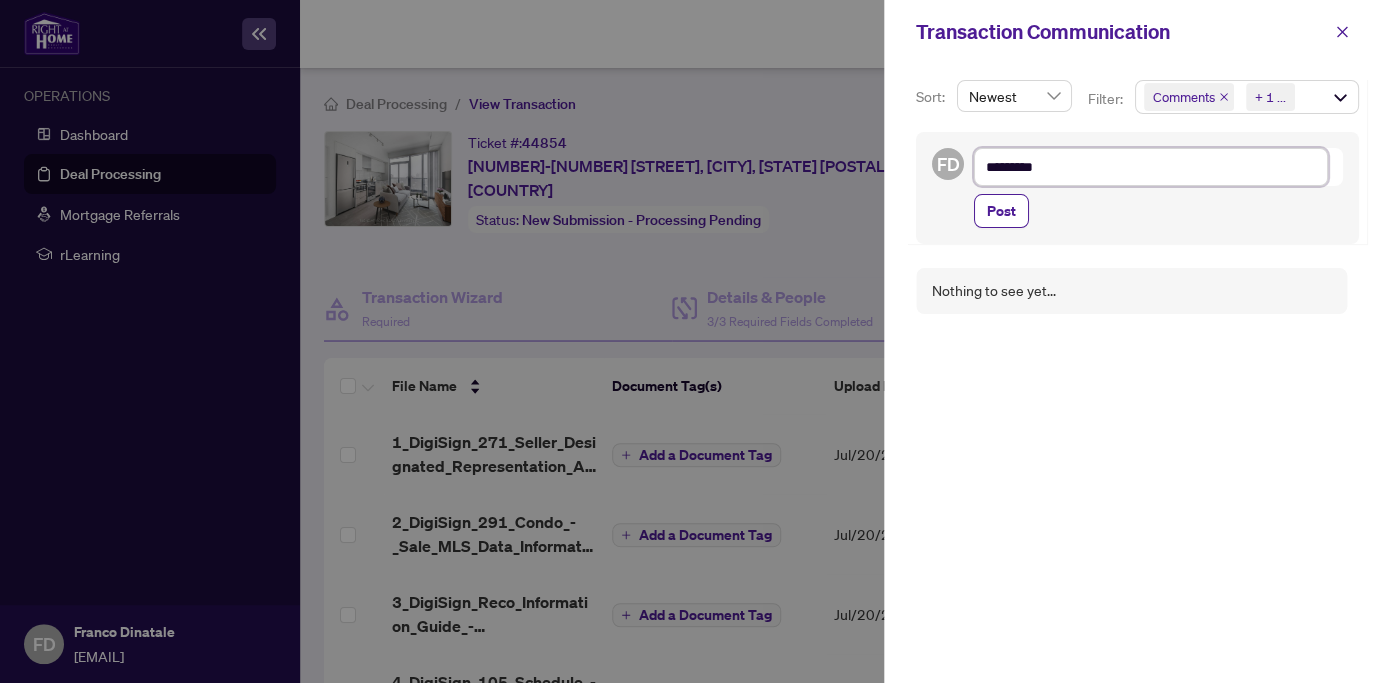 type on "**********" 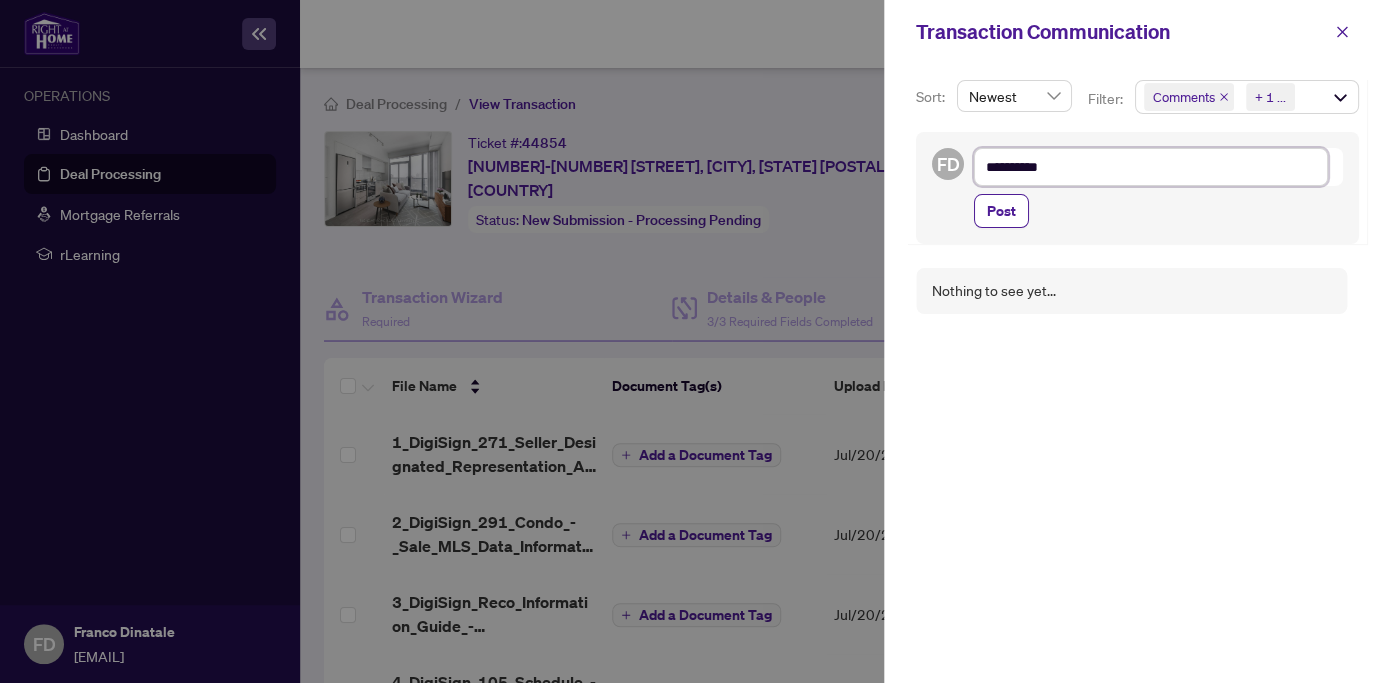 type on "**********" 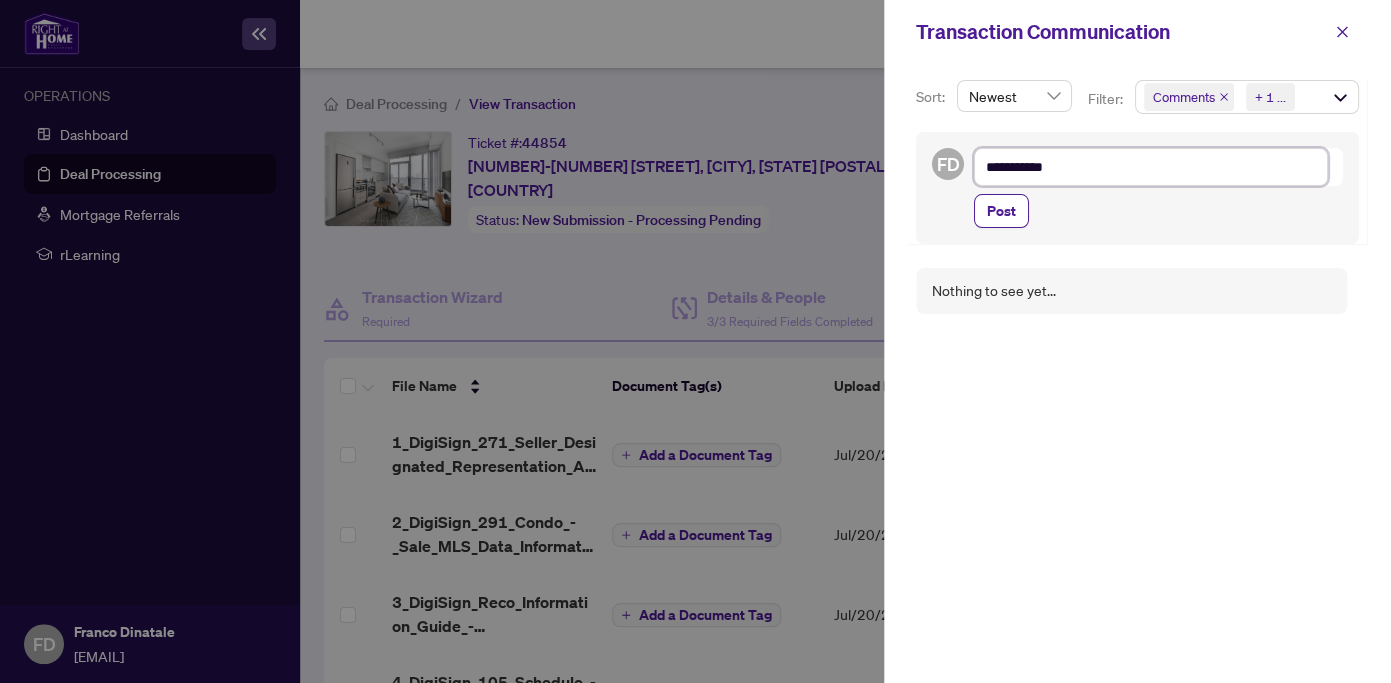 type on "**********" 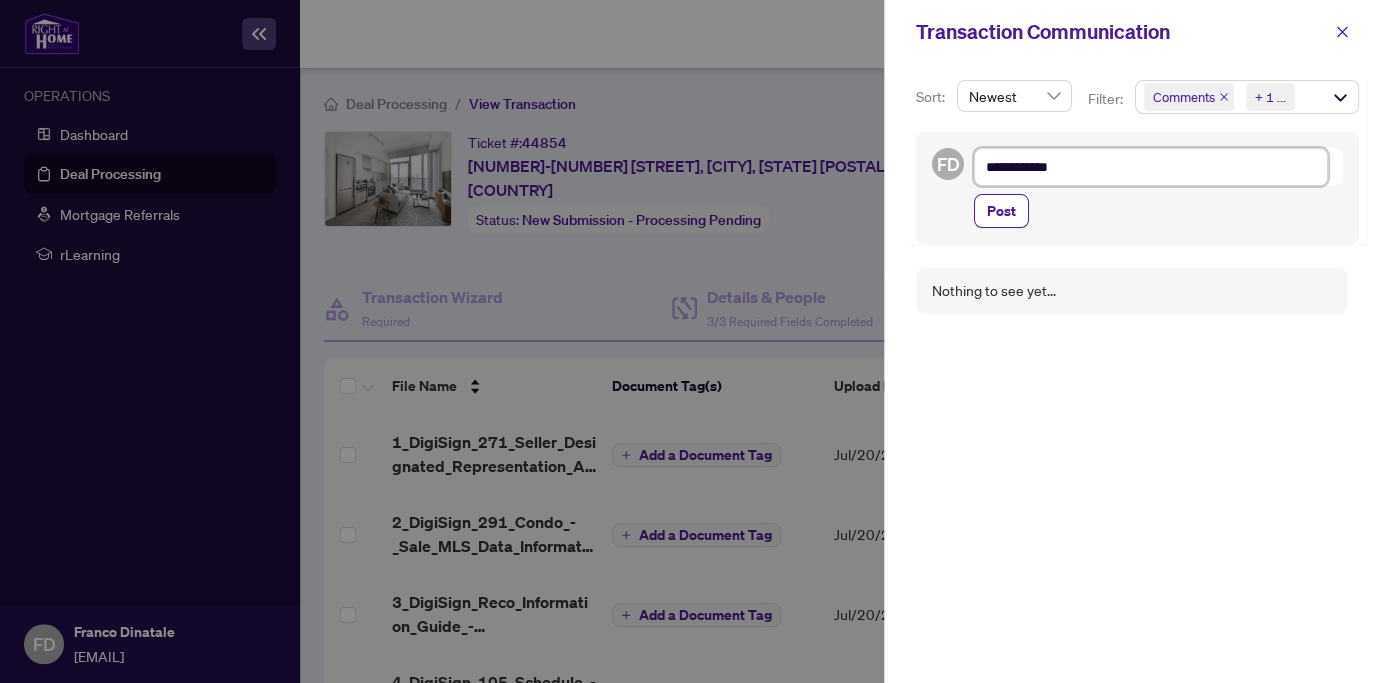 type on "**********" 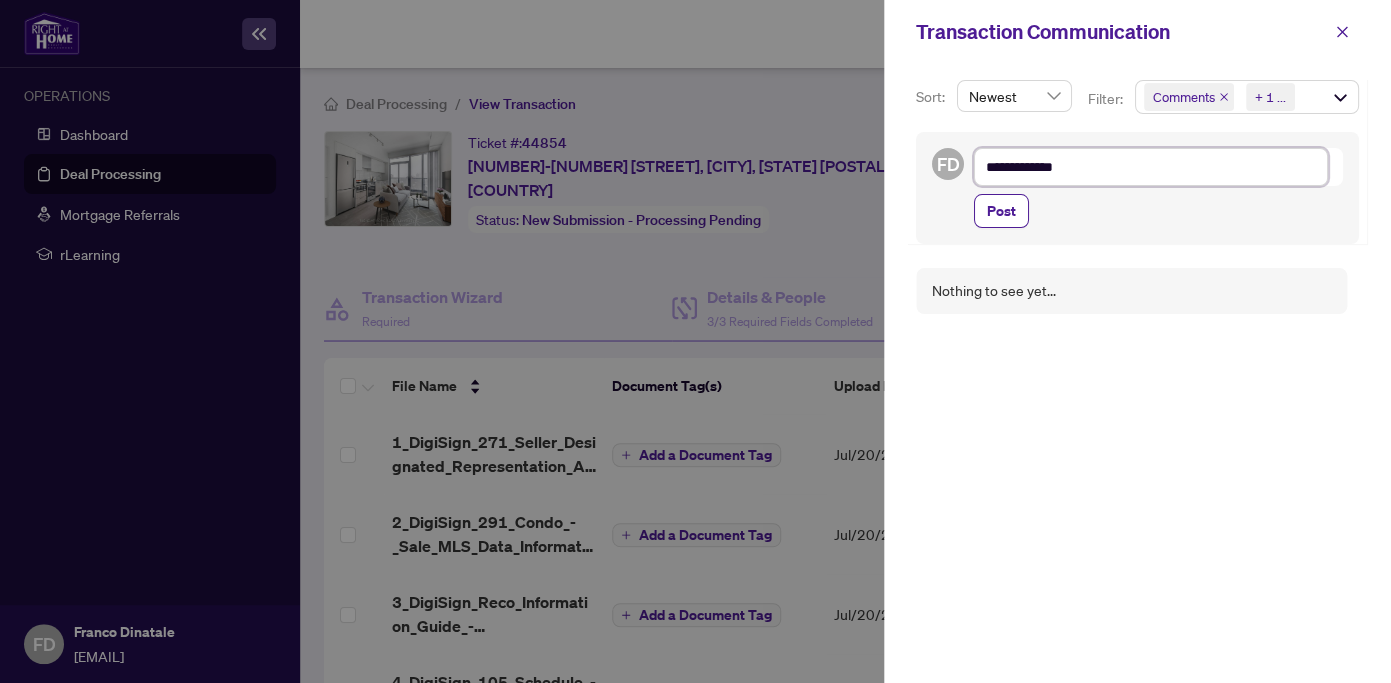 type on "**********" 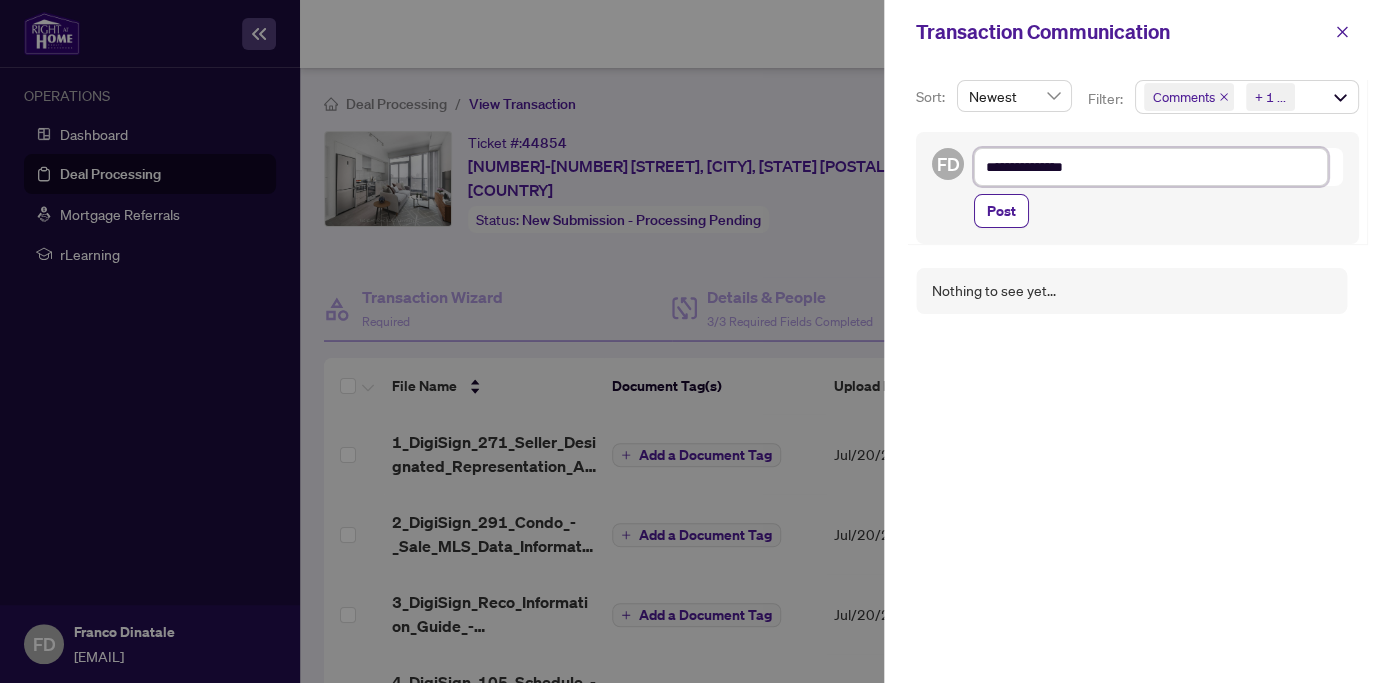 type on "**********" 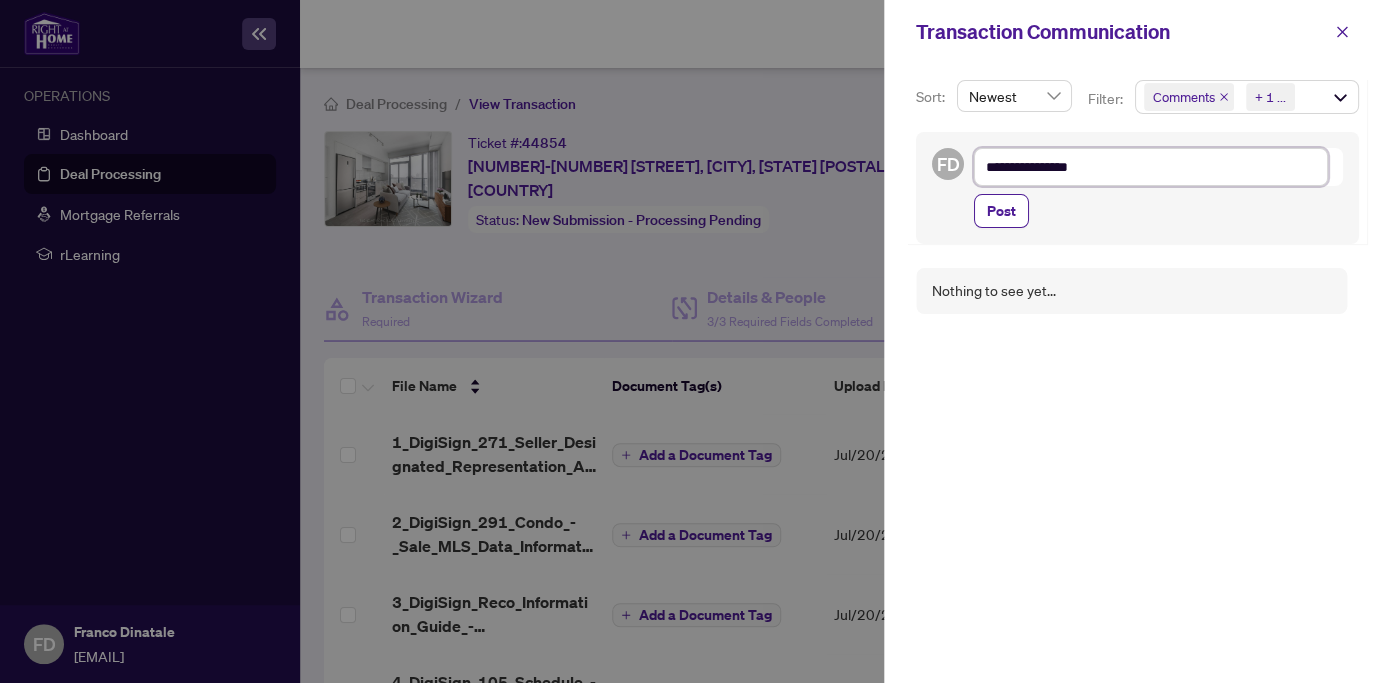 type on "**********" 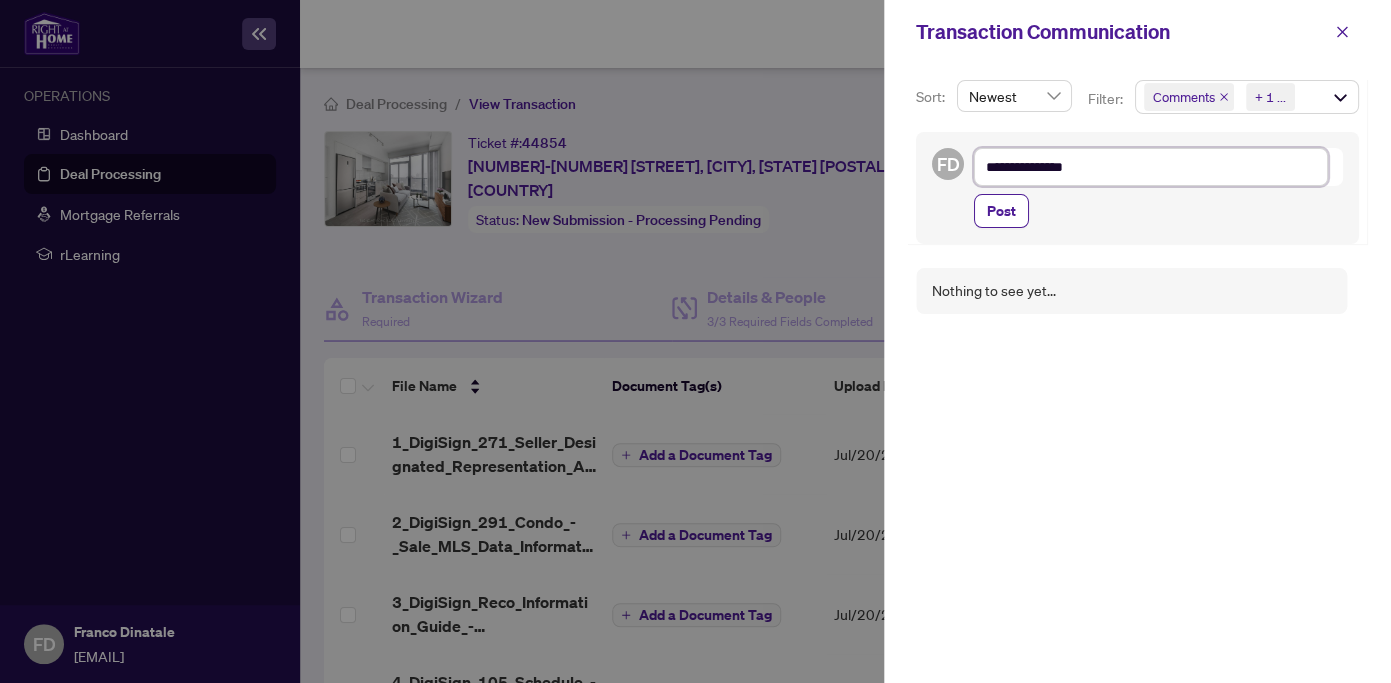 type on "**********" 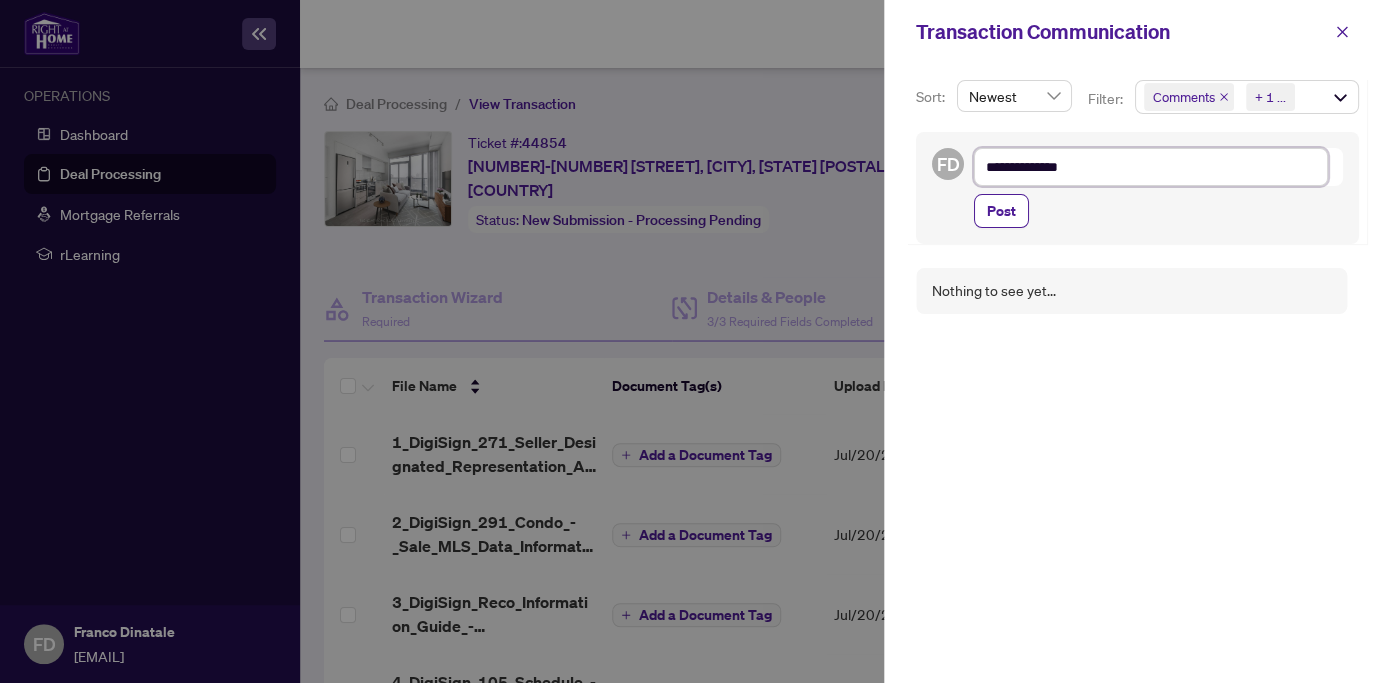 type on "**********" 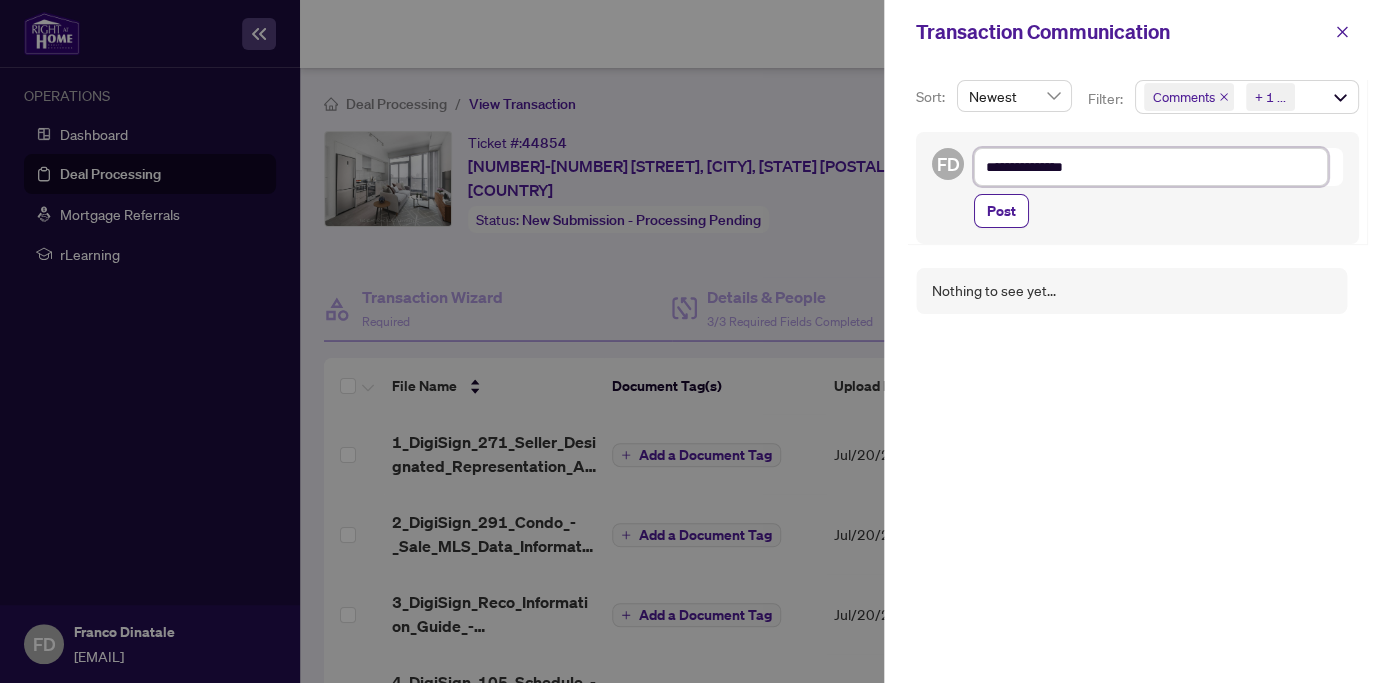 type on "**********" 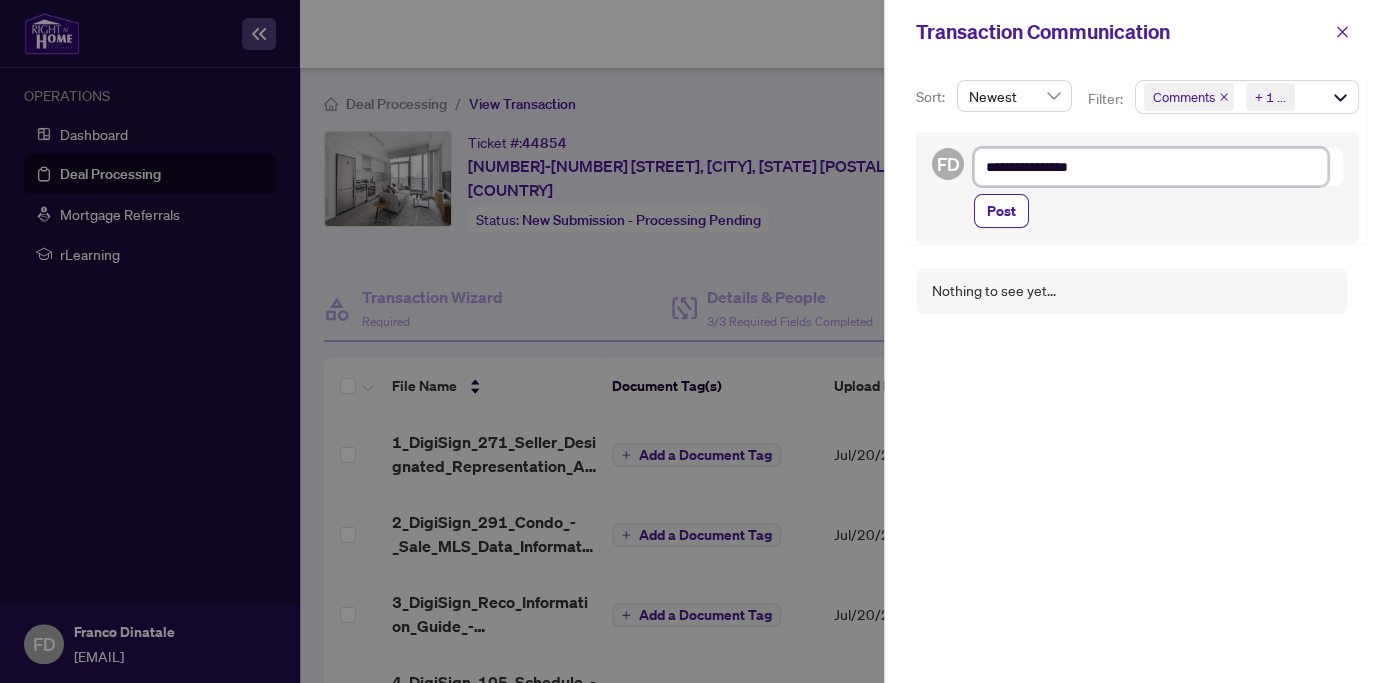 type on "**********" 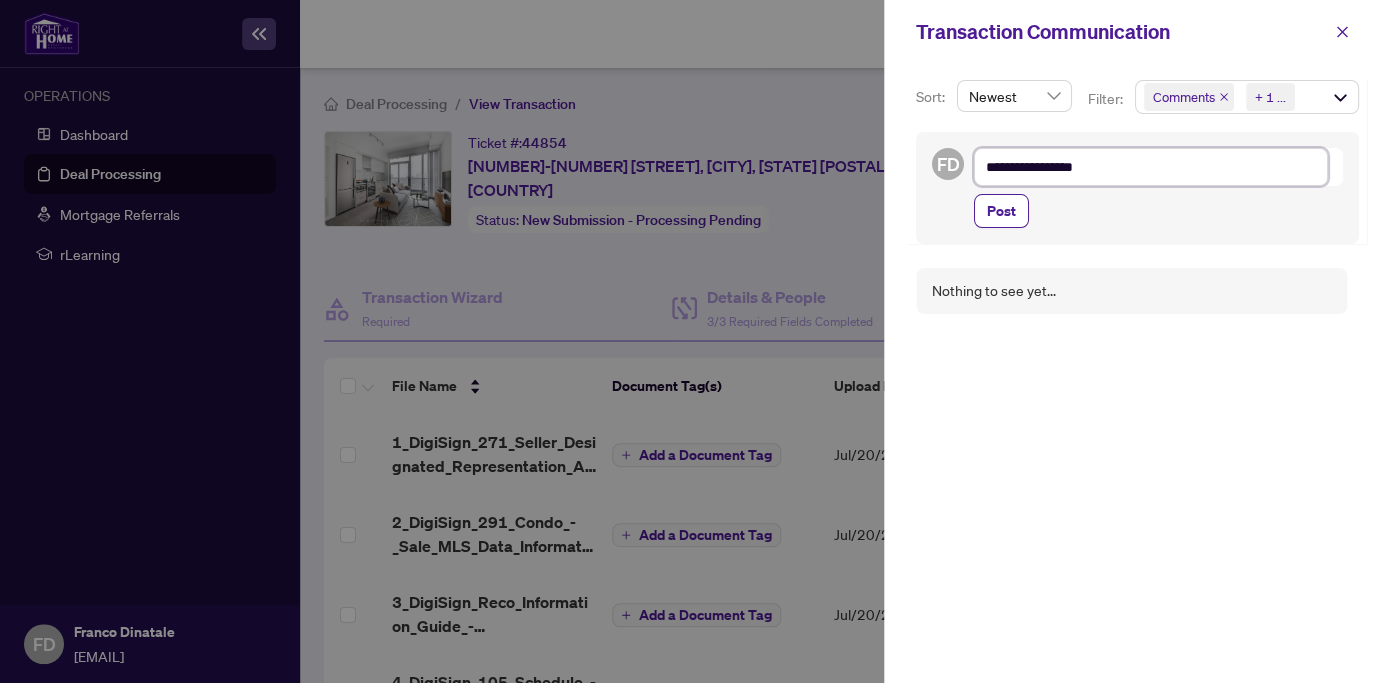 type on "**********" 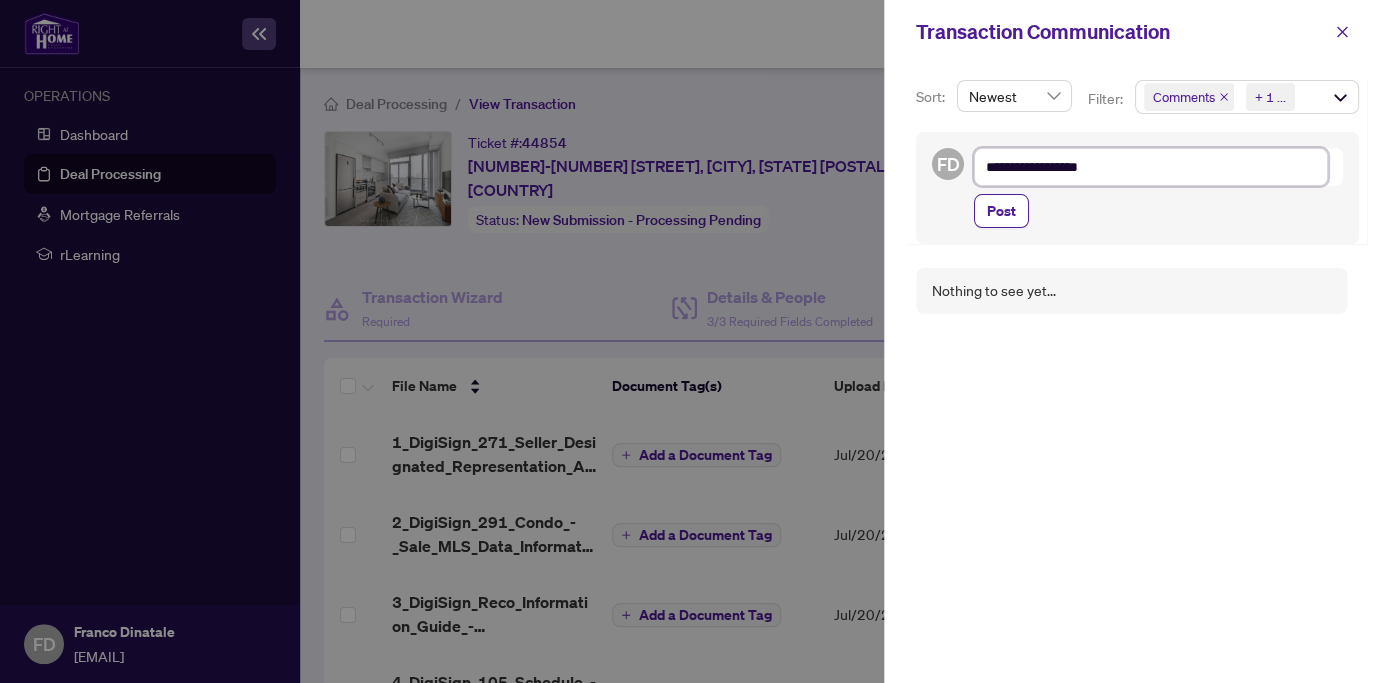 type on "**********" 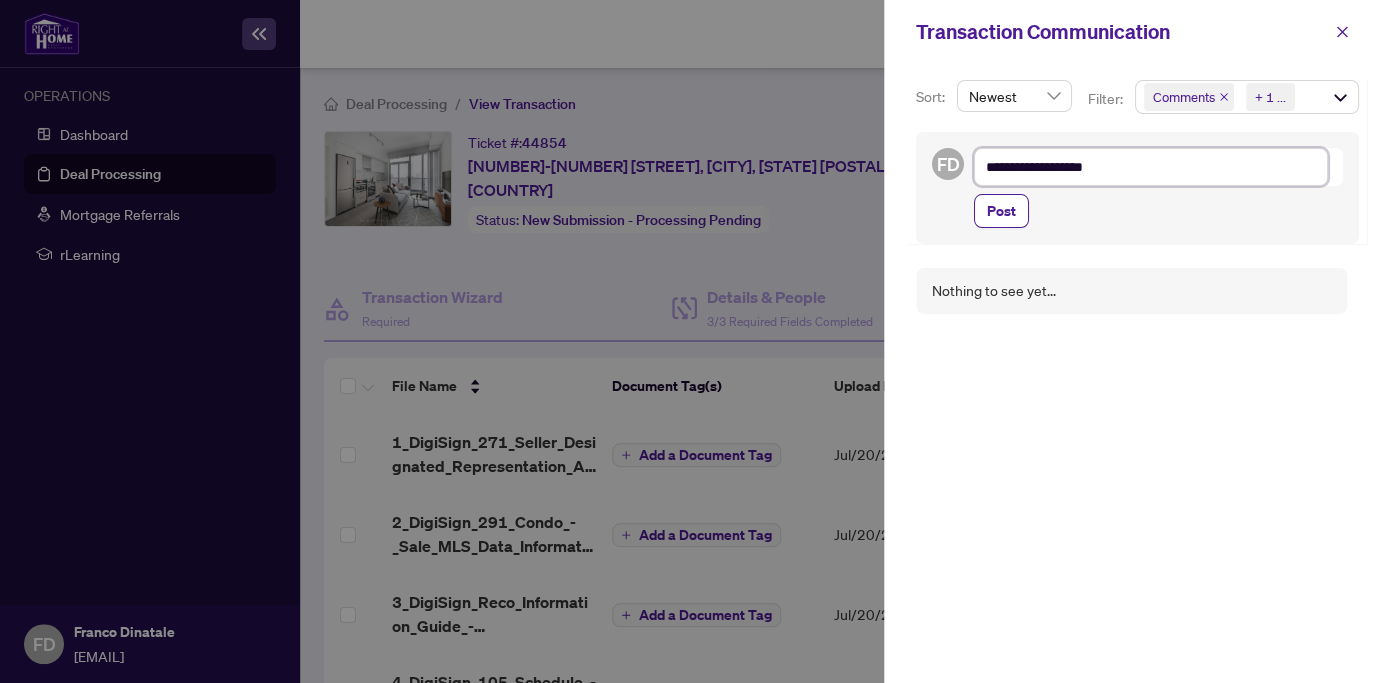 type on "**********" 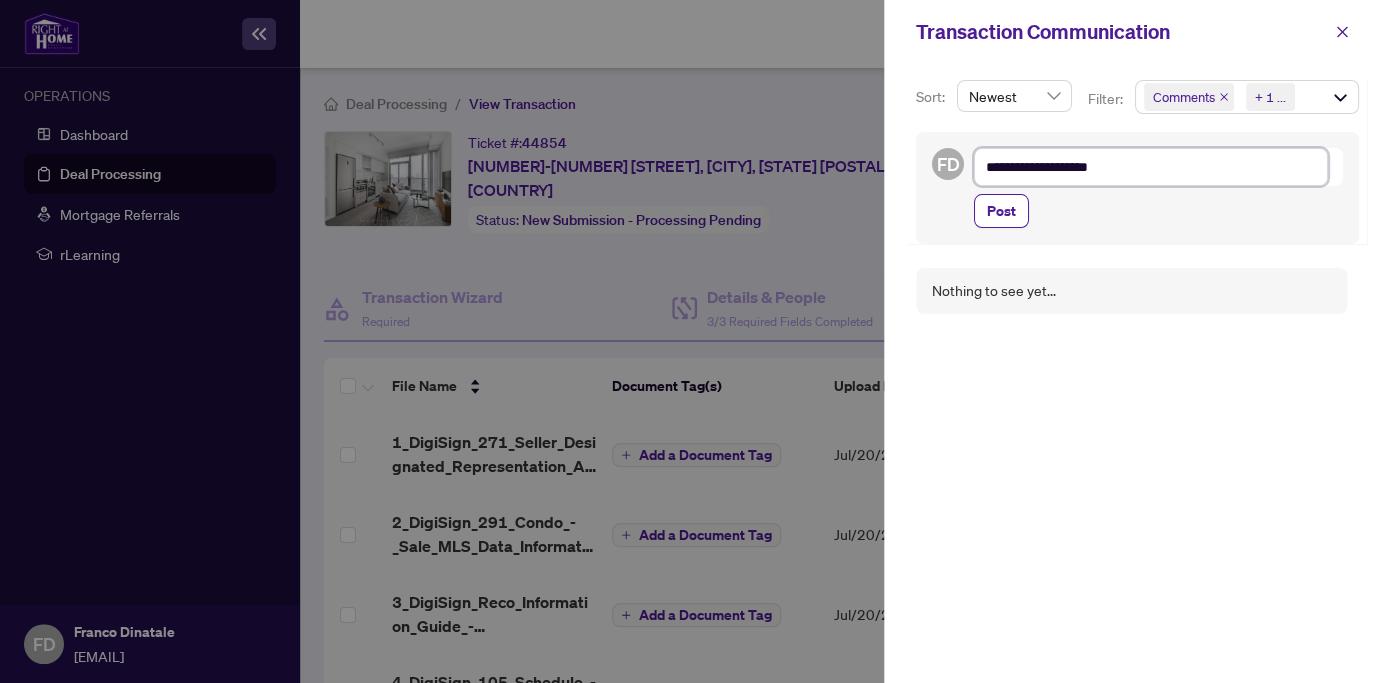type on "**********" 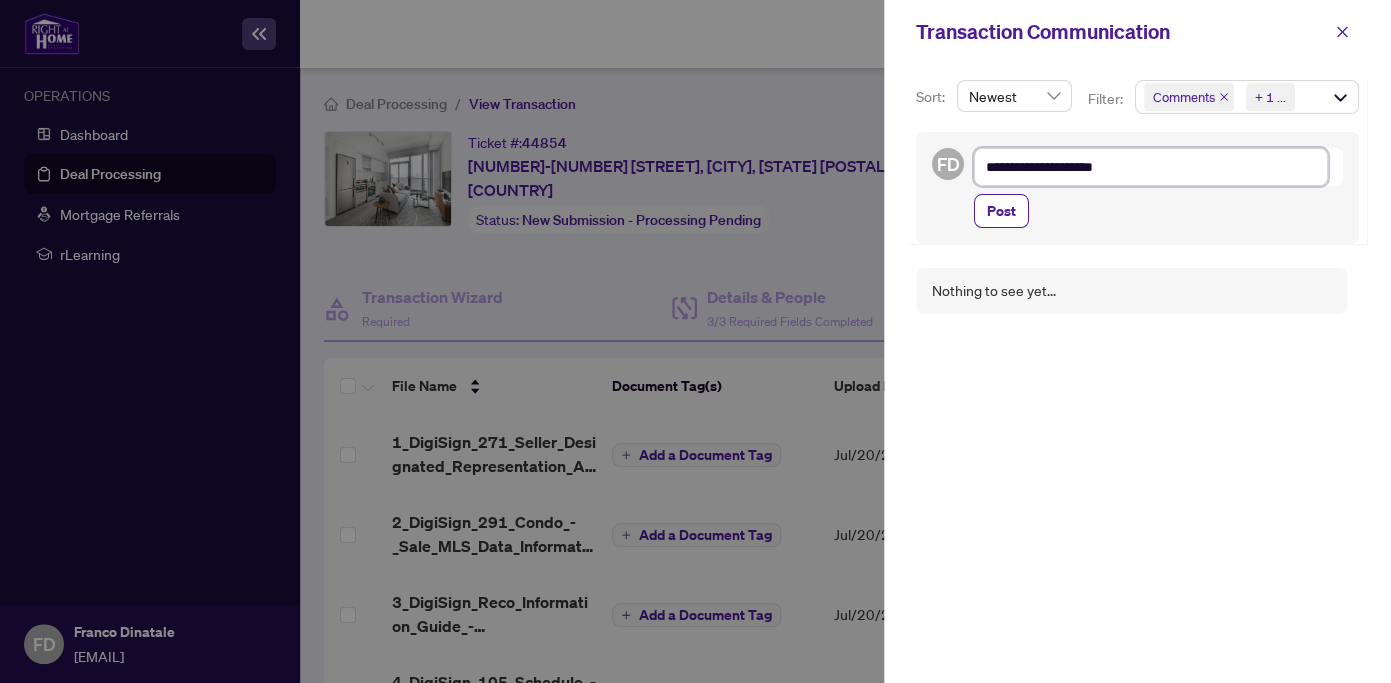 type on "**********" 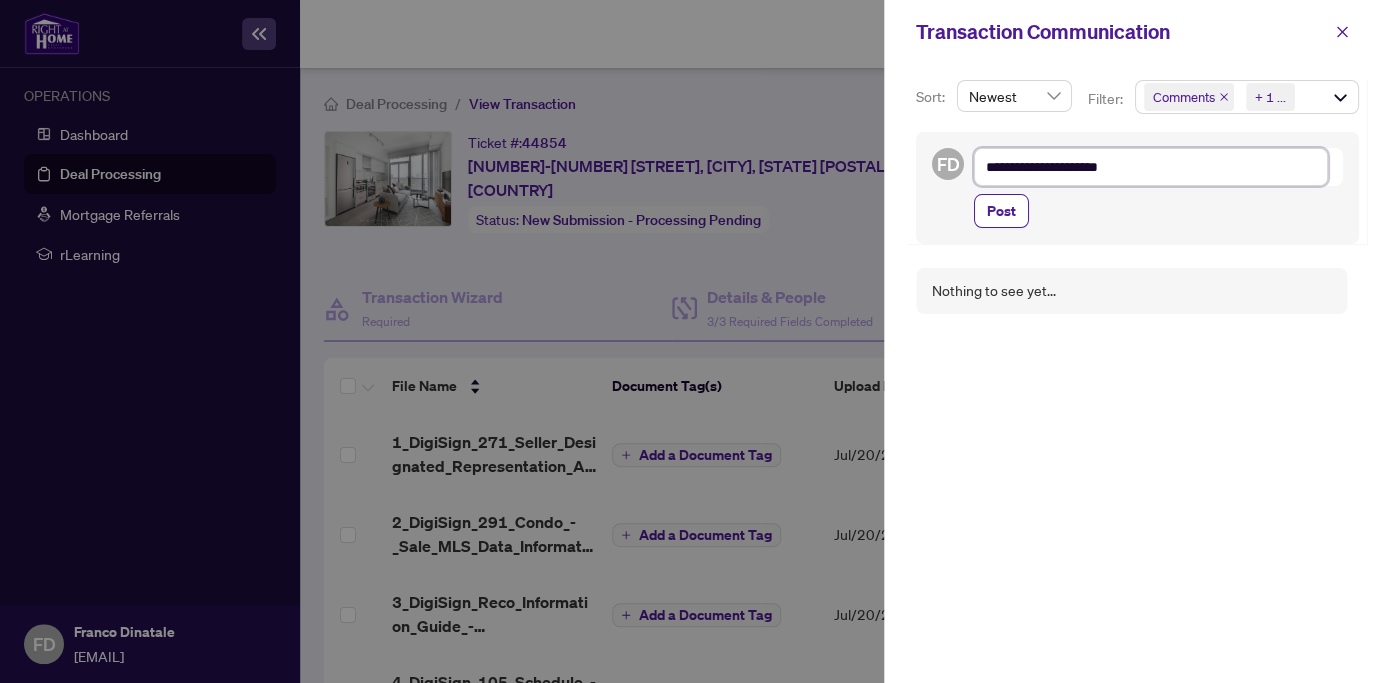 type on "**********" 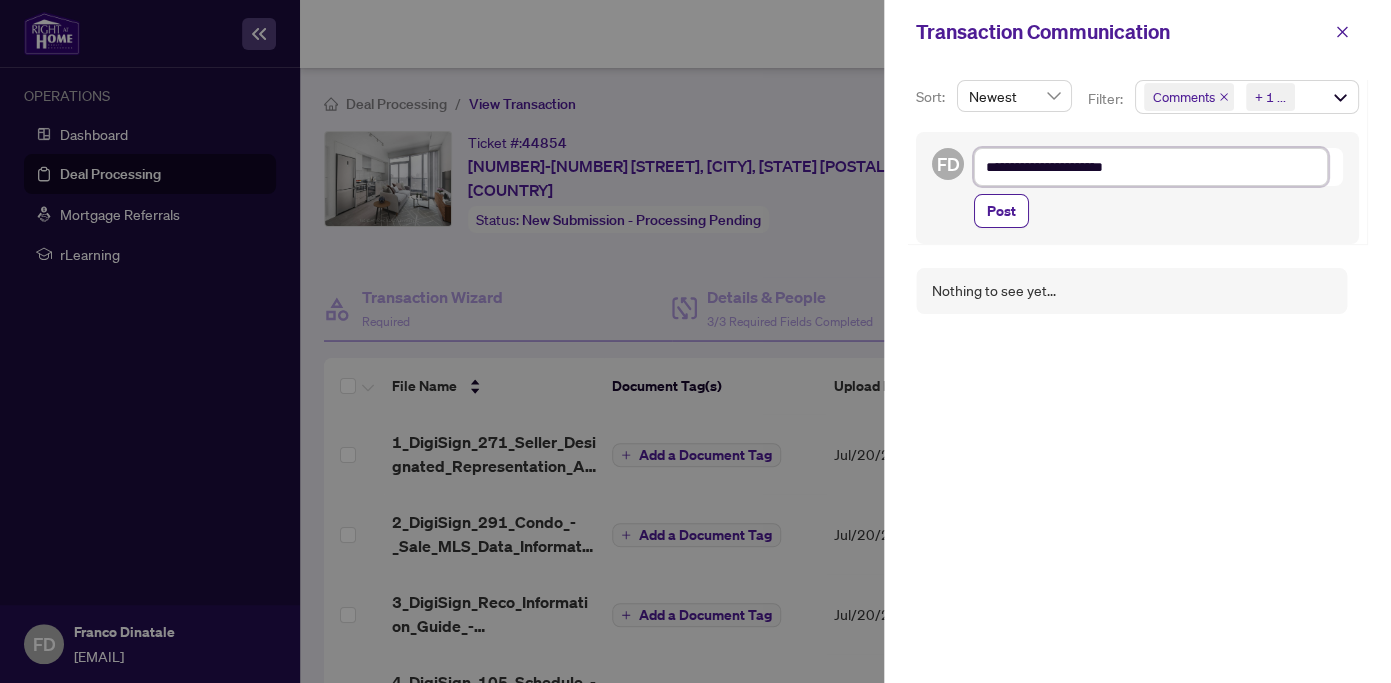 type on "**********" 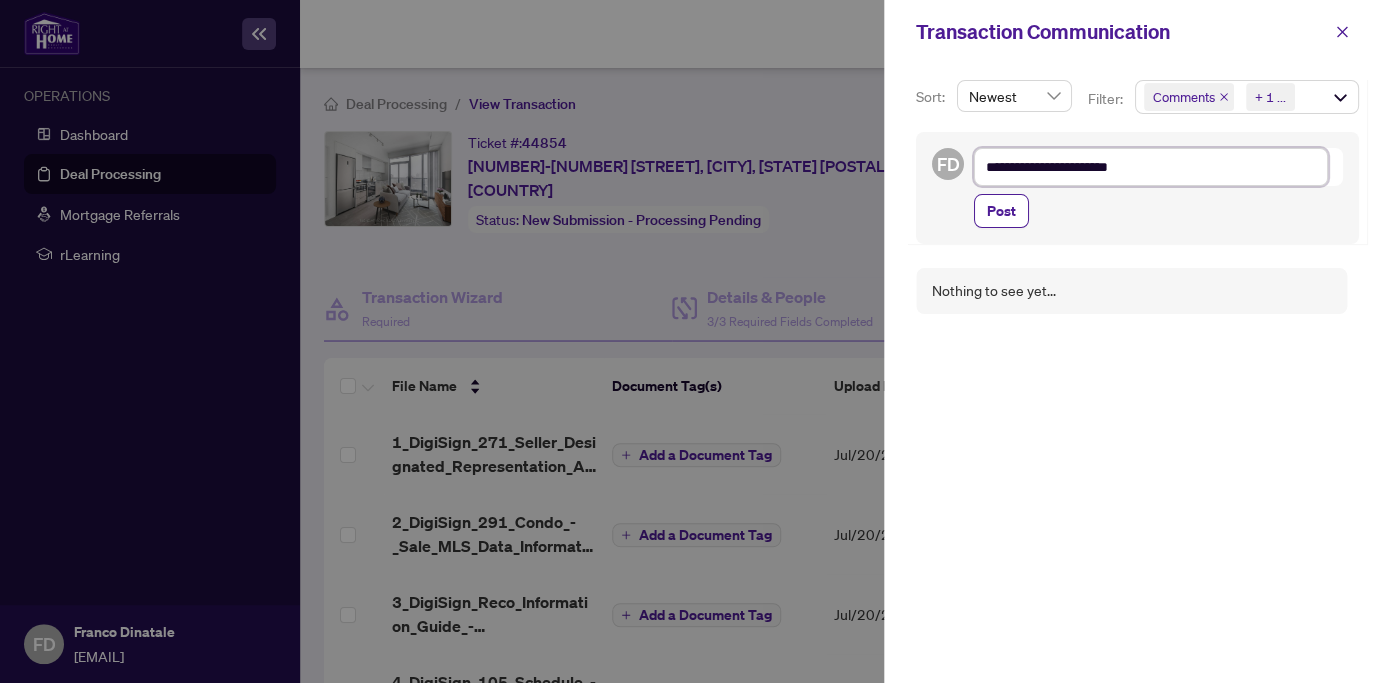 type on "**********" 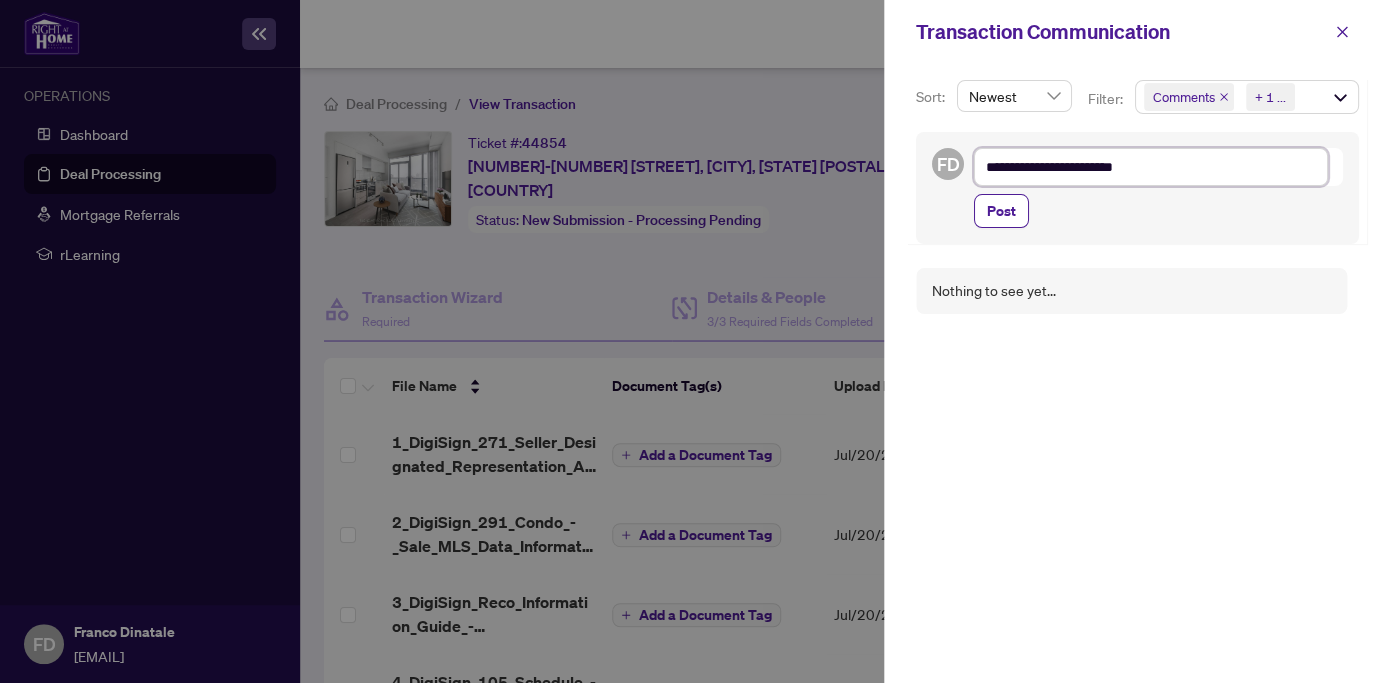 type on "**********" 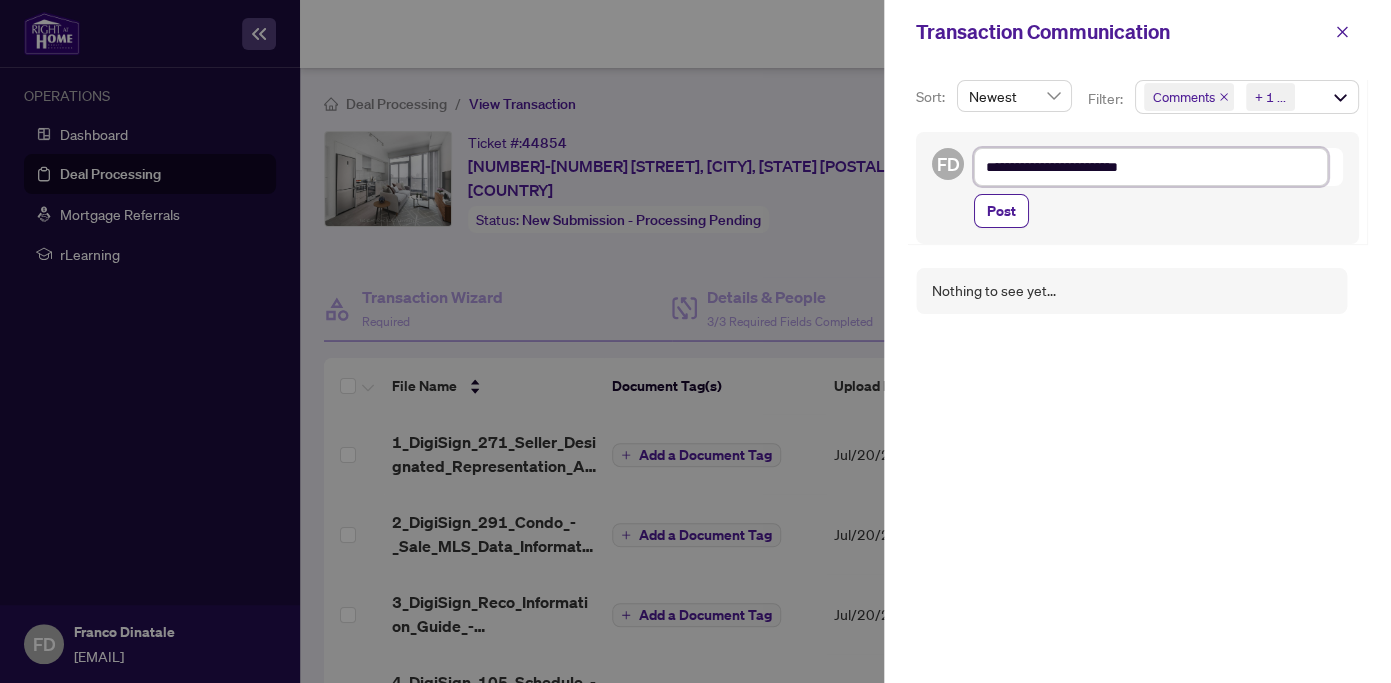 type on "**********" 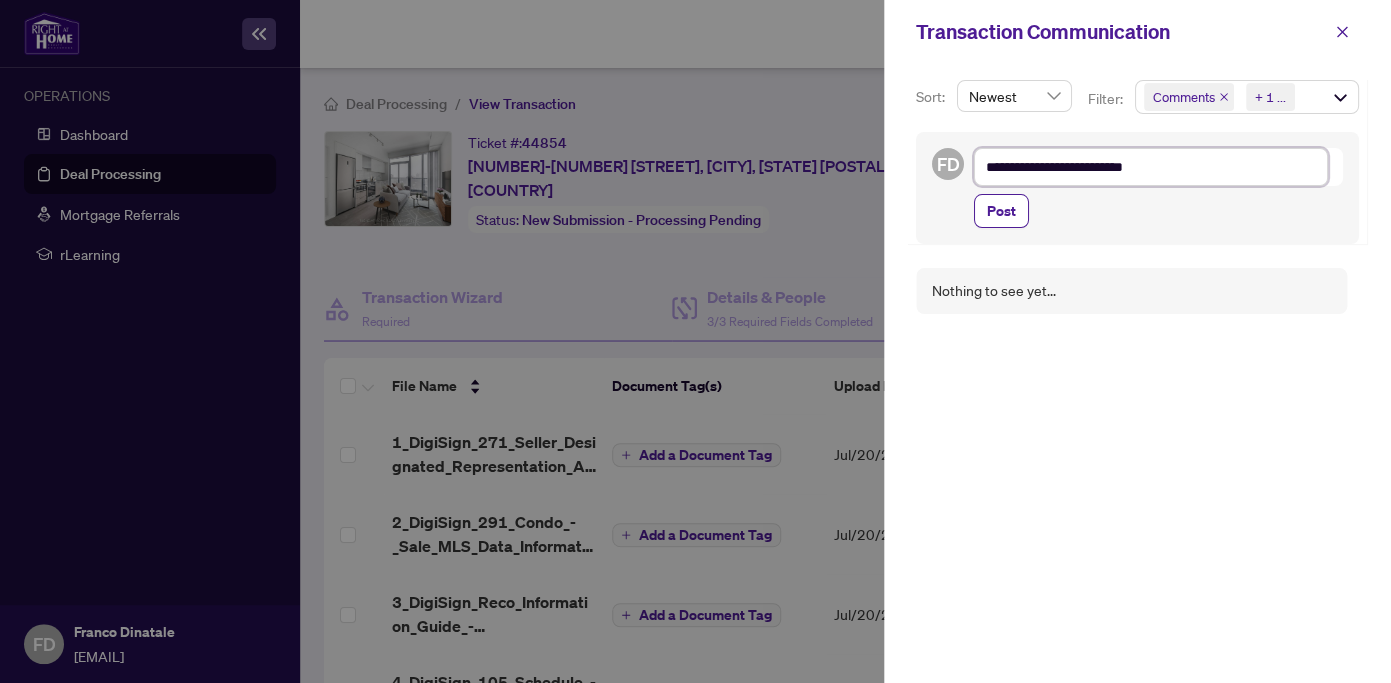type on "**********" 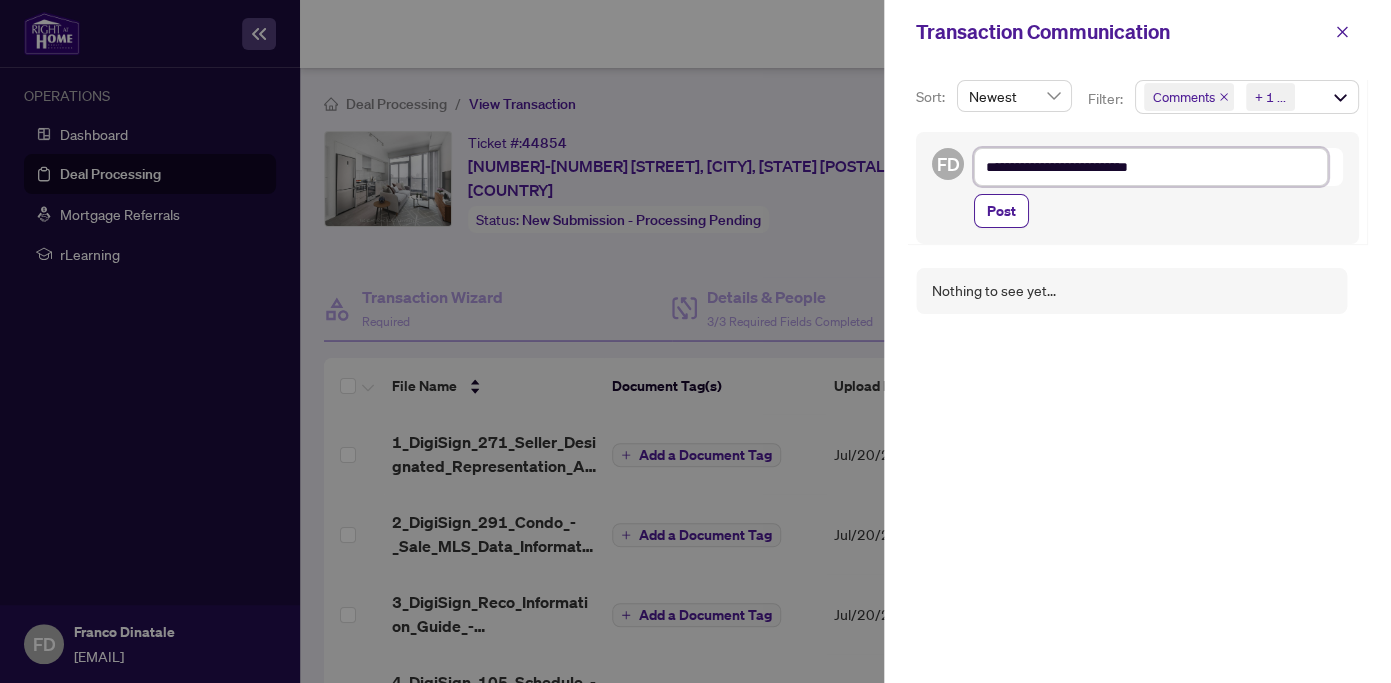 type on "**********" 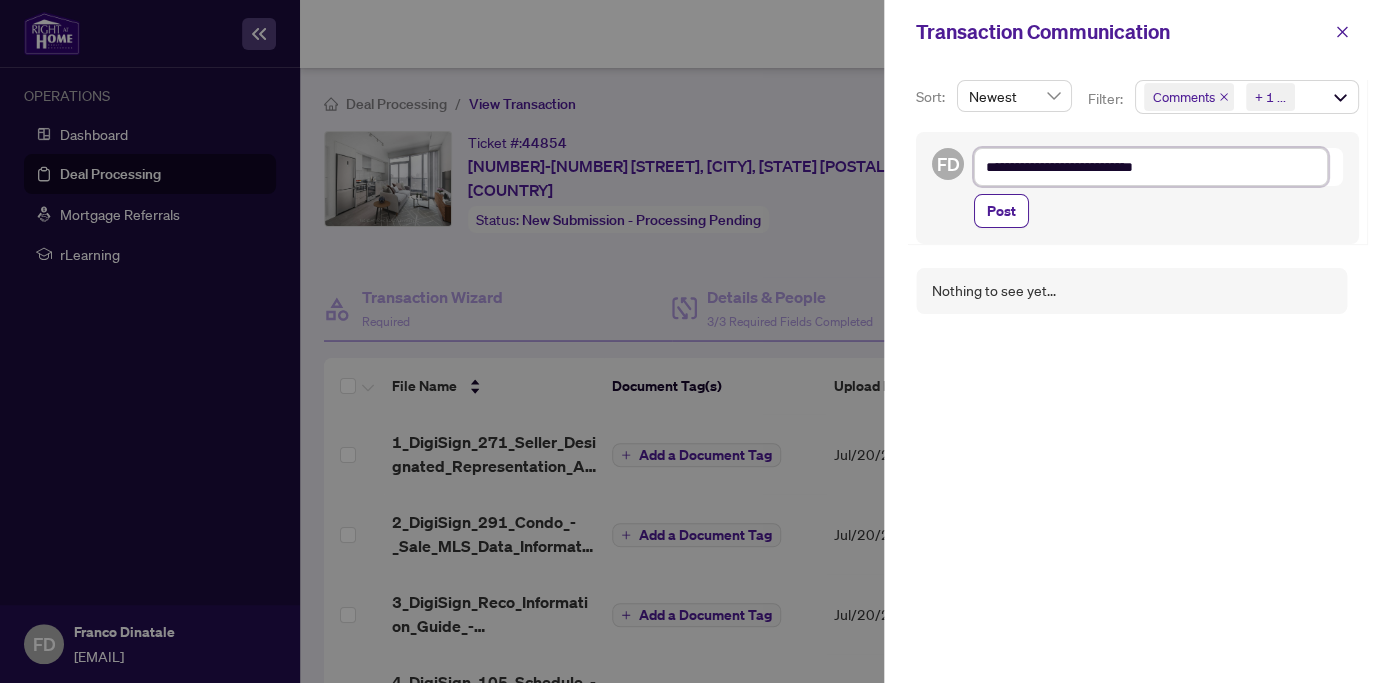 type on "**********" 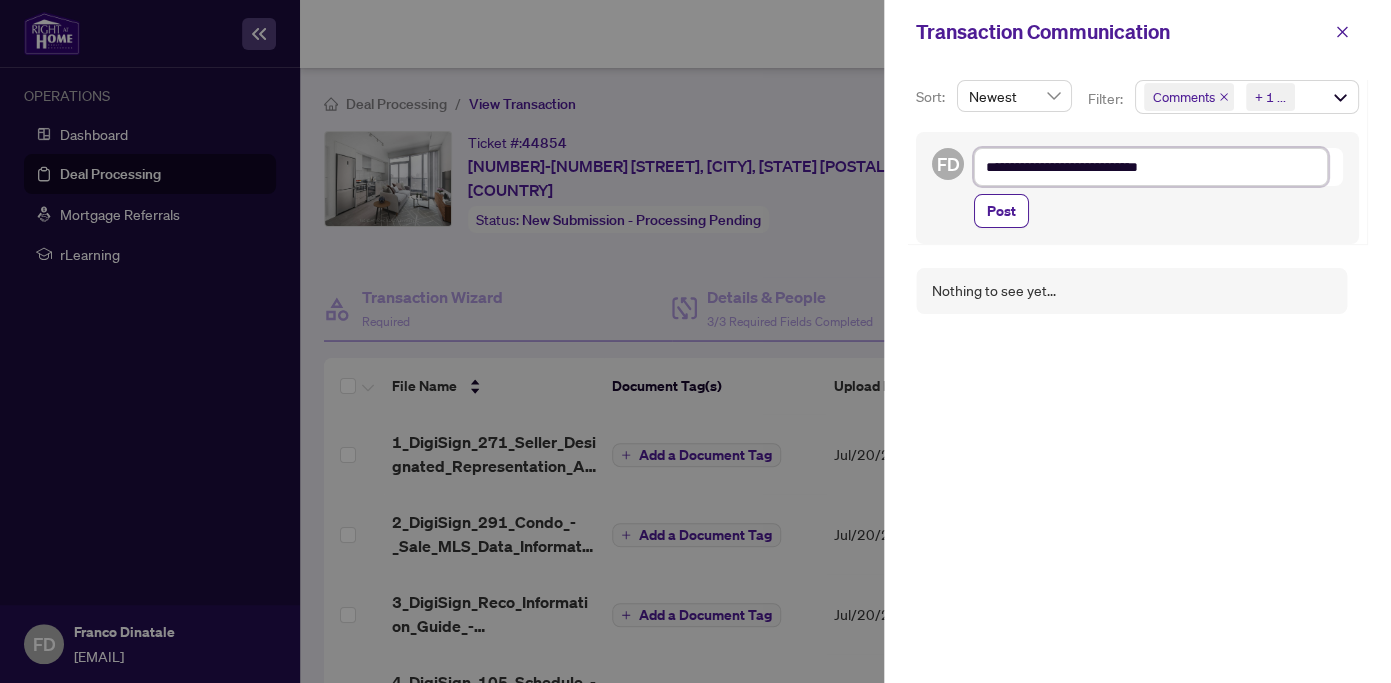 type on "**********" 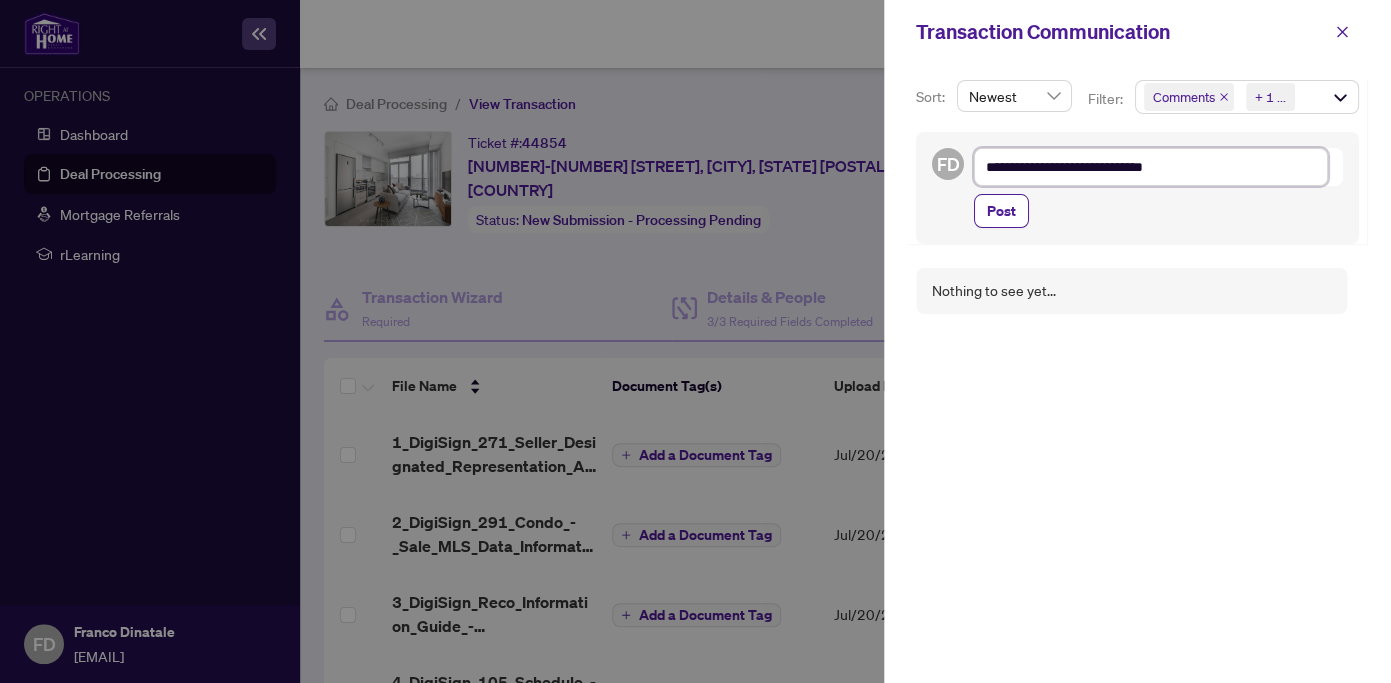 type on "**********" 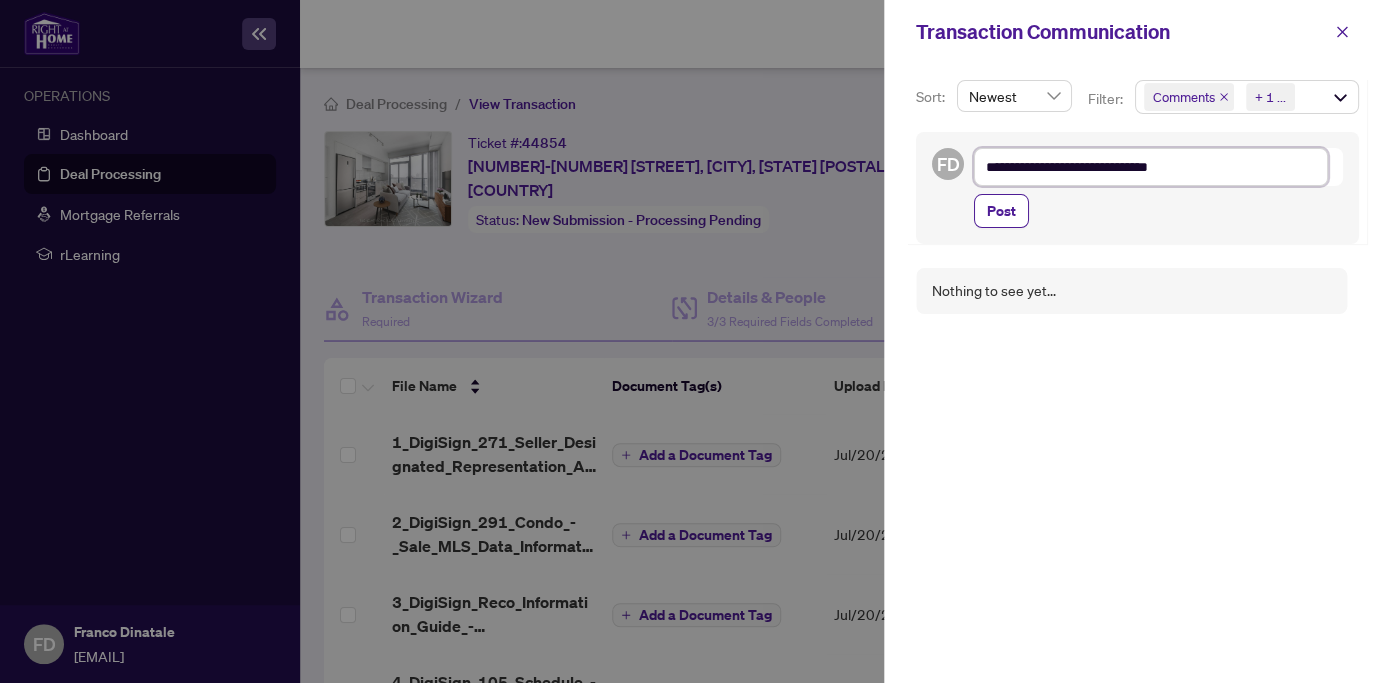 type on "**********" 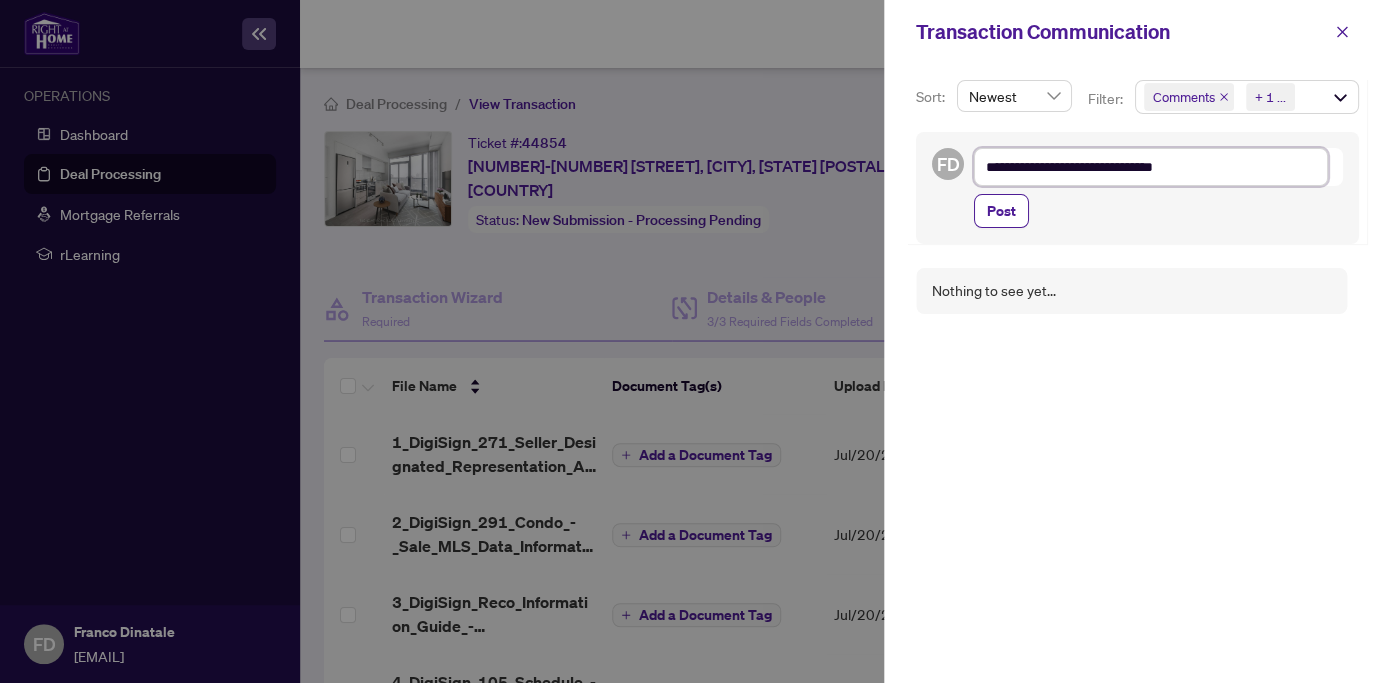 type on "**********" 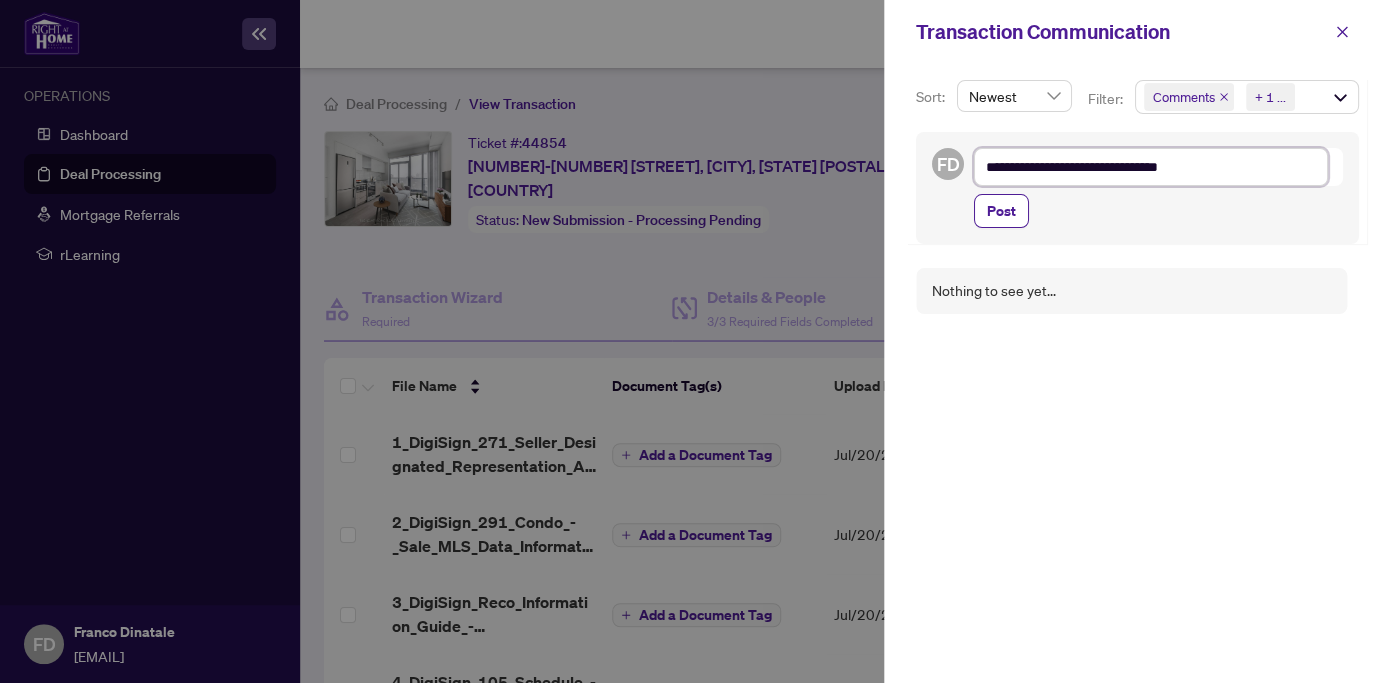 type on "**********" 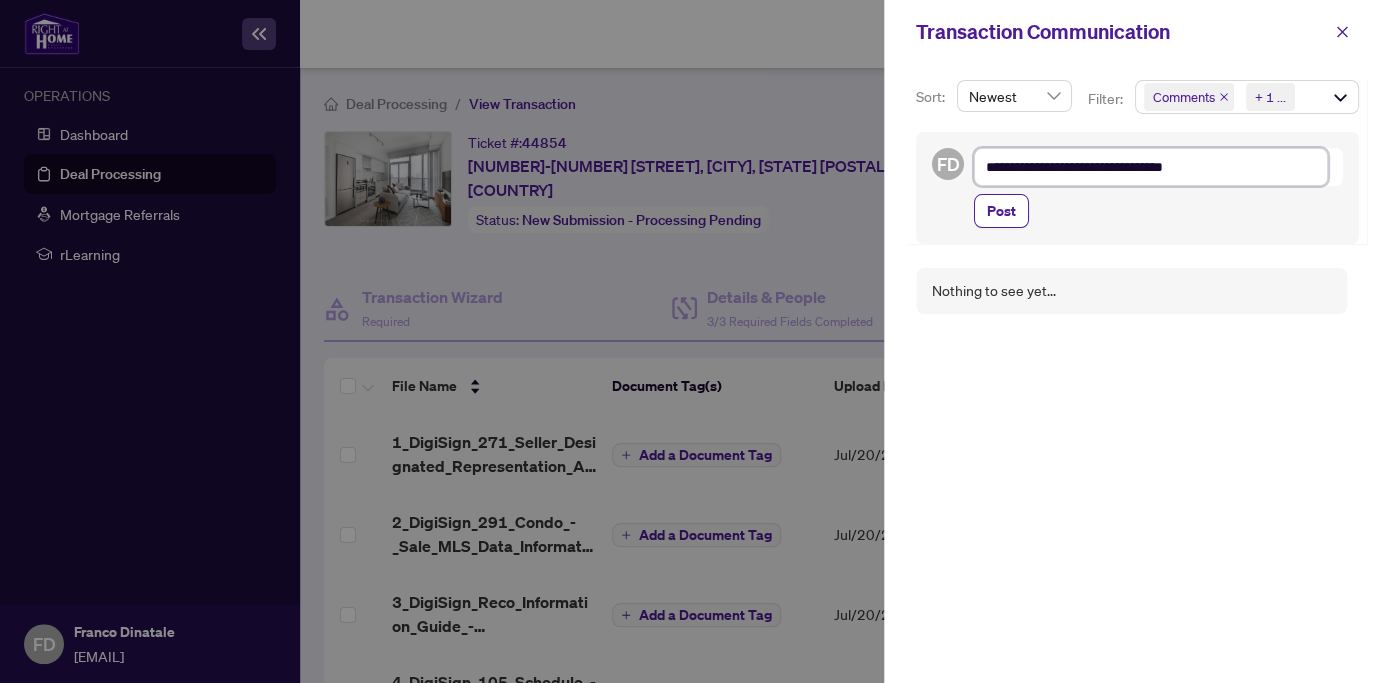 type on "**********" 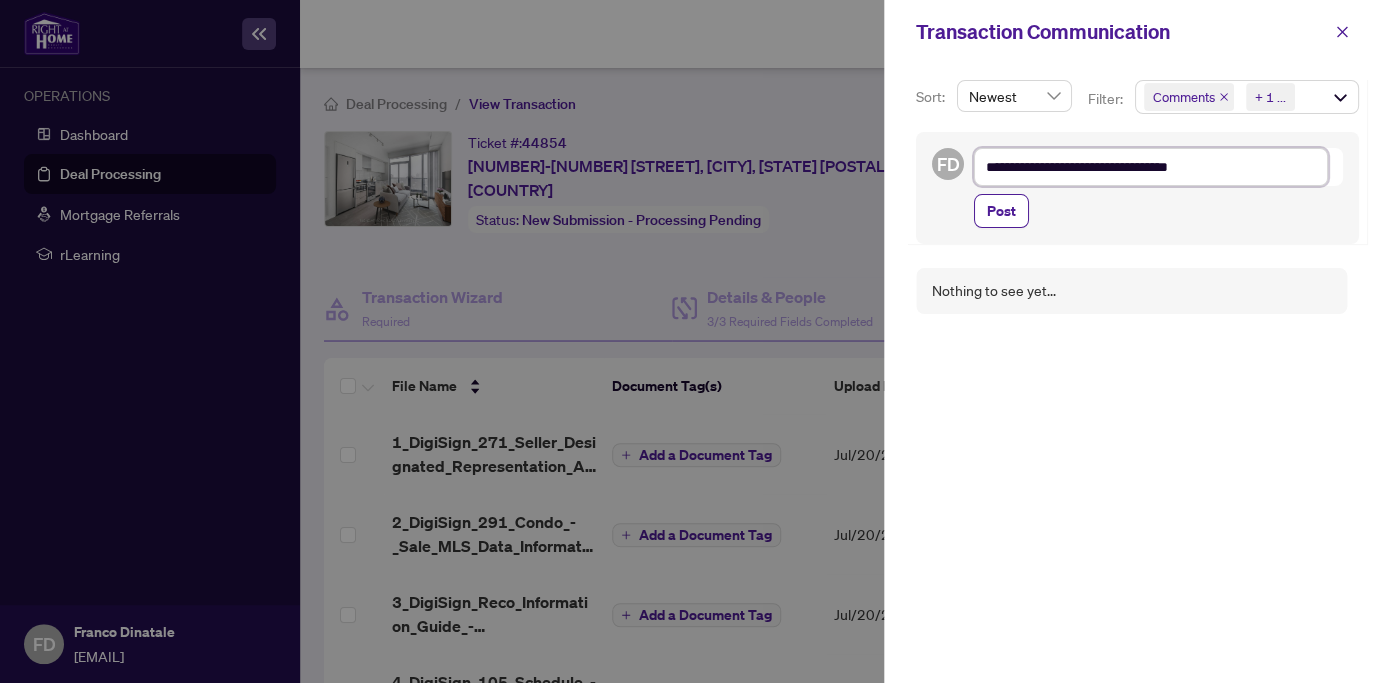 type on "**********" 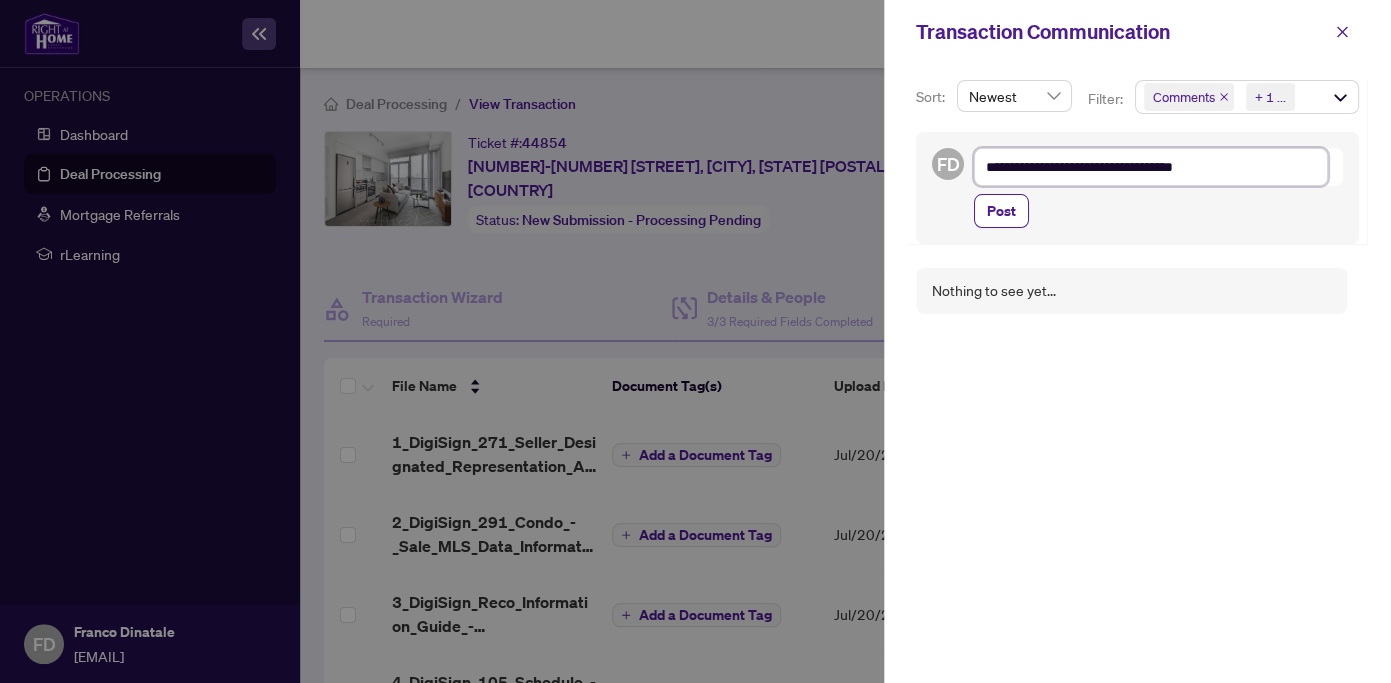 type on "**********" 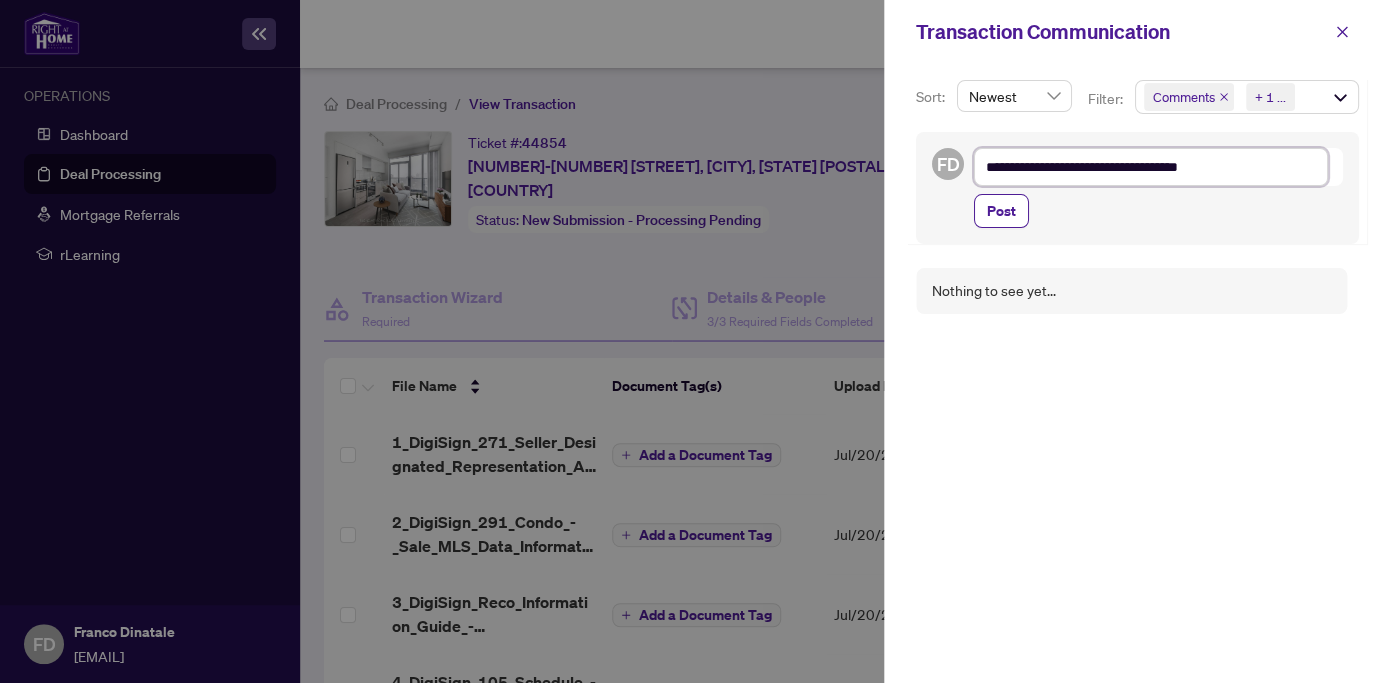 type on "**********" 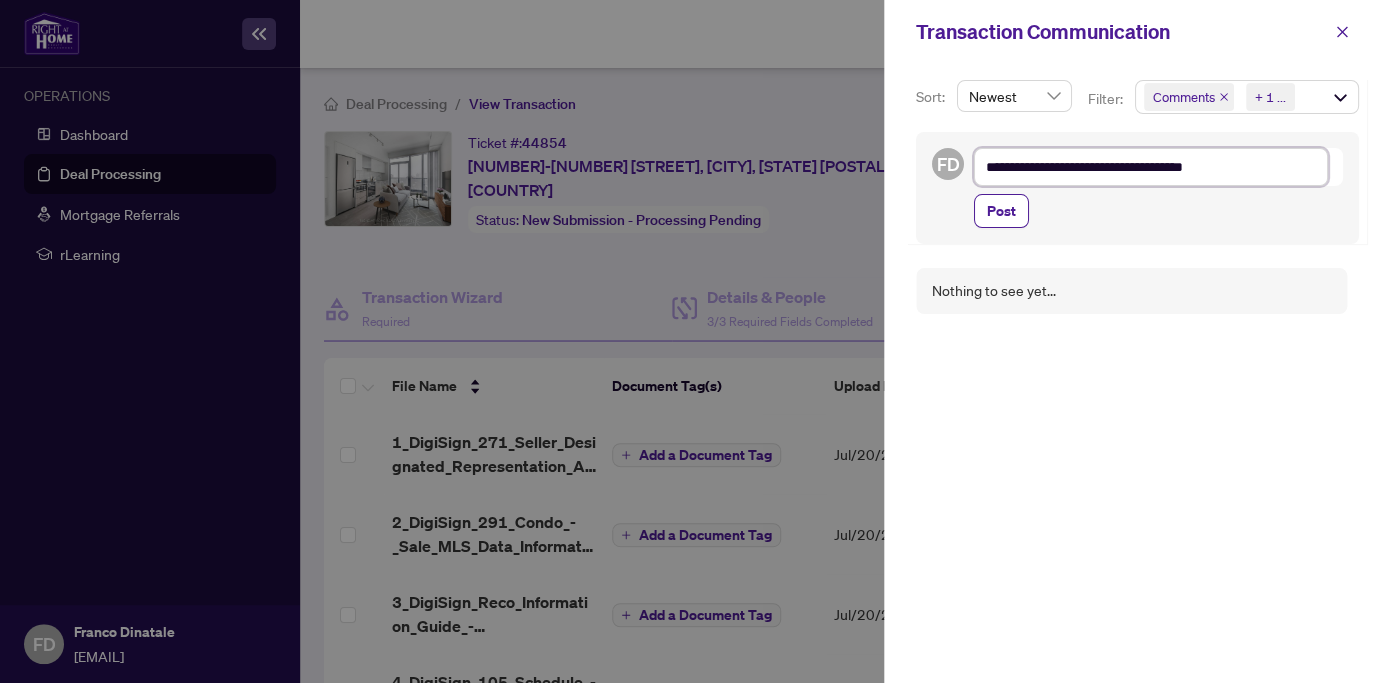 type on "**********" 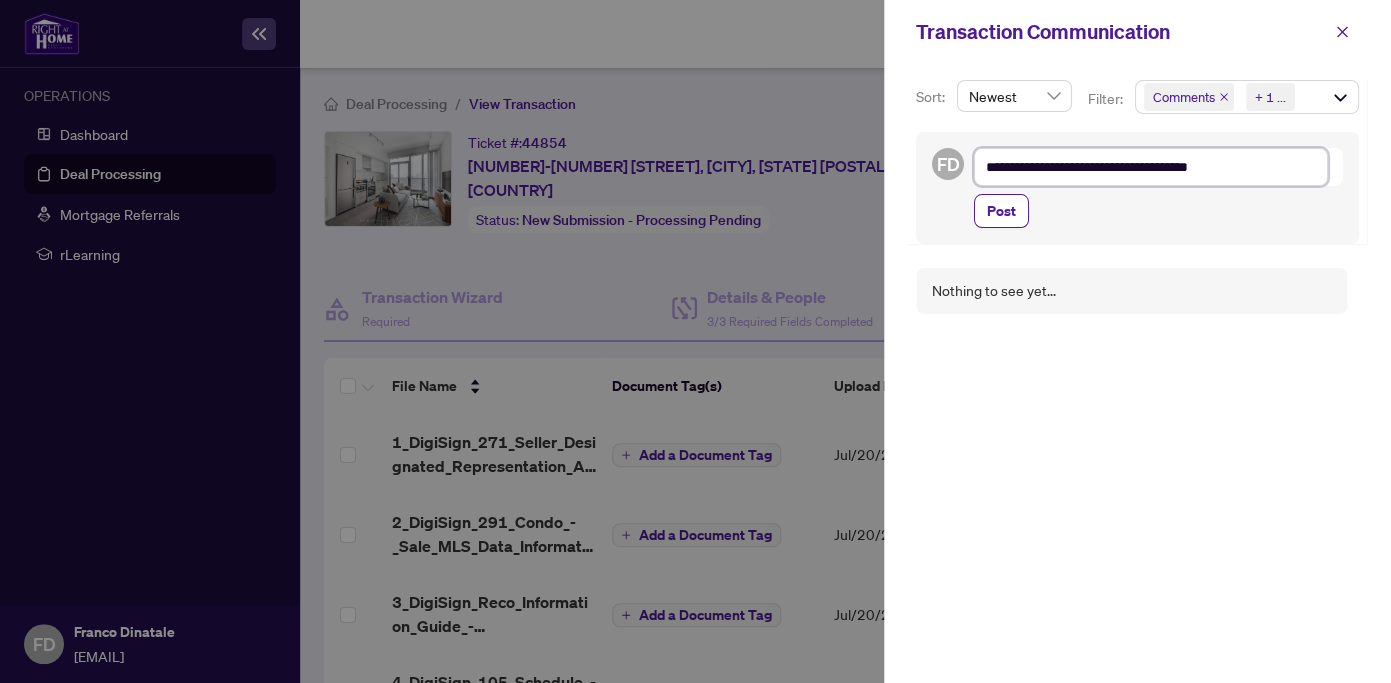 type on "**********" 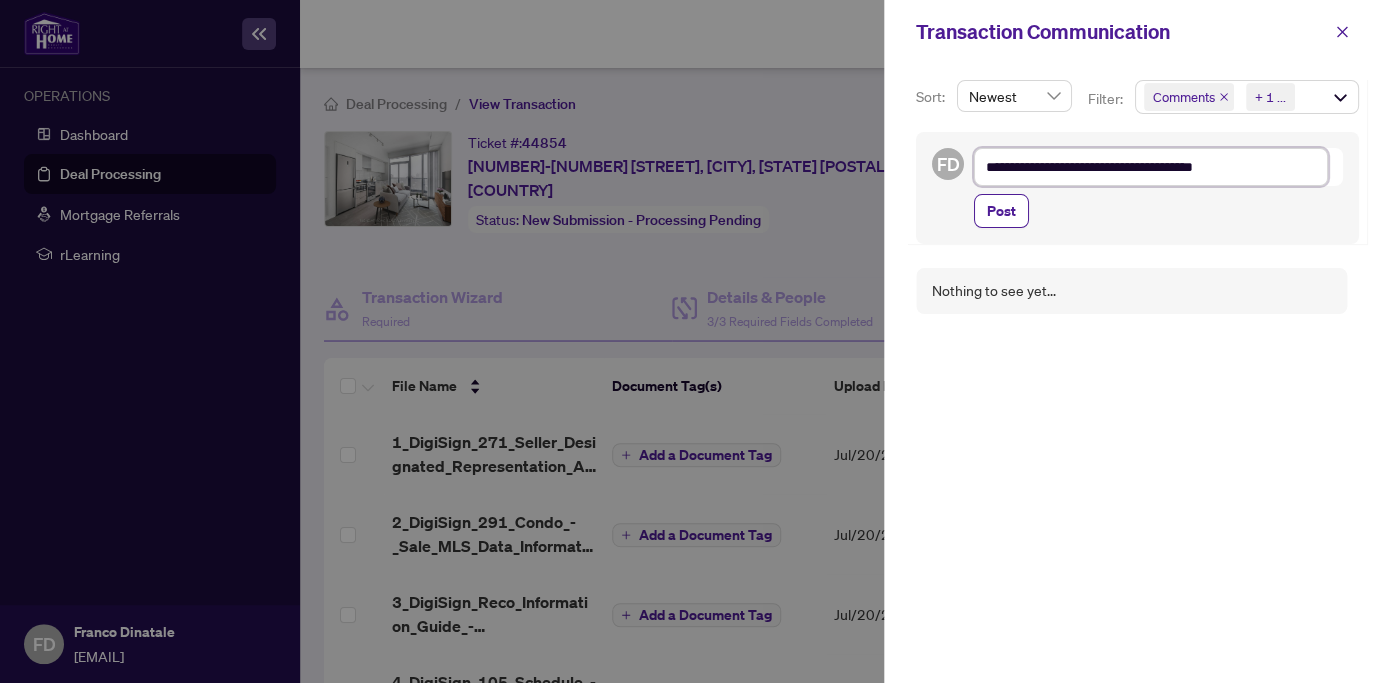 type on "**********" 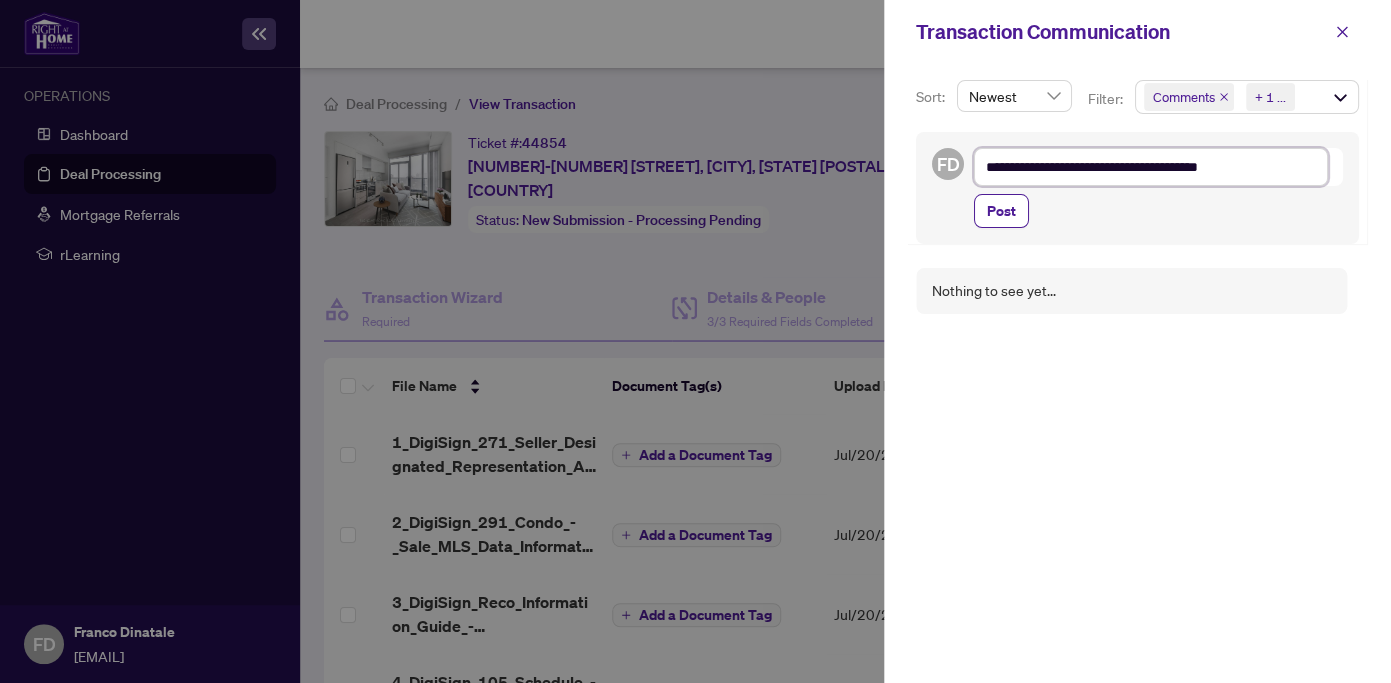 type on "**********" 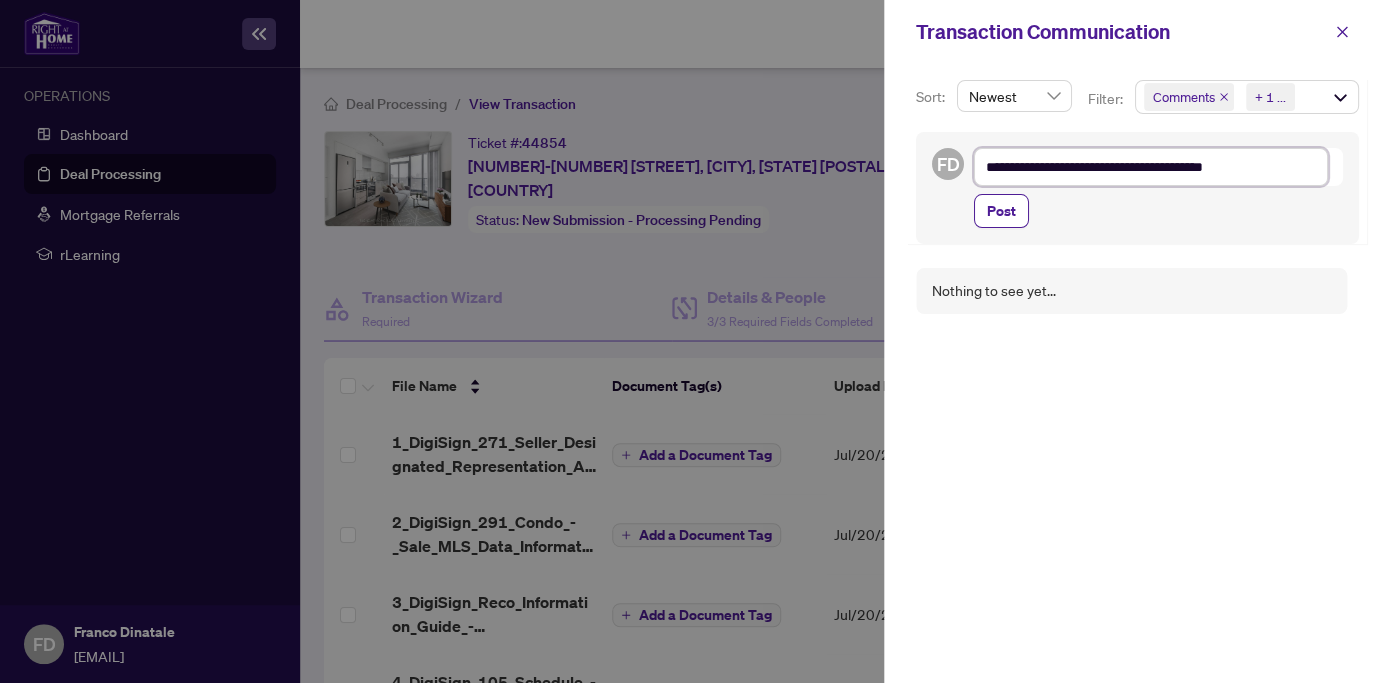 type on "**********" 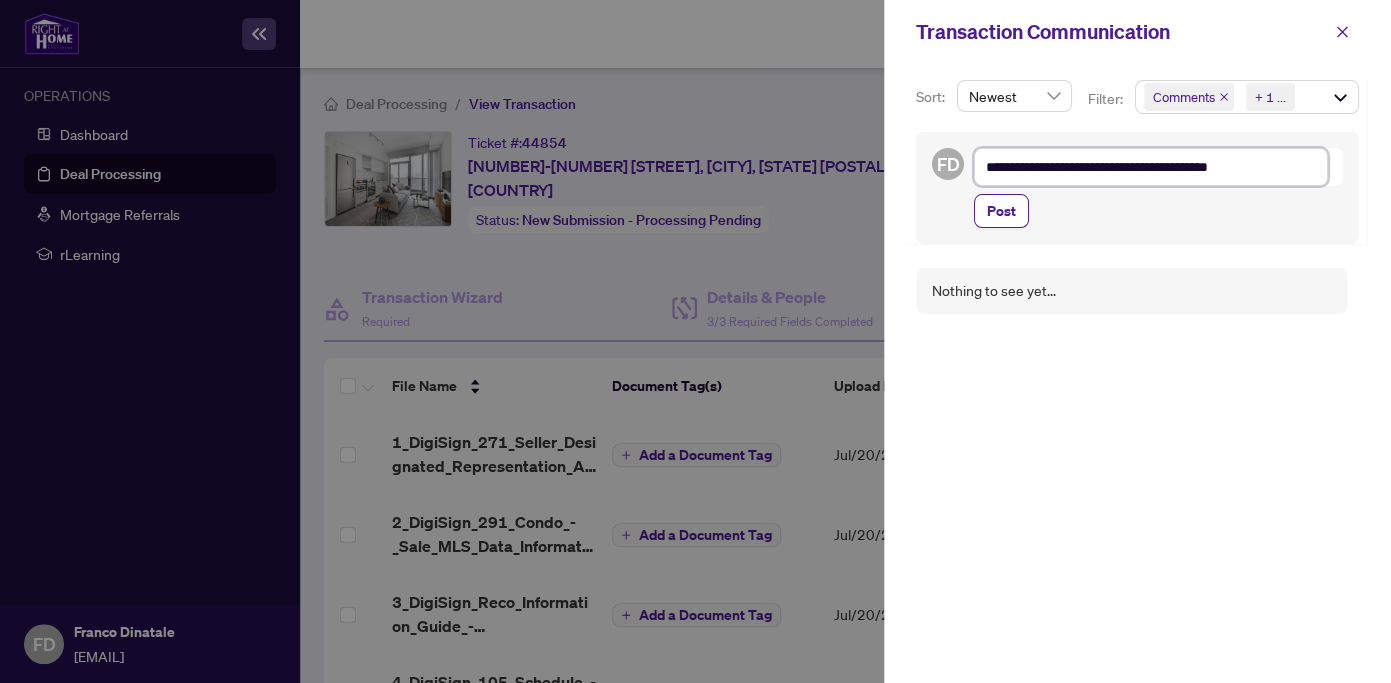 type on "**********" 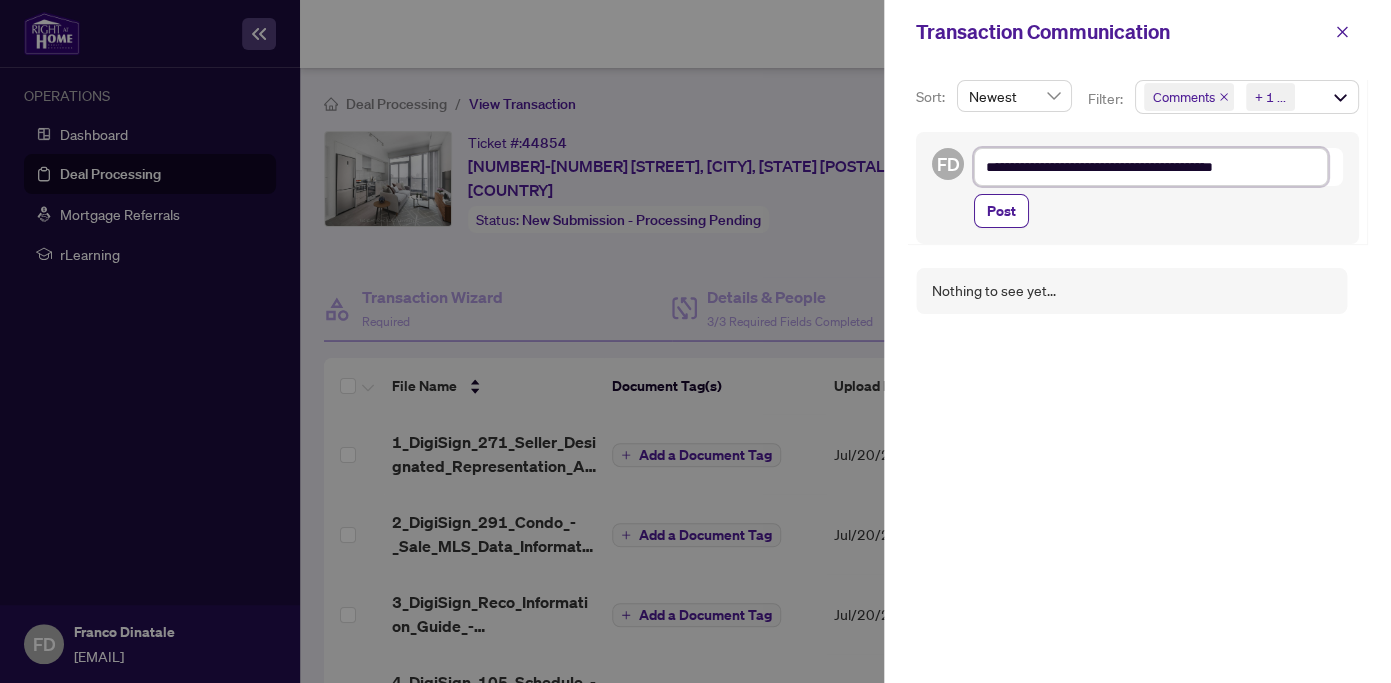 type on "**********" 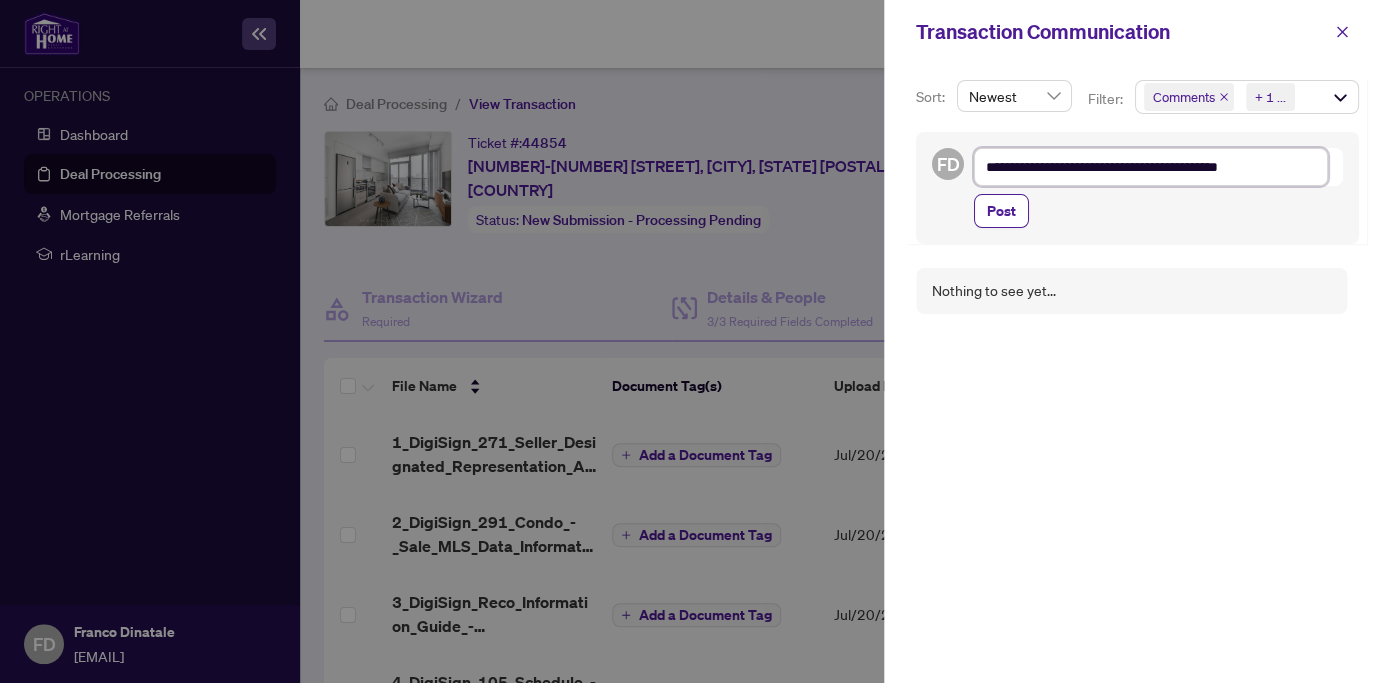 type on "**********" 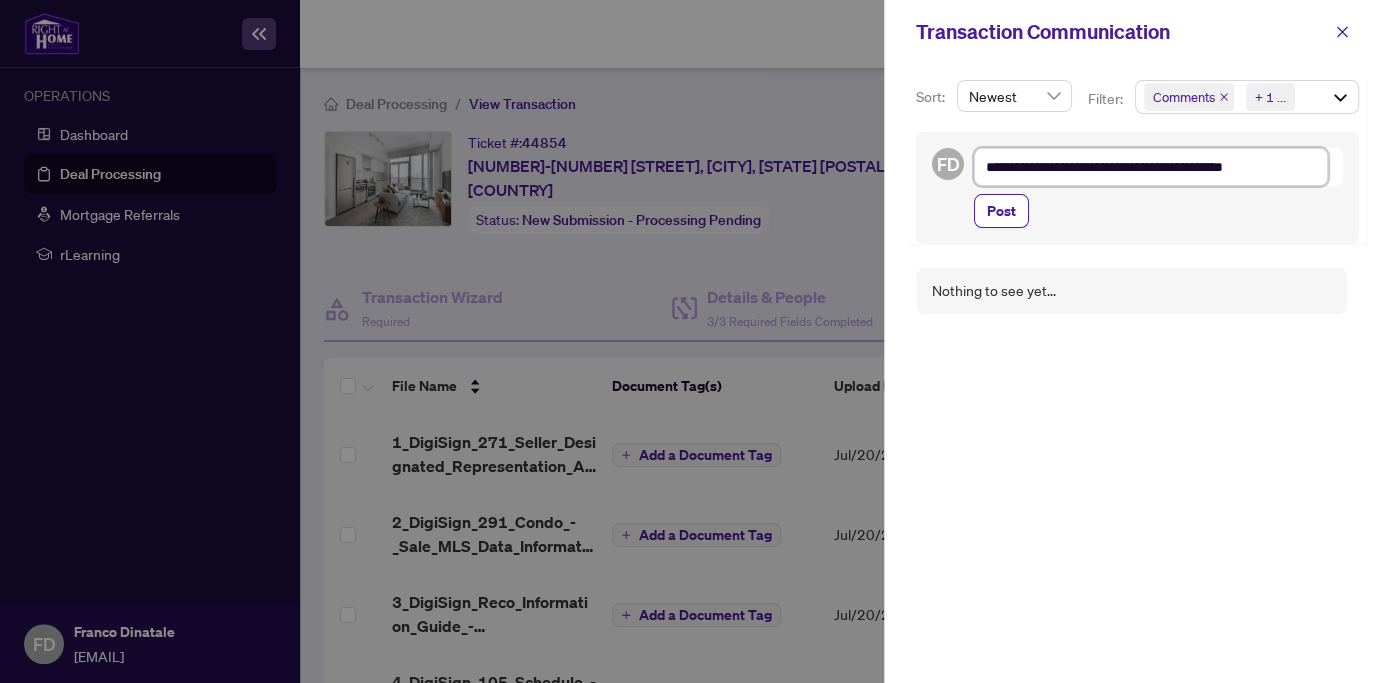 type on "**********" 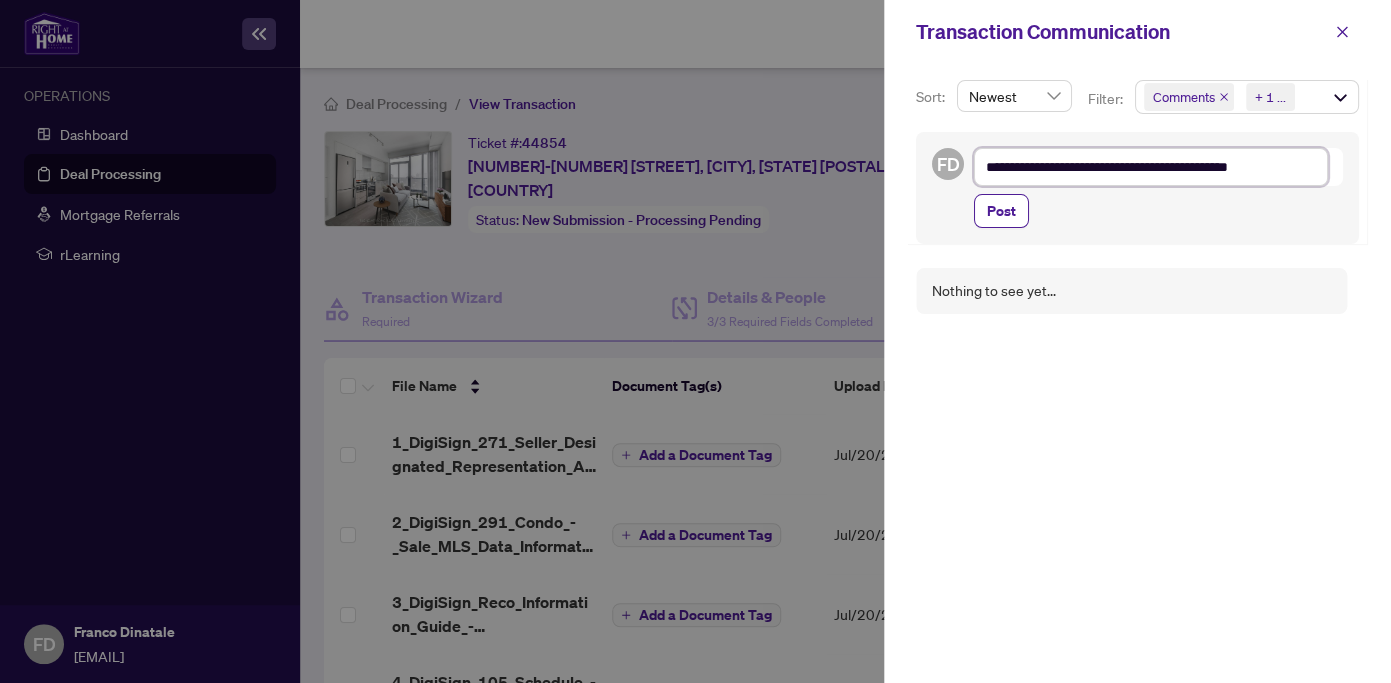 type on "**********" 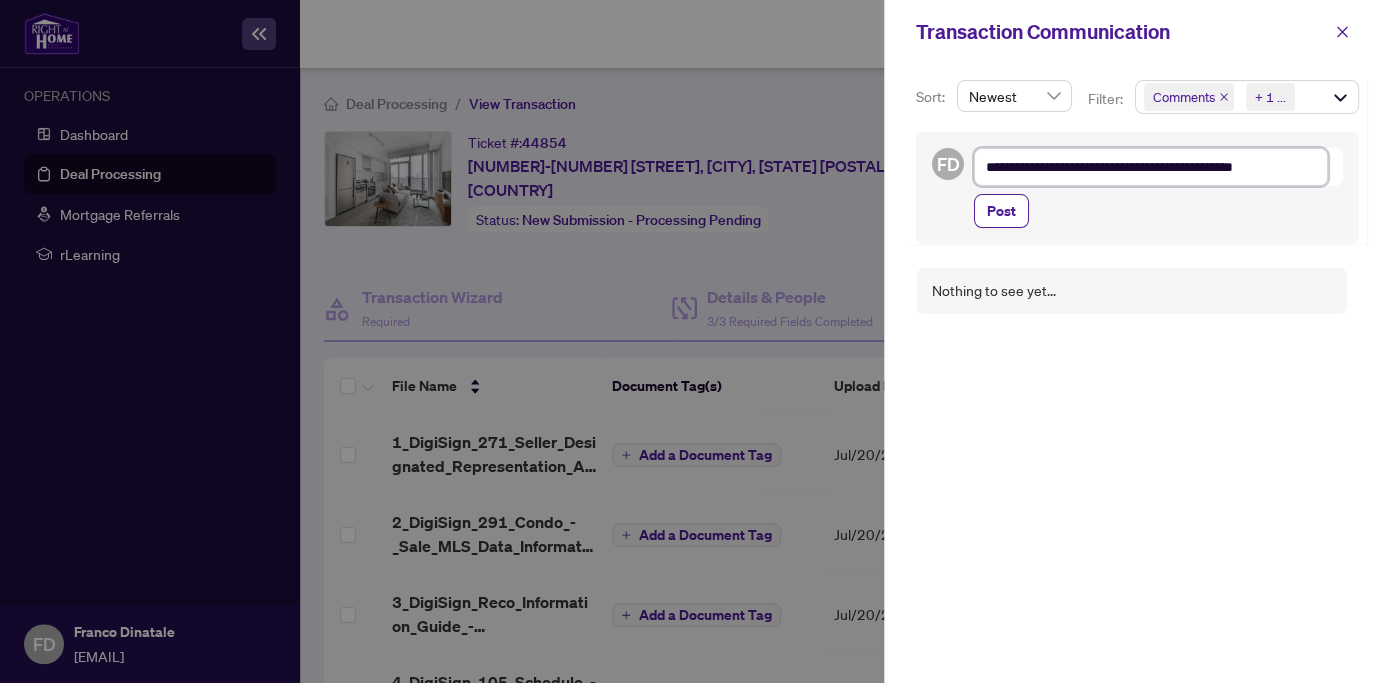 type on "**********" 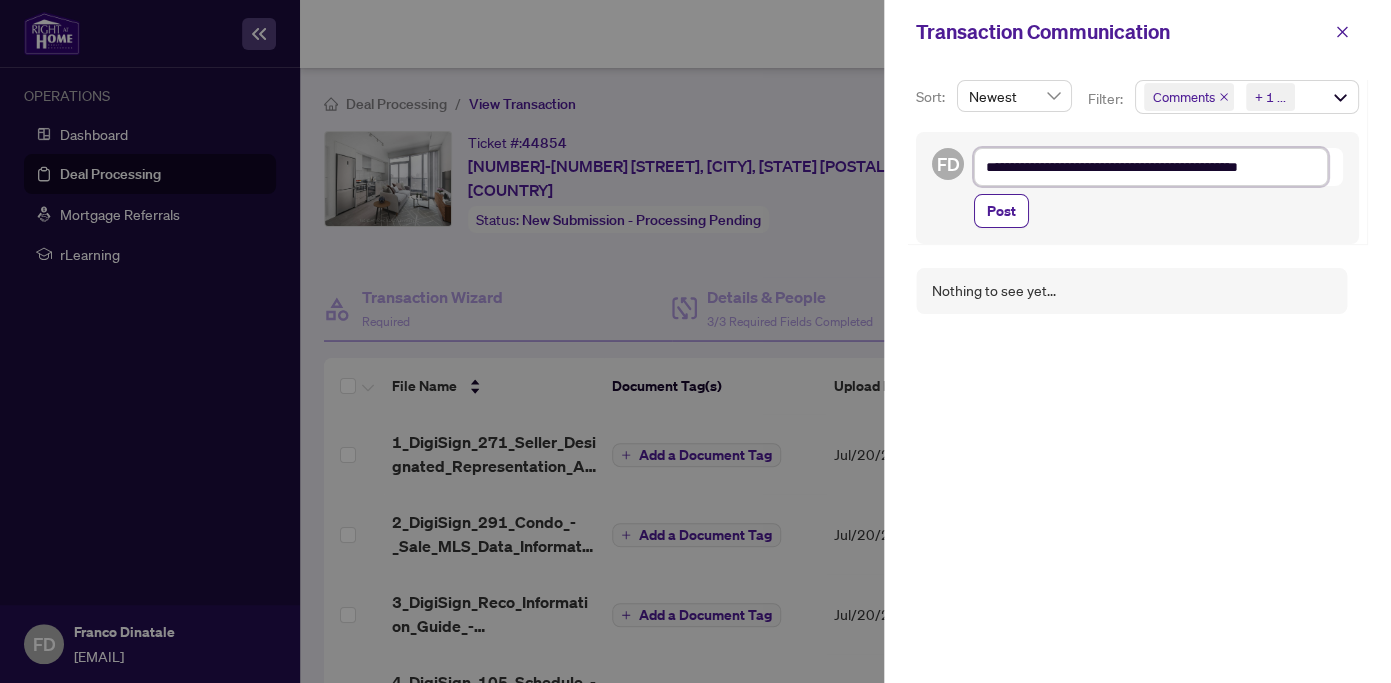 type on "**********" 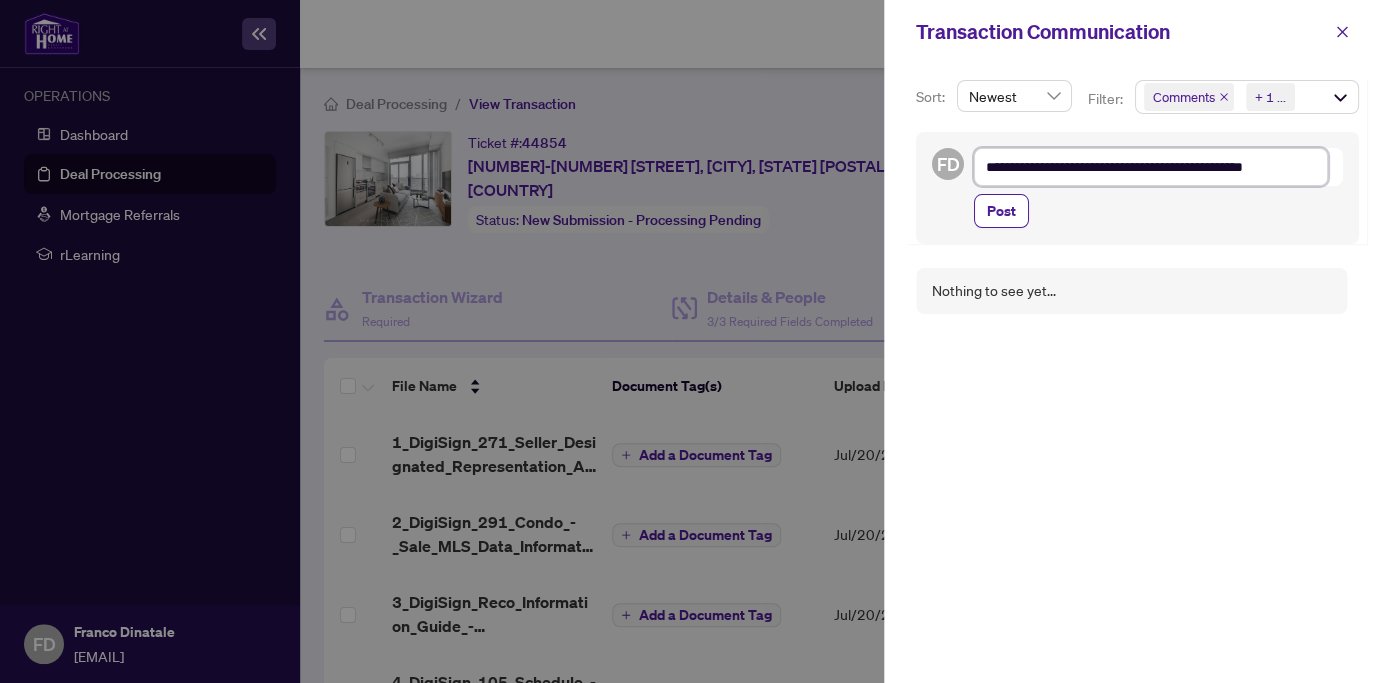 type on "**********" 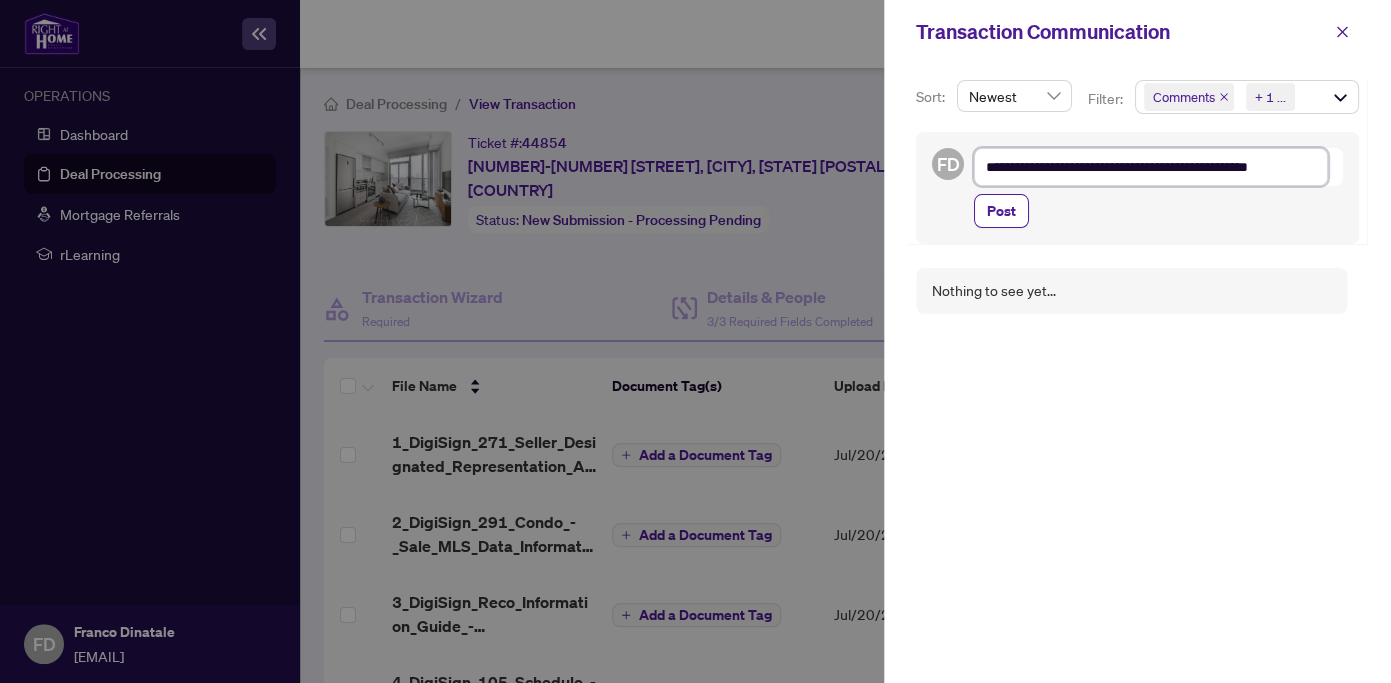 type on "**********" 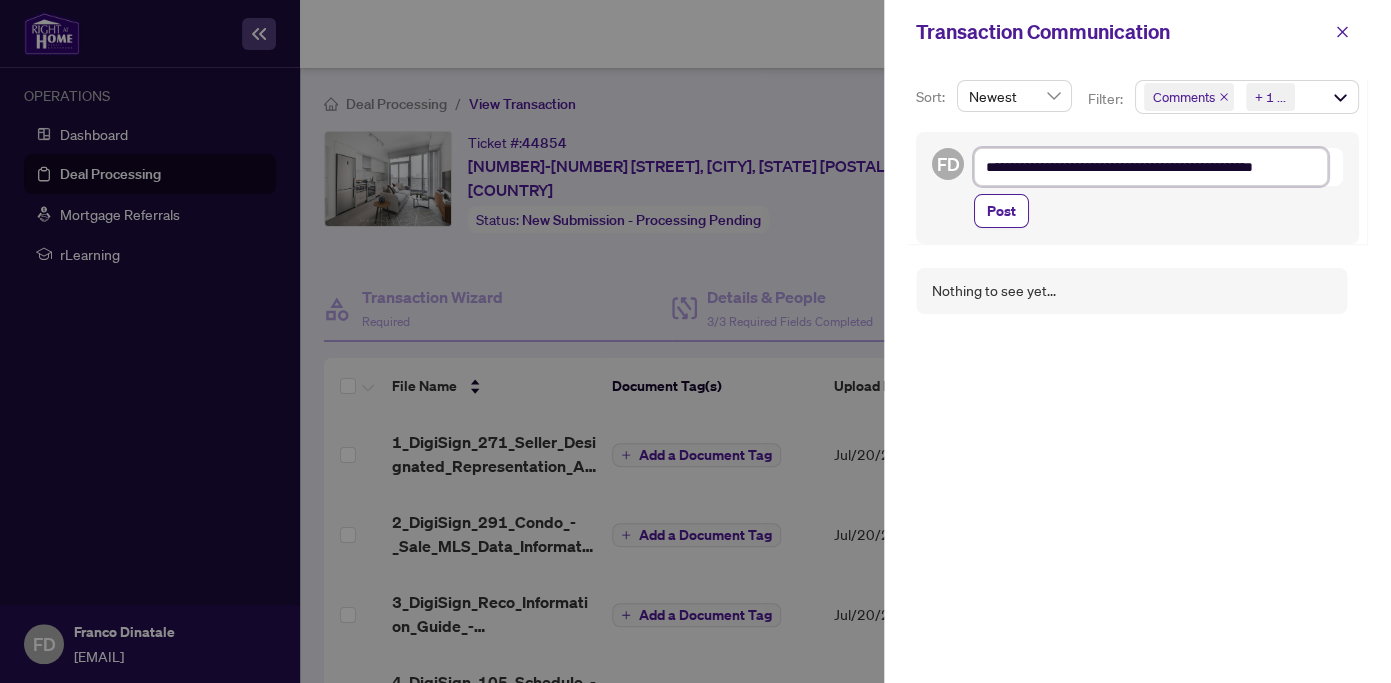 type on "**********" 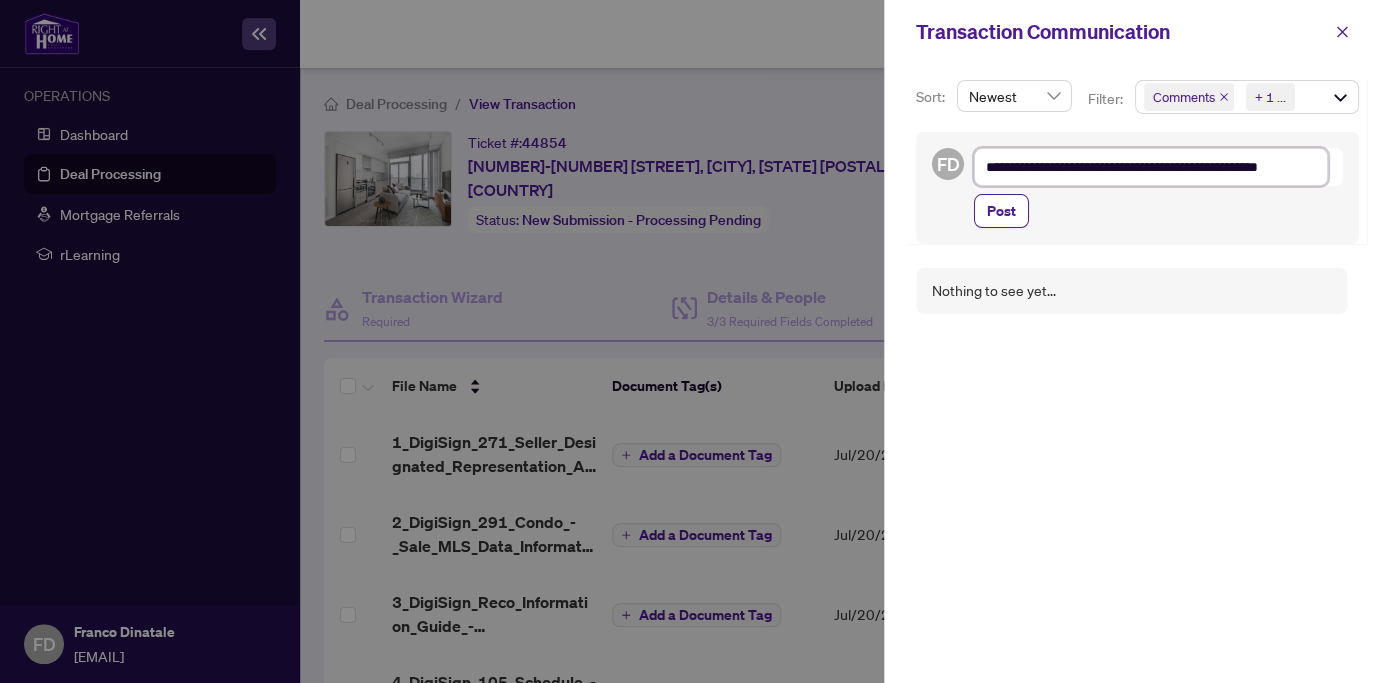 type on "**********" 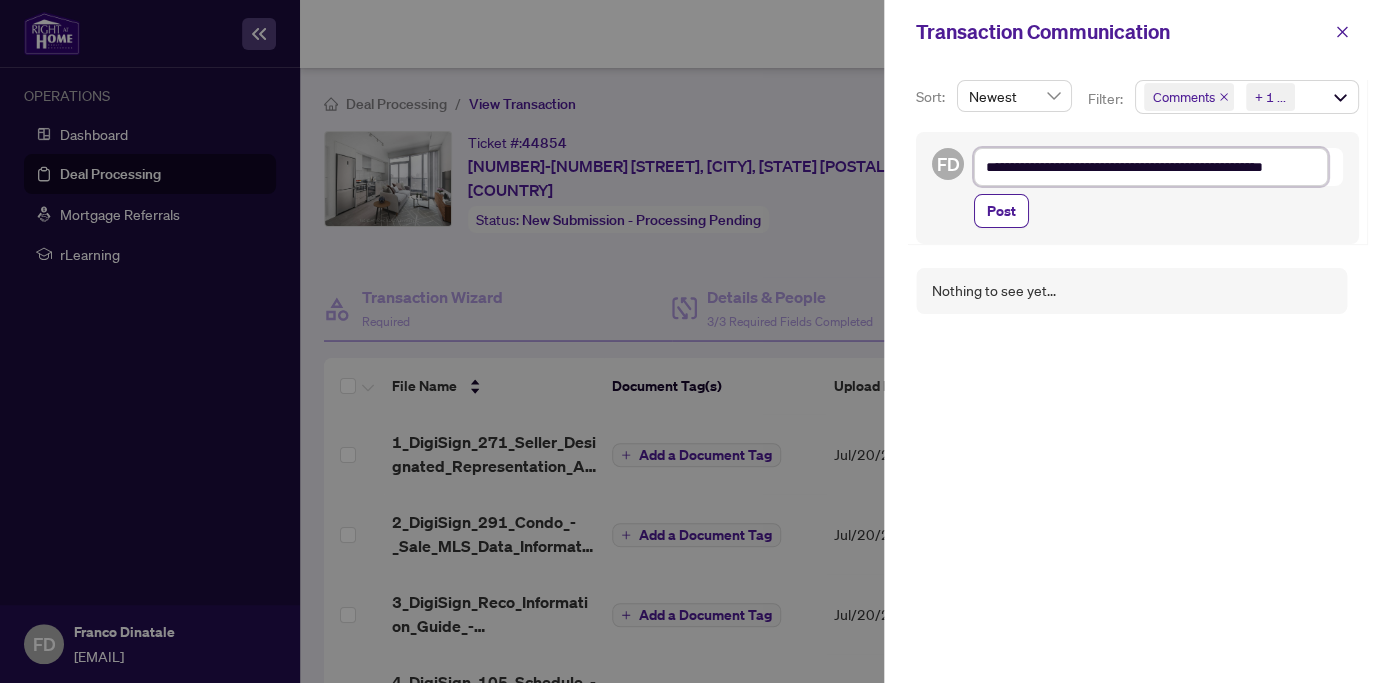 type on "**********" 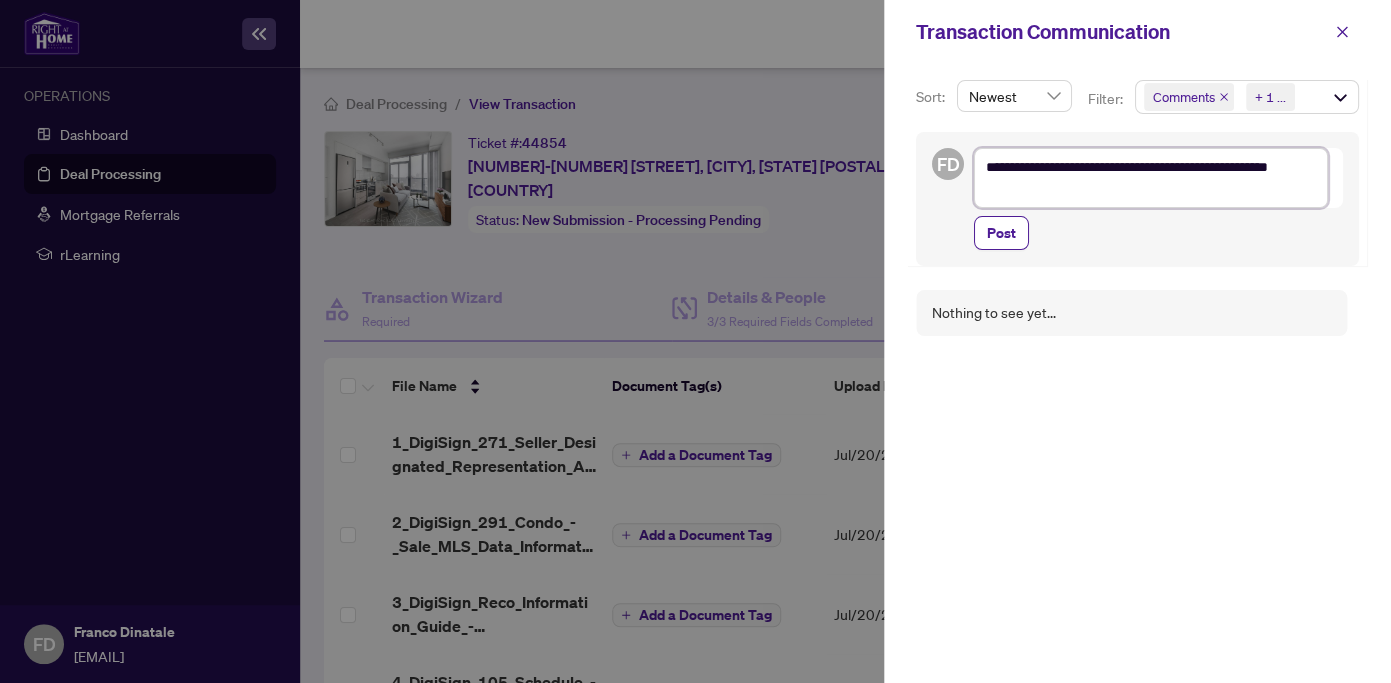 type on "**********" 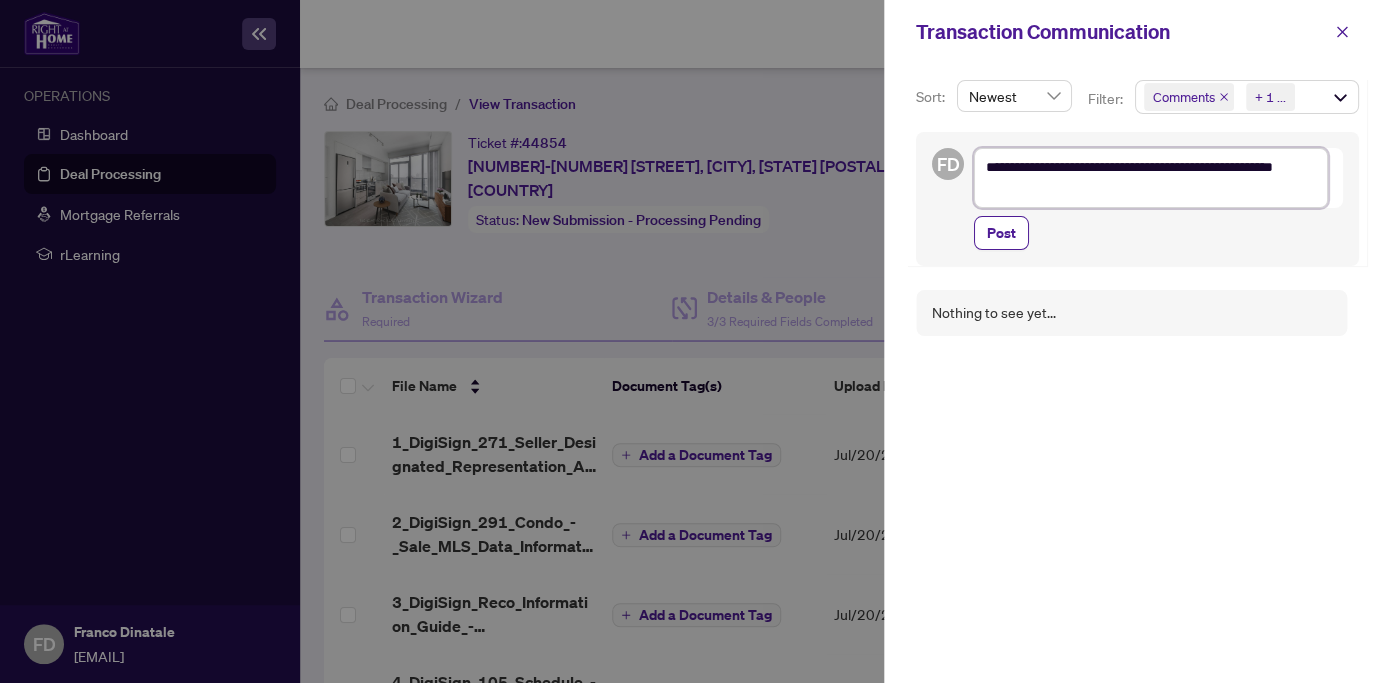 type on "**********" 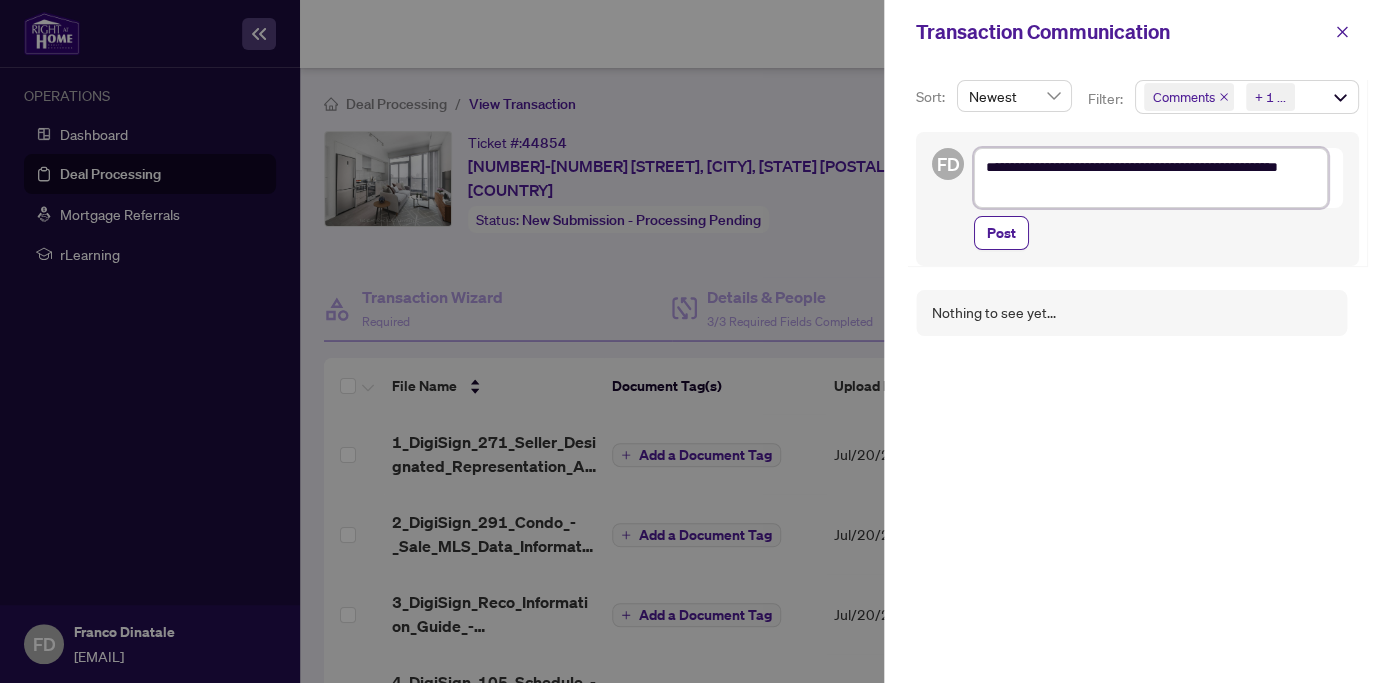 type on "**********" 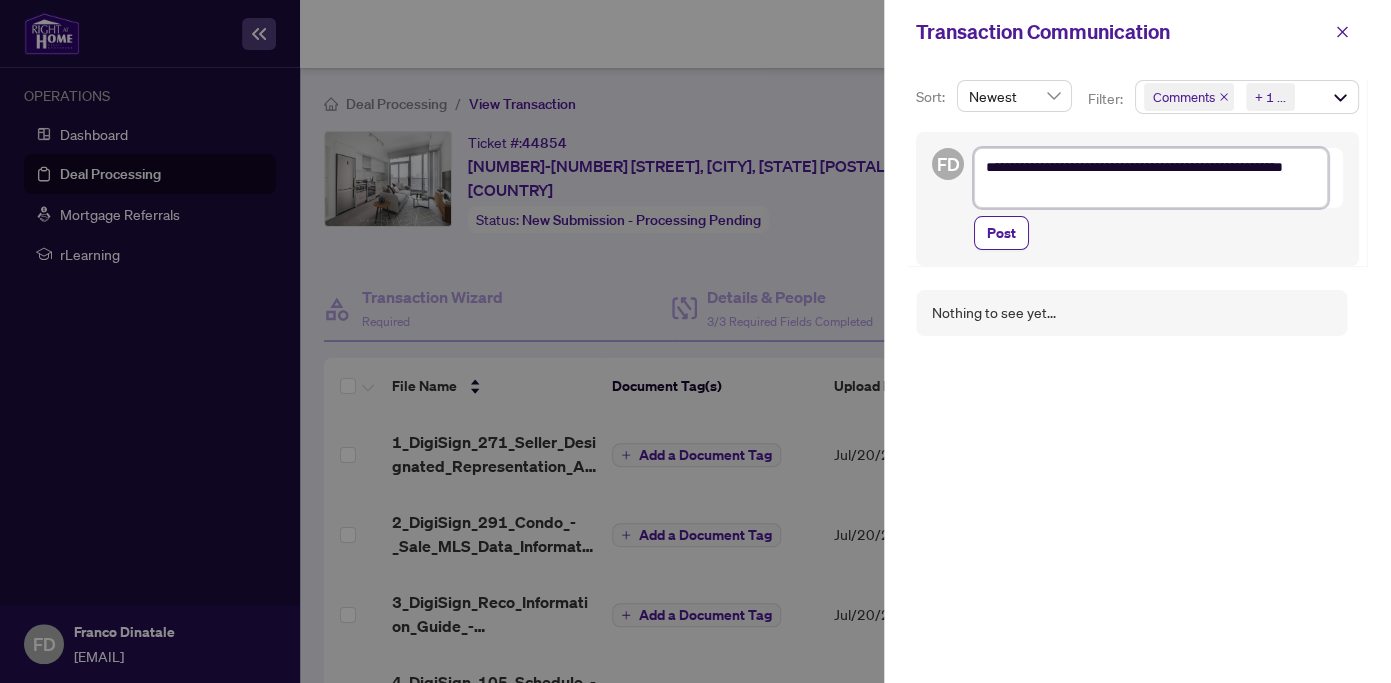 type on "**********" 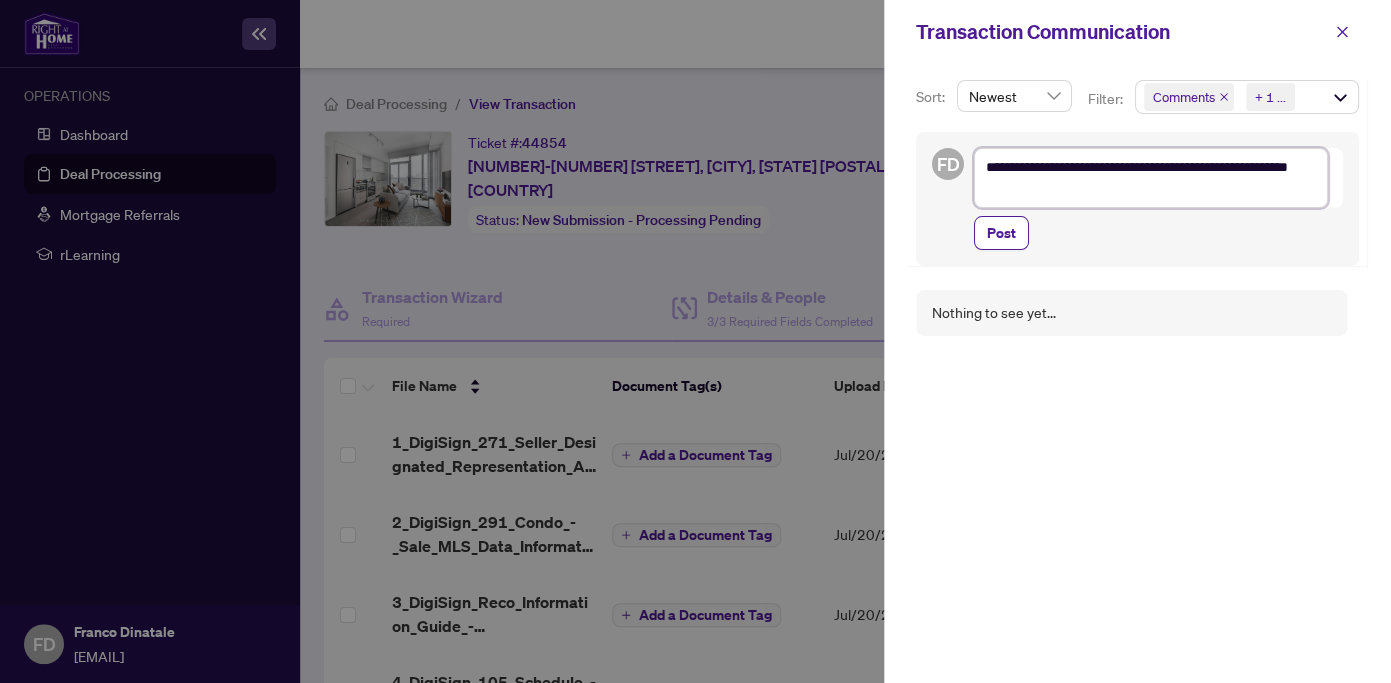 type on "**********" 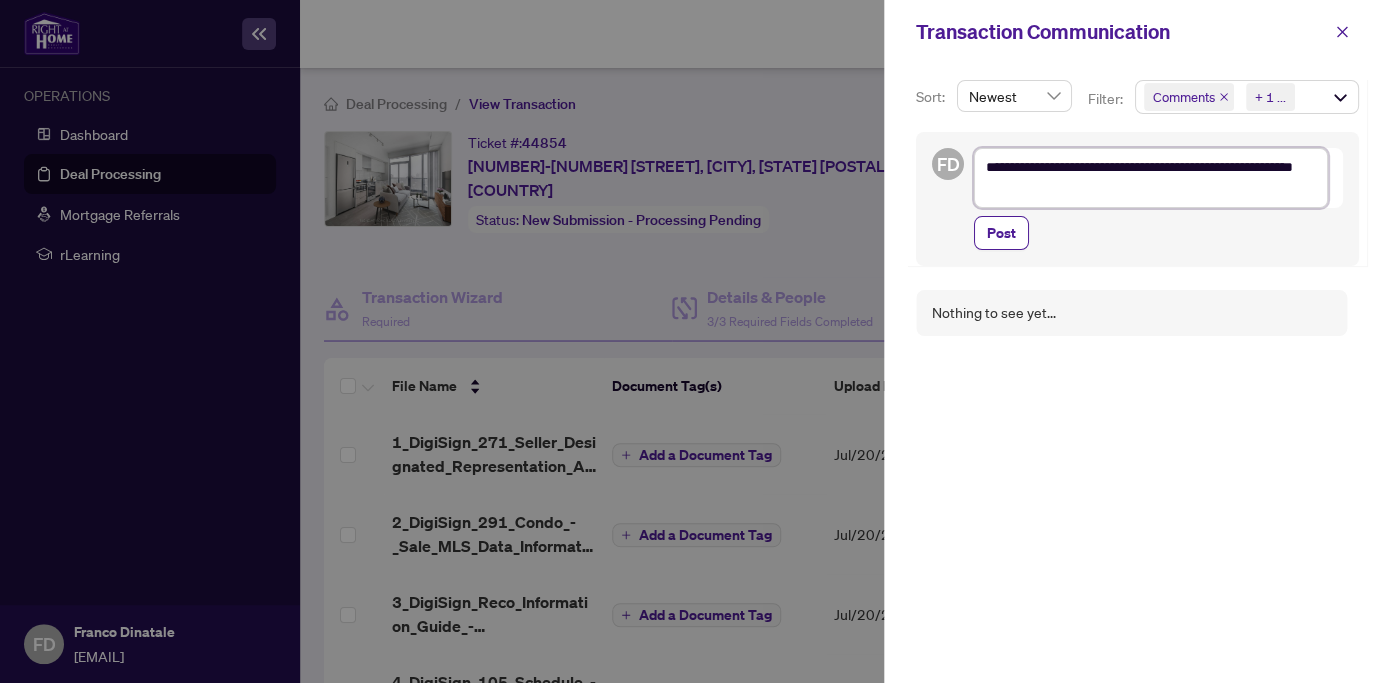 type on "**********" 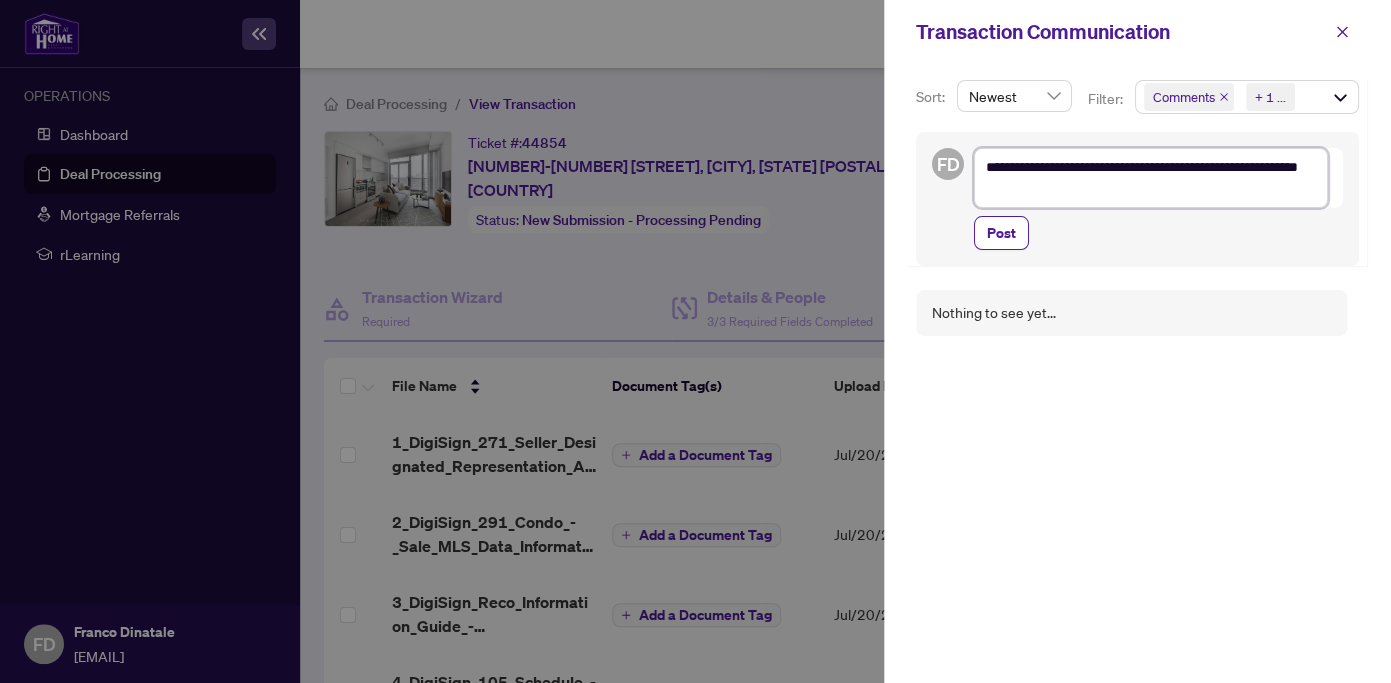 type on "**********" 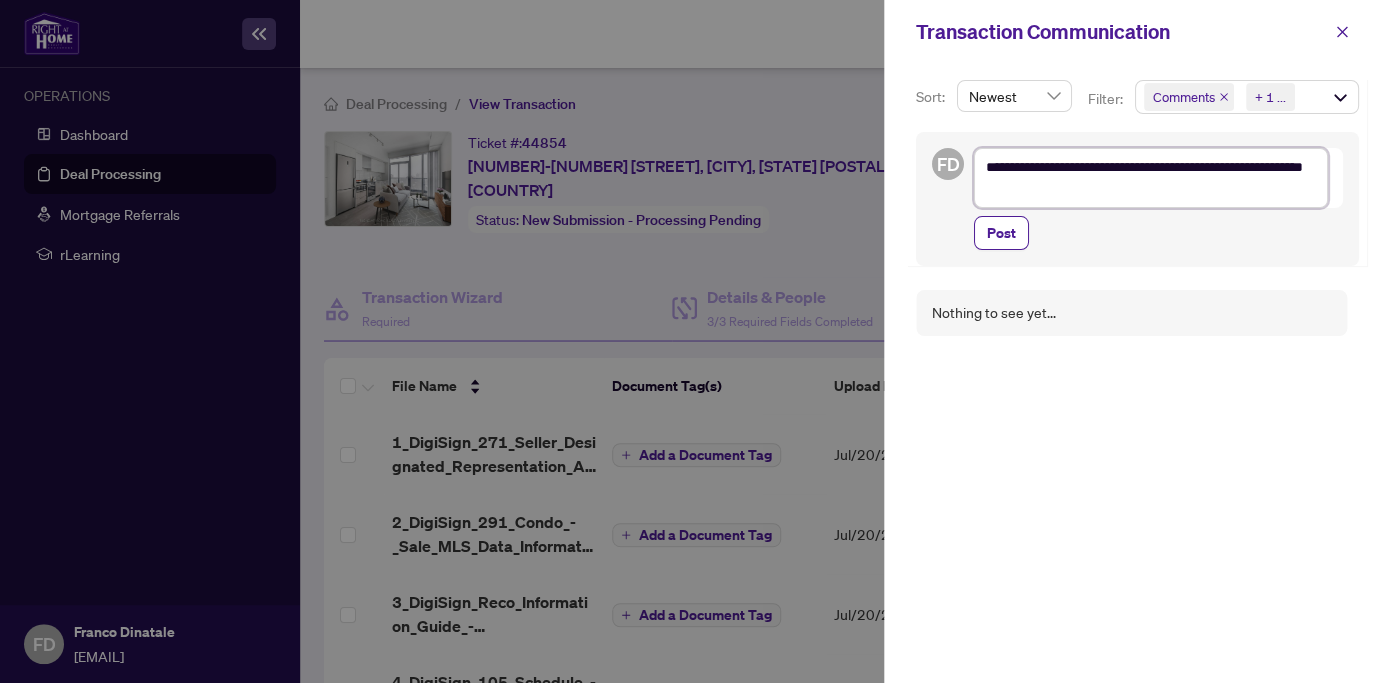 type on "**********" 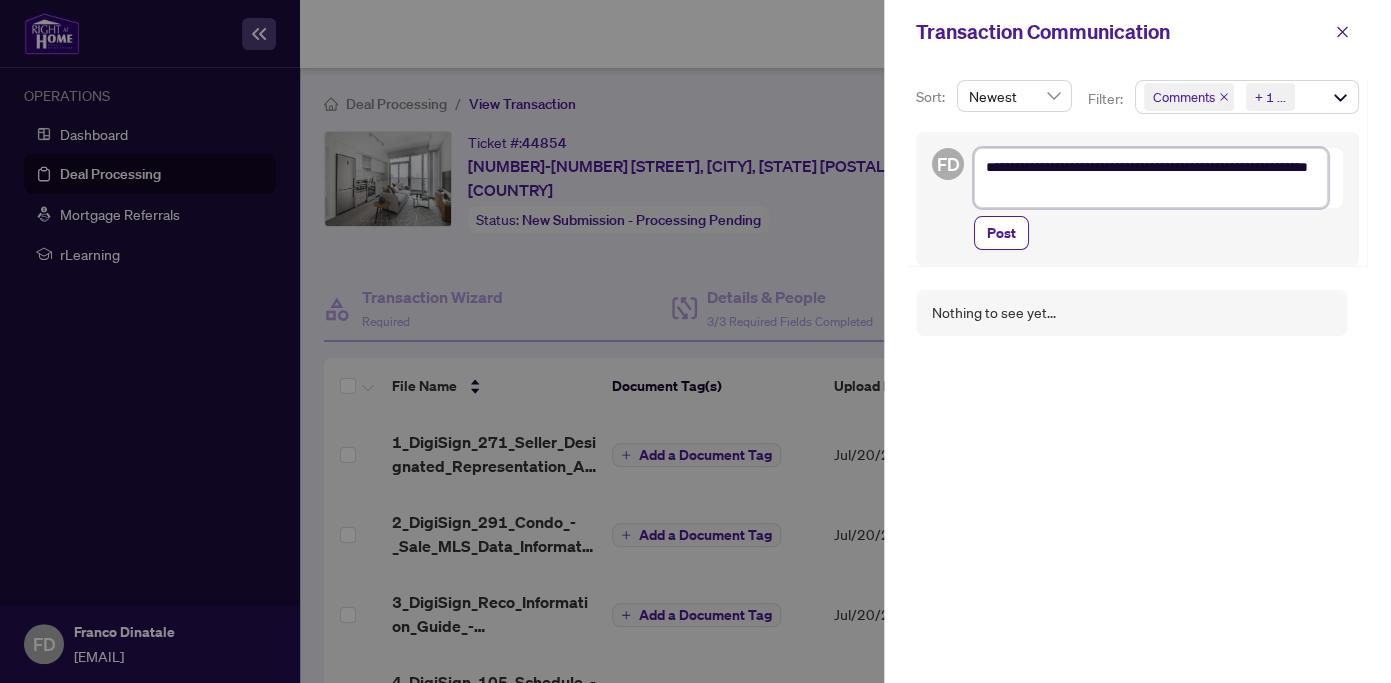 type on "**********" 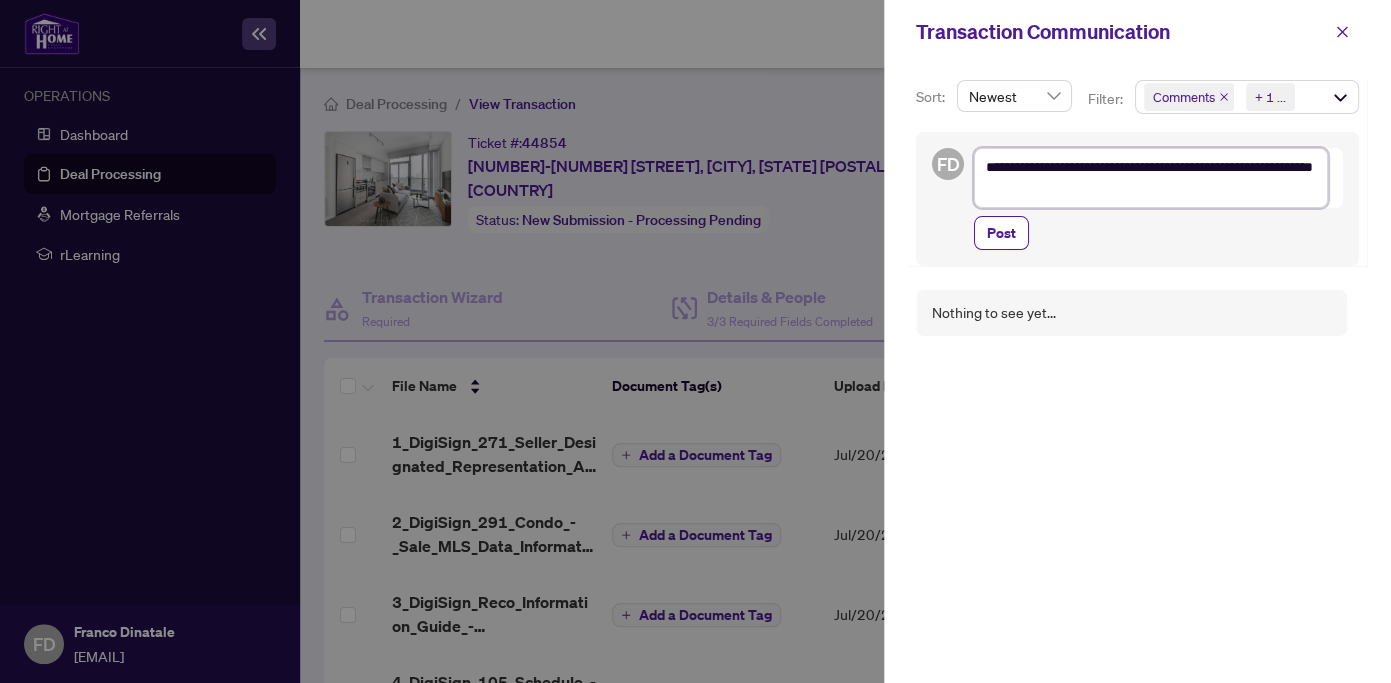 type on "**********" 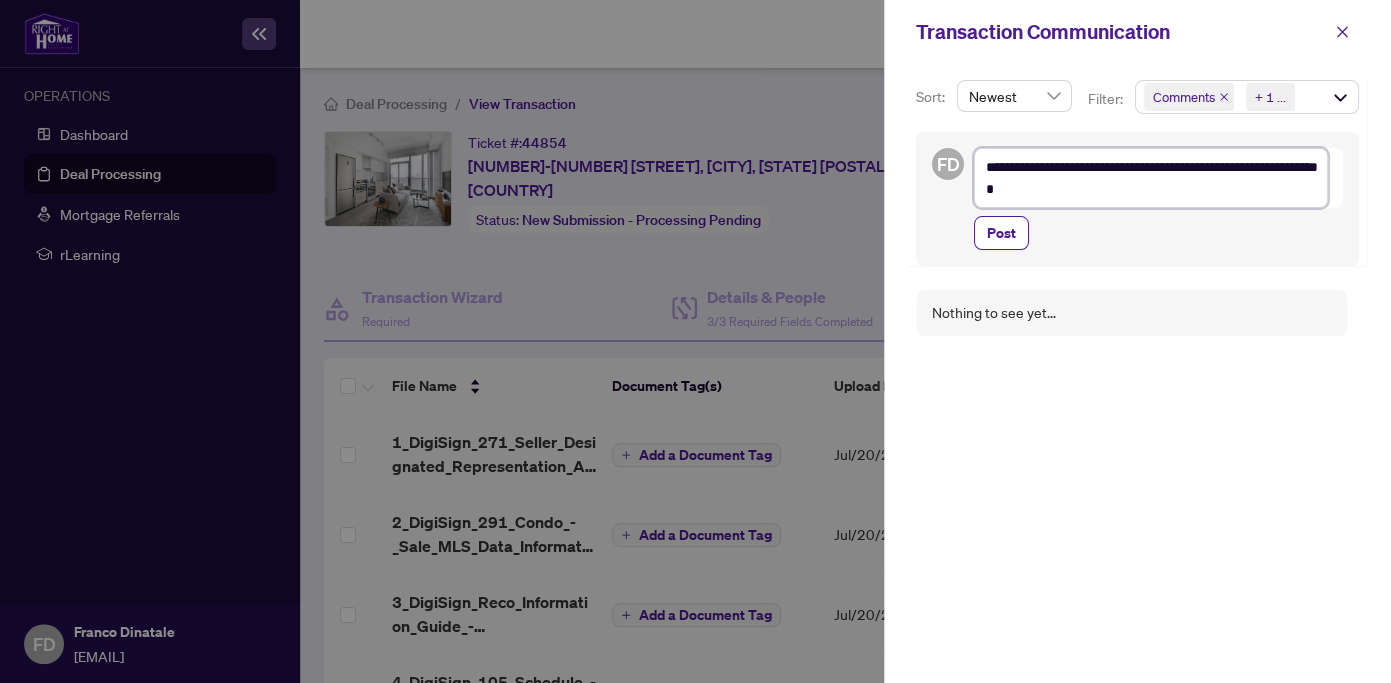 type on "**********" 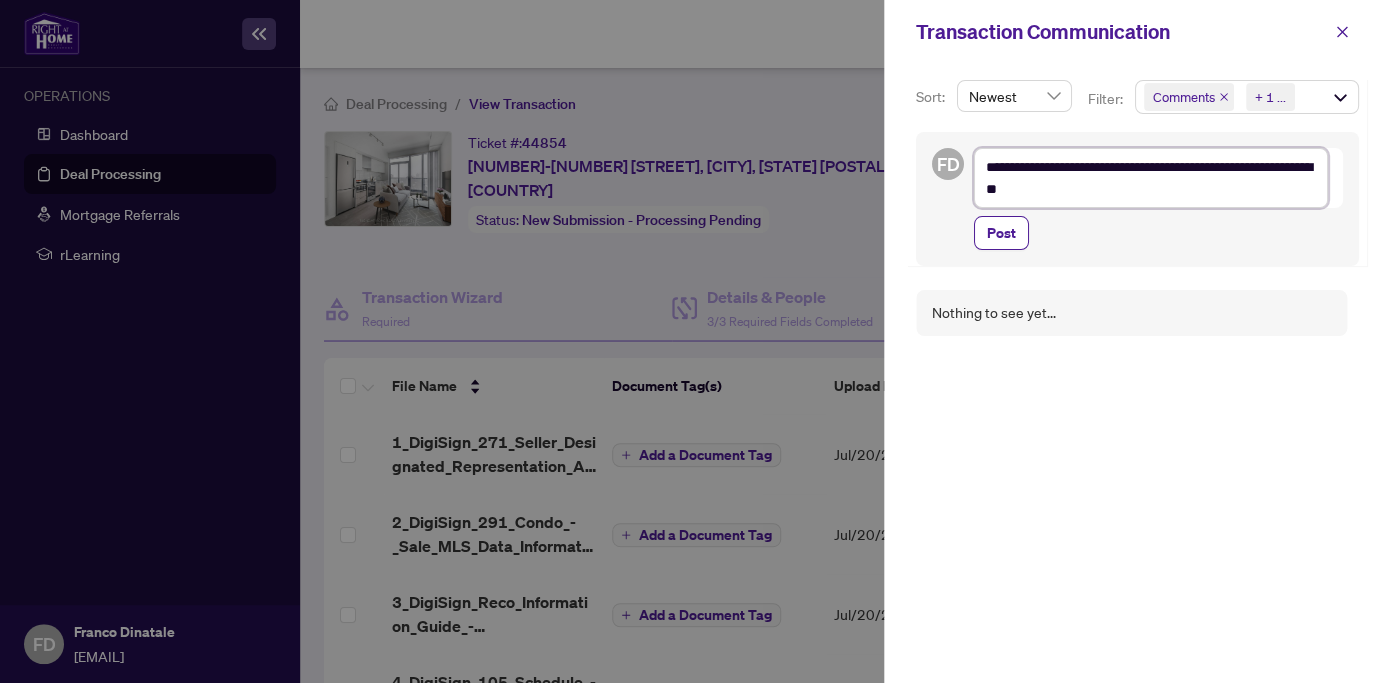 type on "**********" 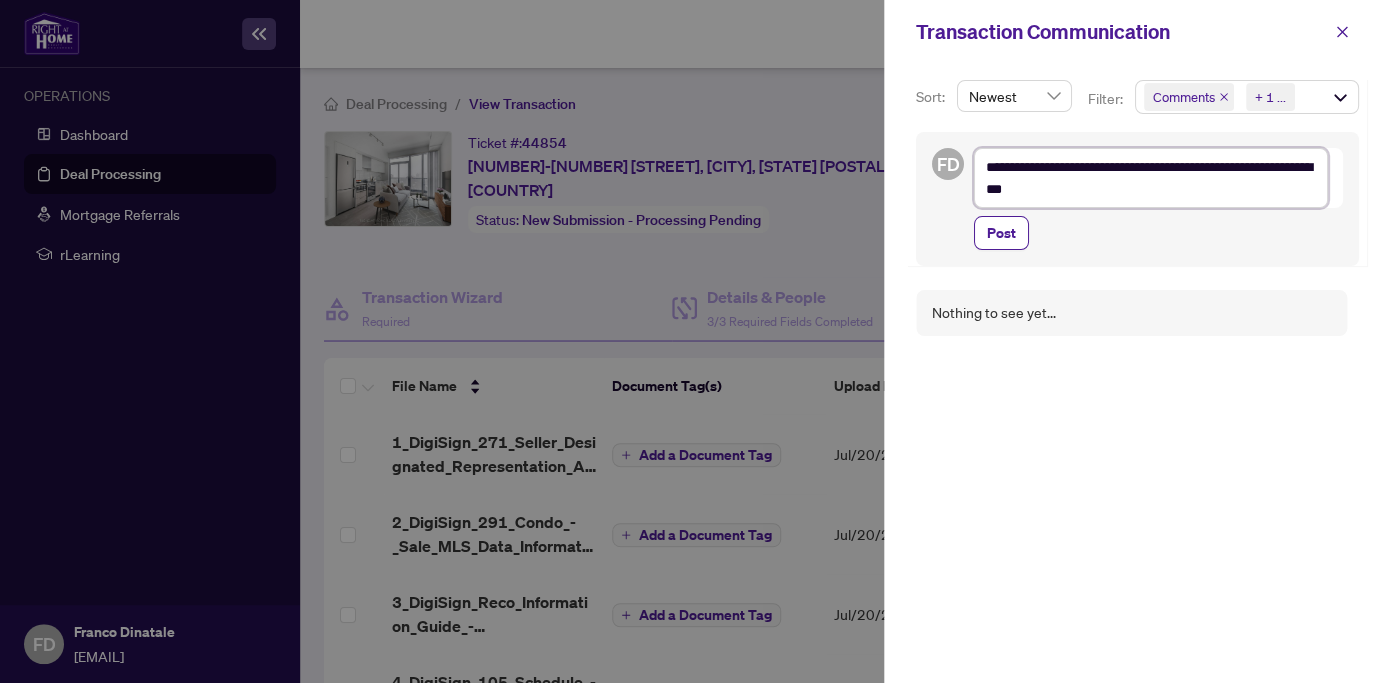 type on "**********" 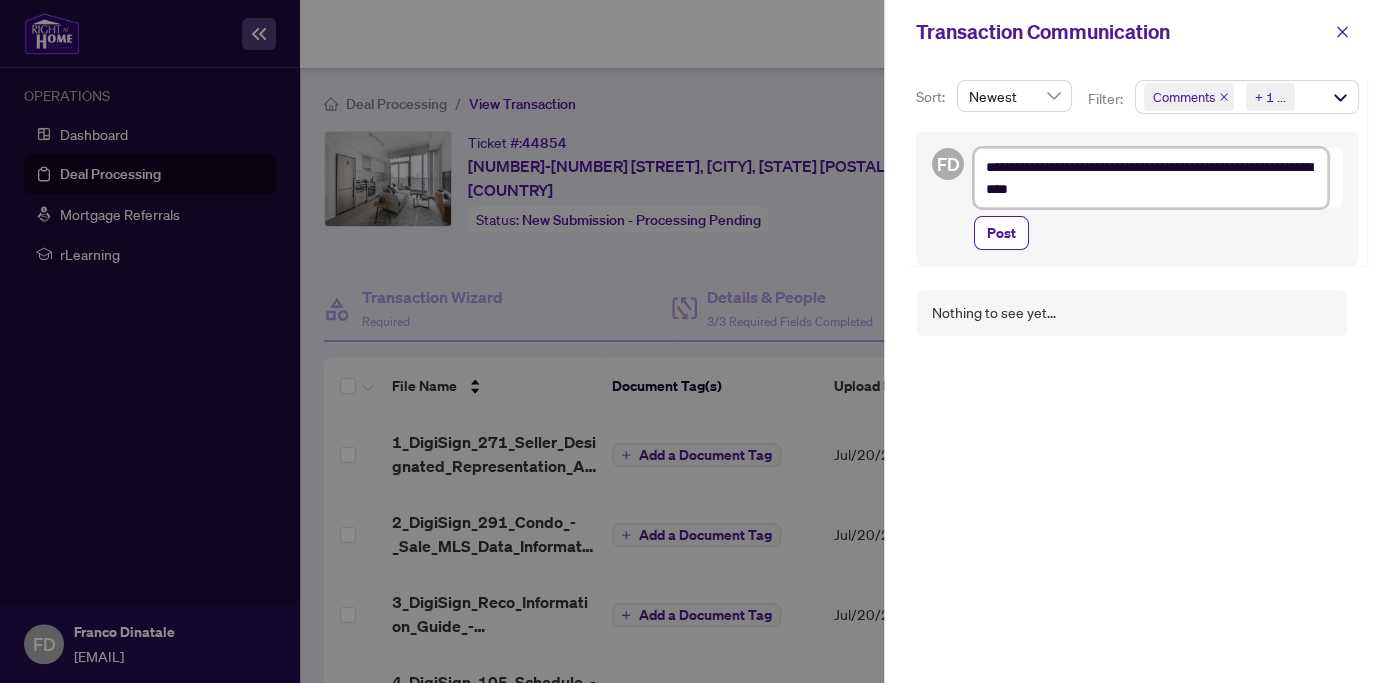 type on "**********" 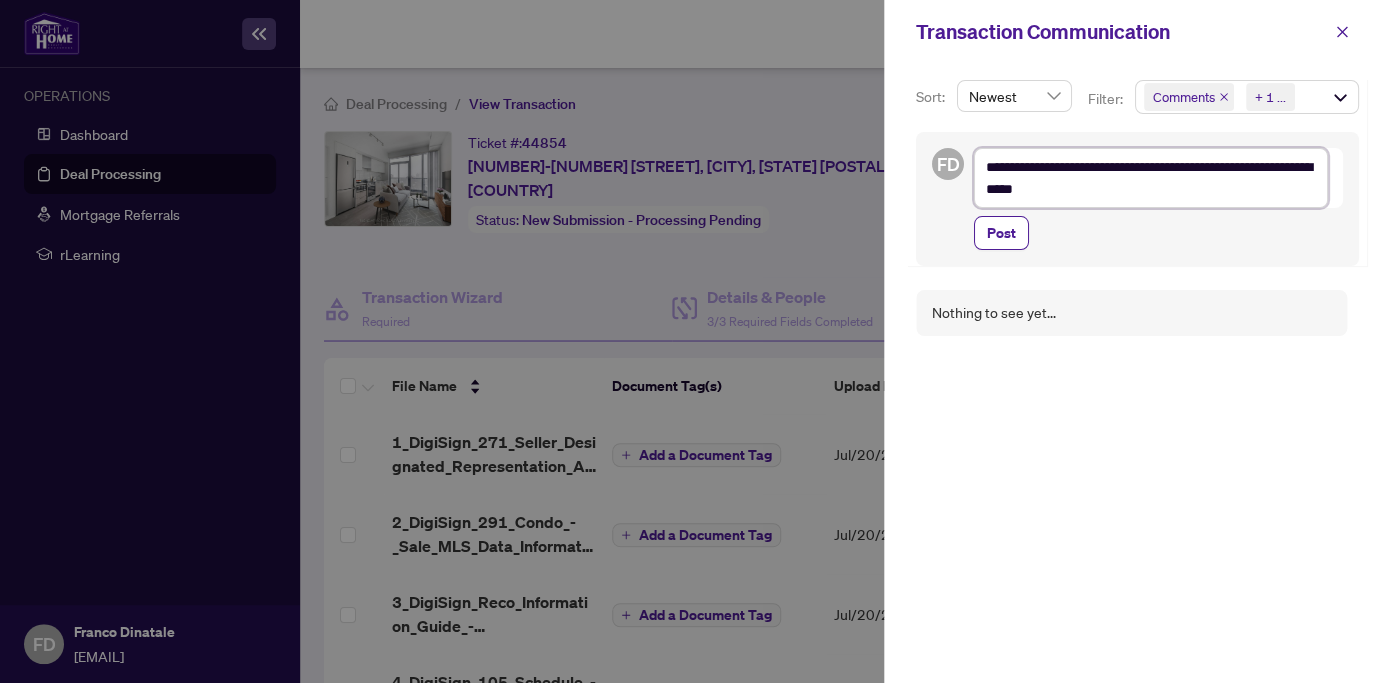 type on "**********" 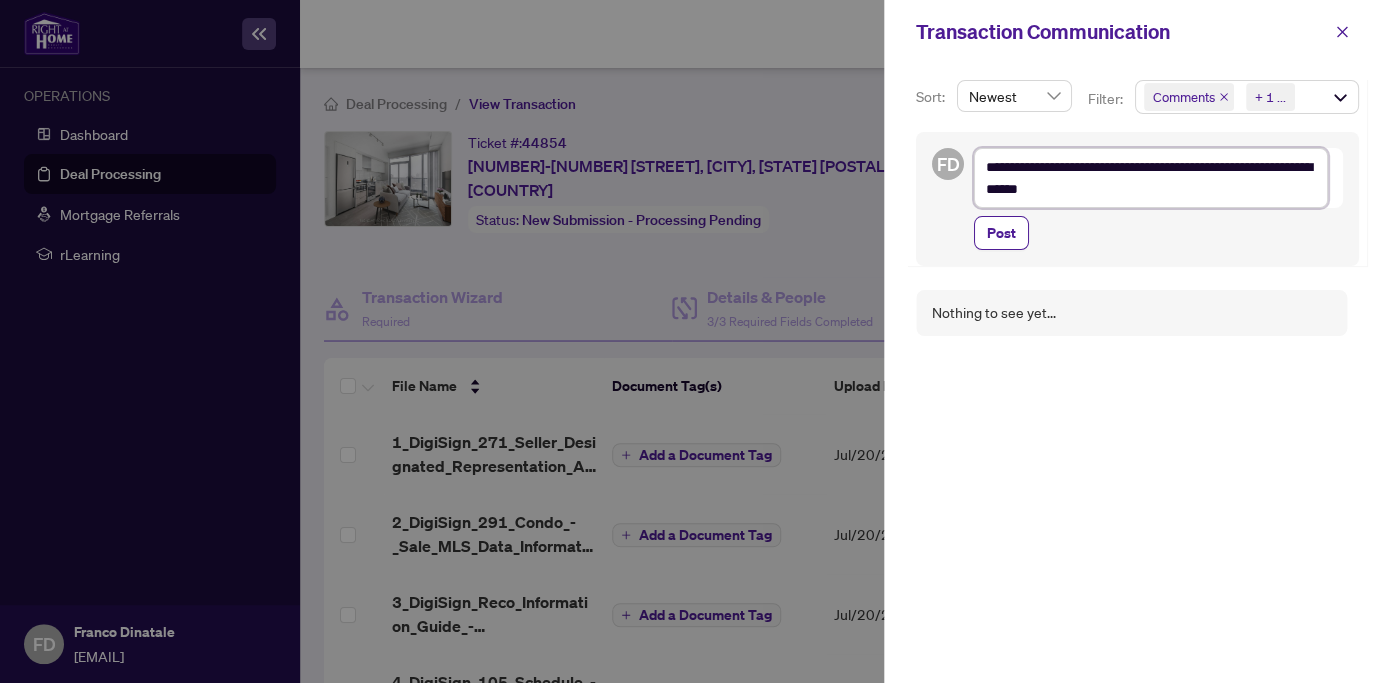 type on "**********" 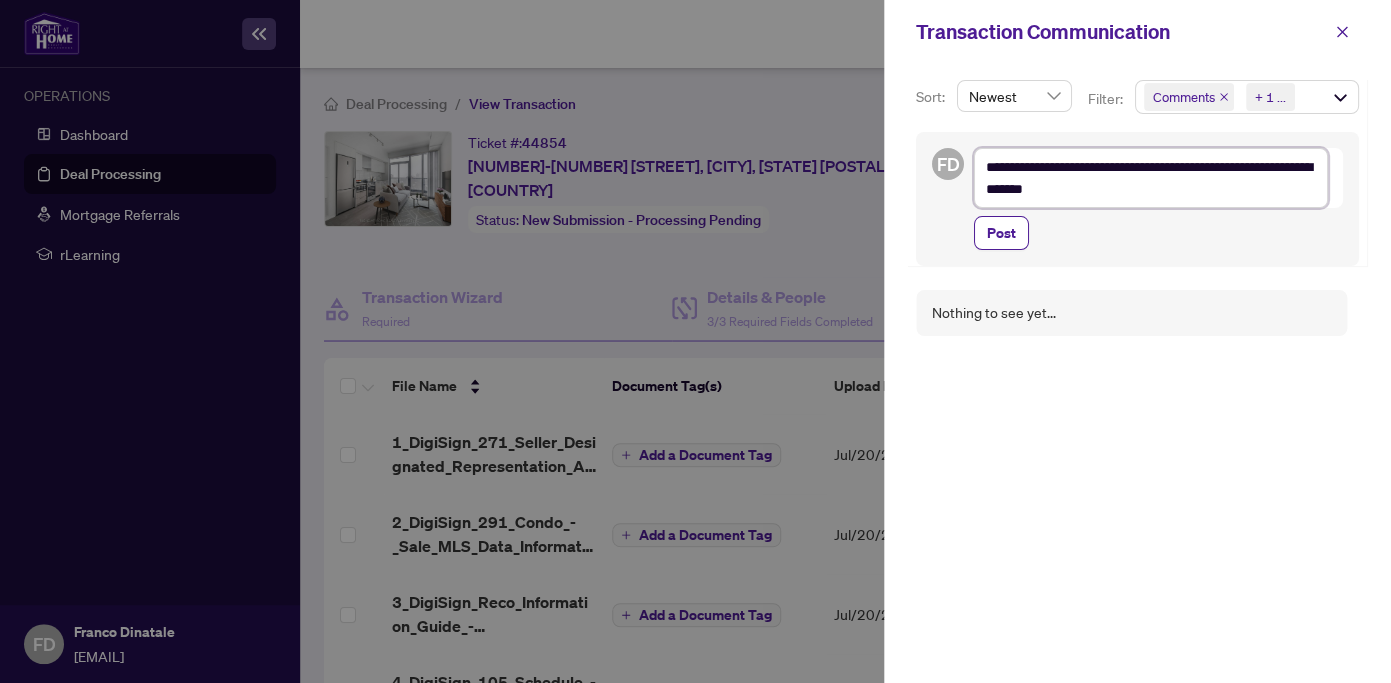 type on "**********" 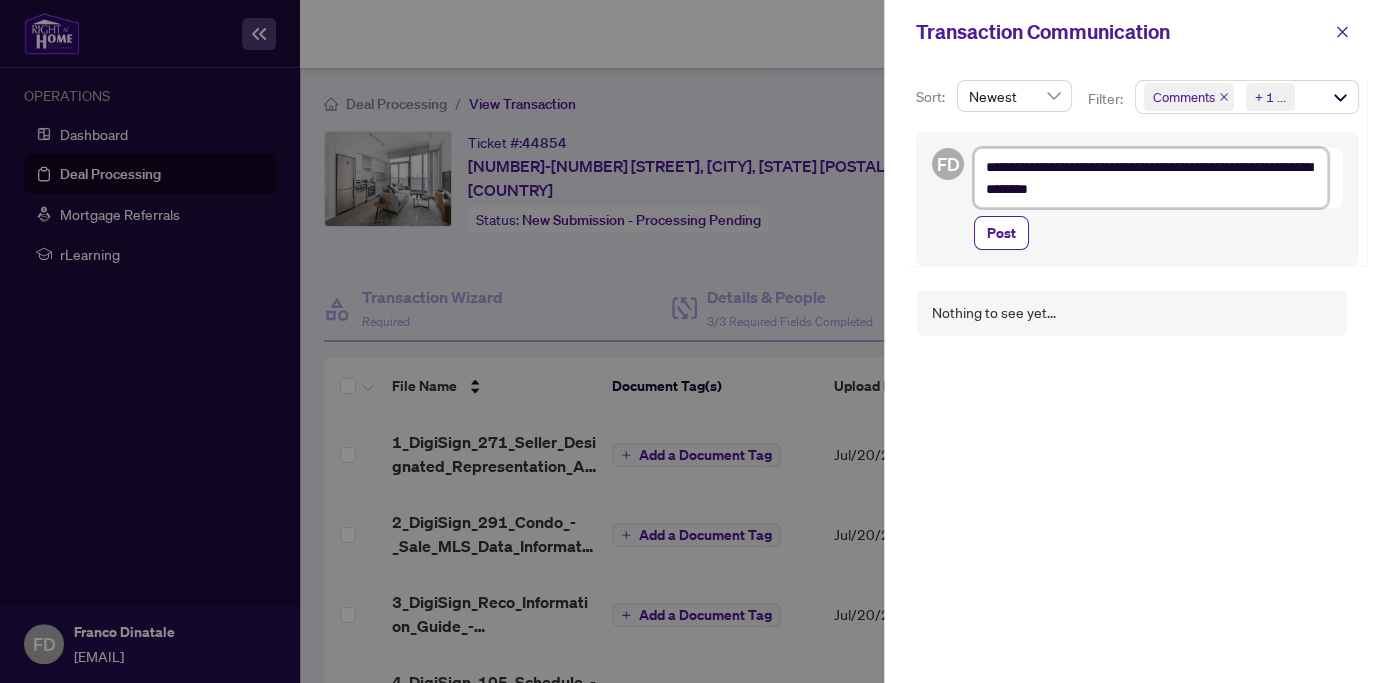type on "**********" 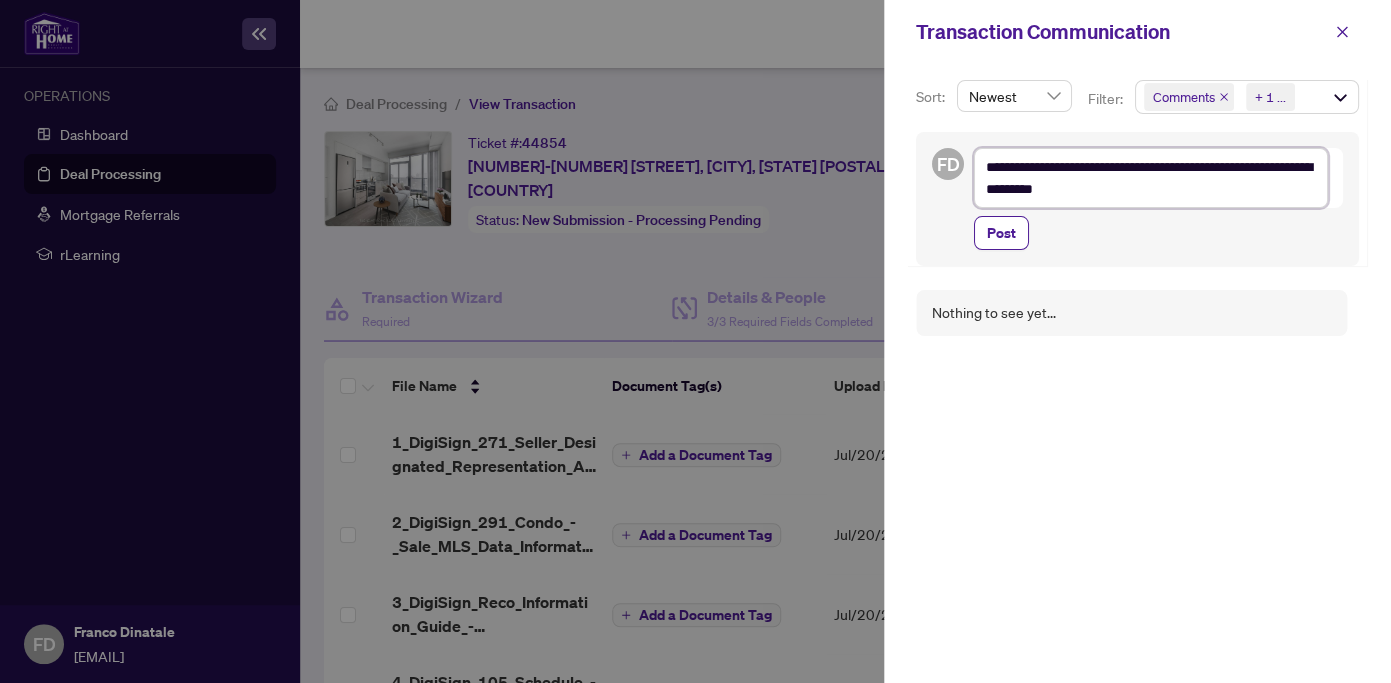 type on "**********" 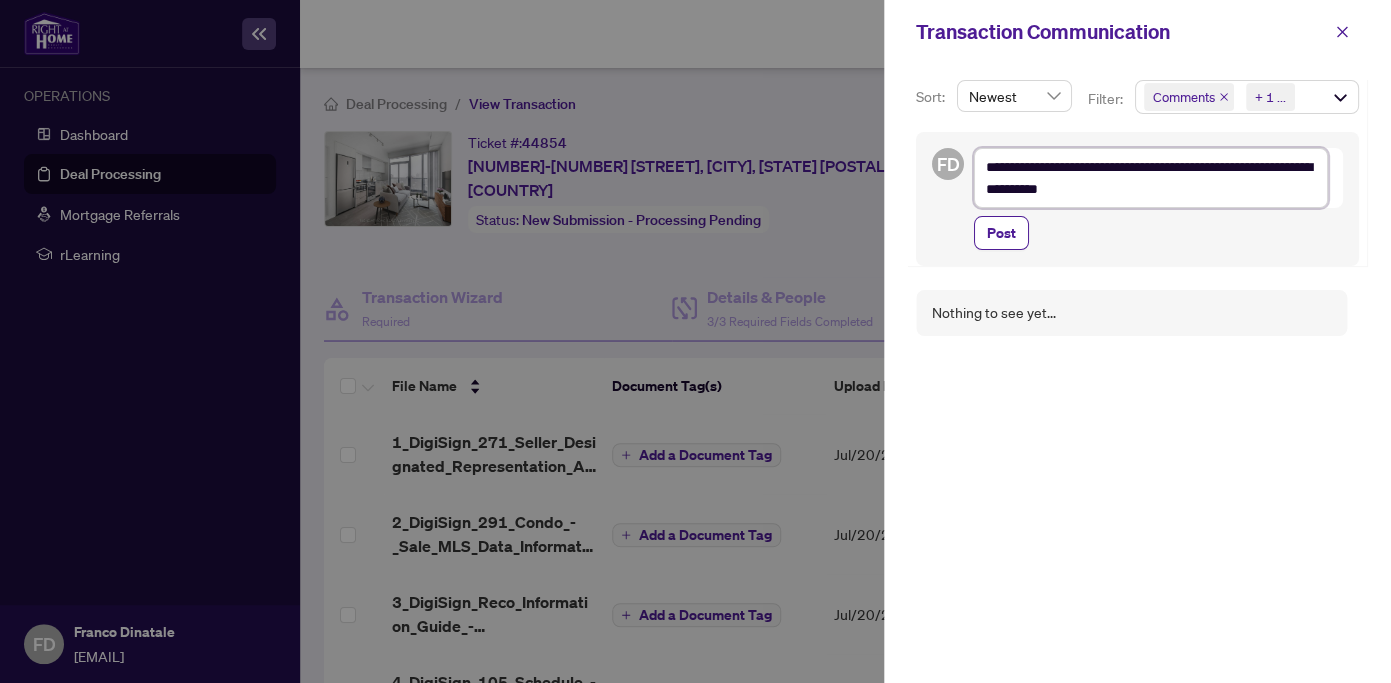 type on "**********" 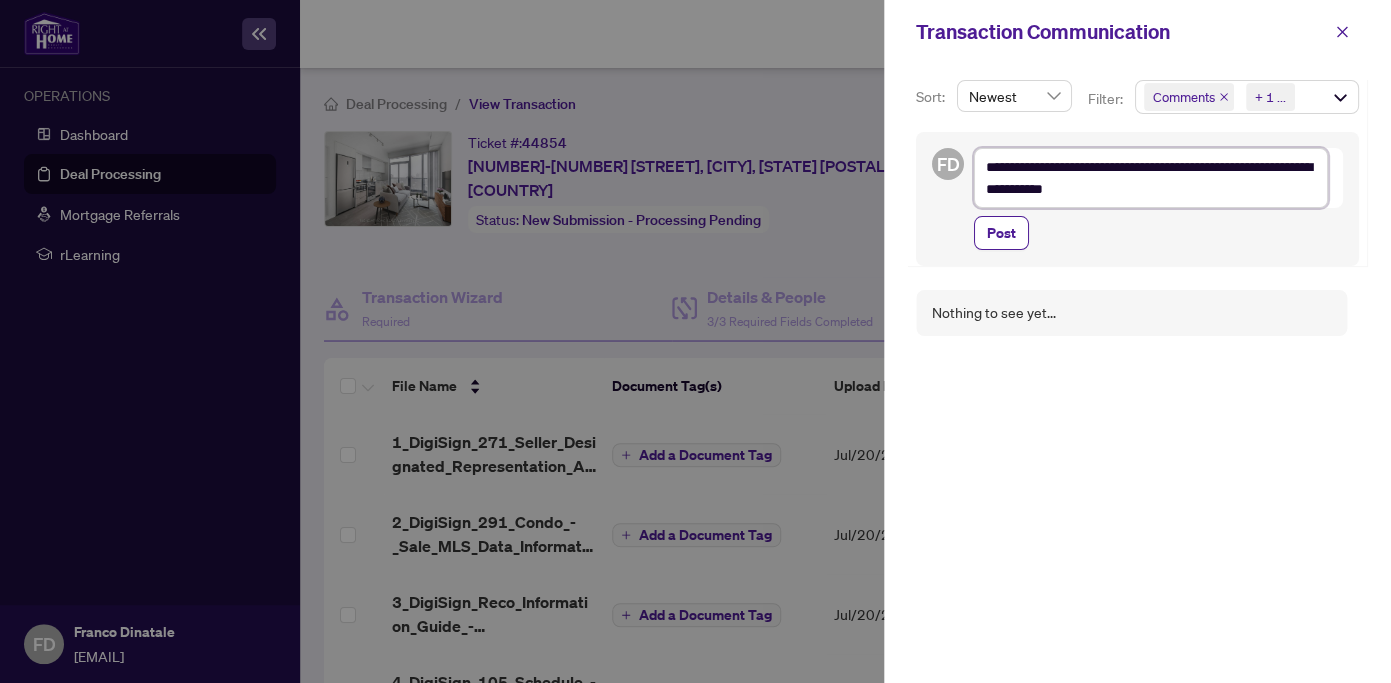 type on "**********" 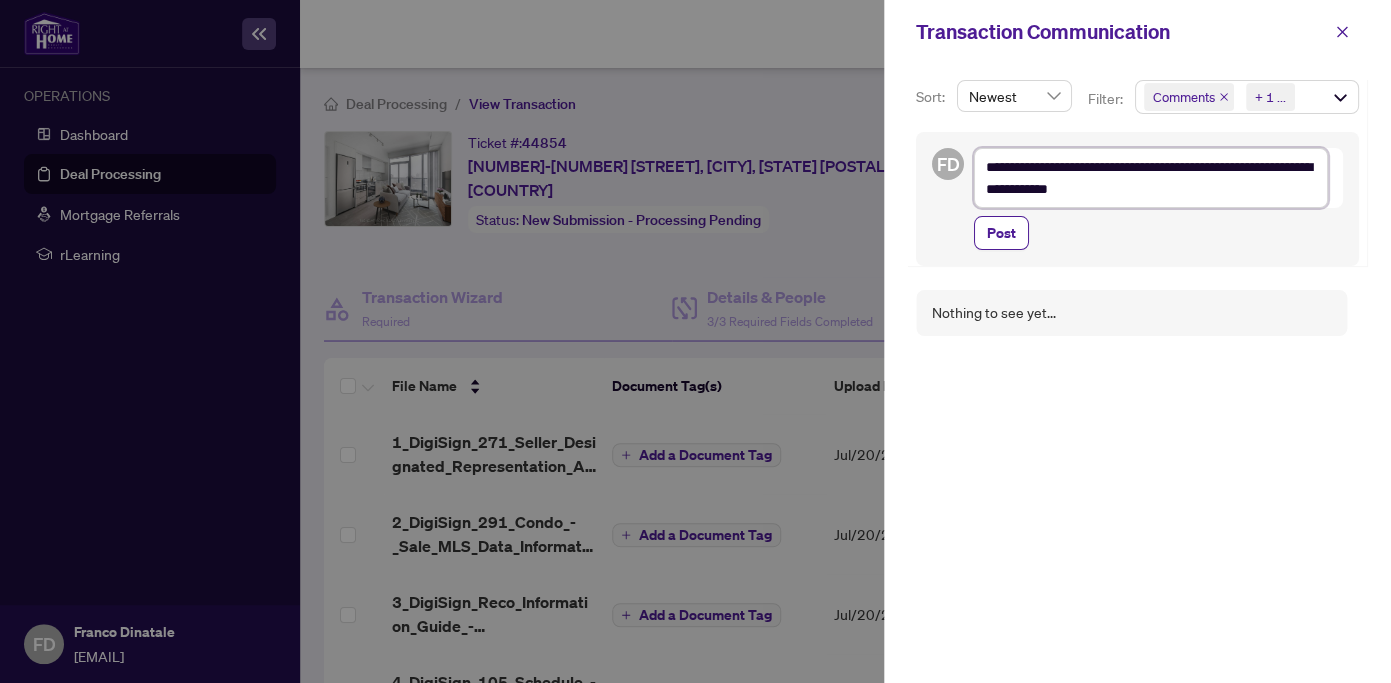 type on "**********" 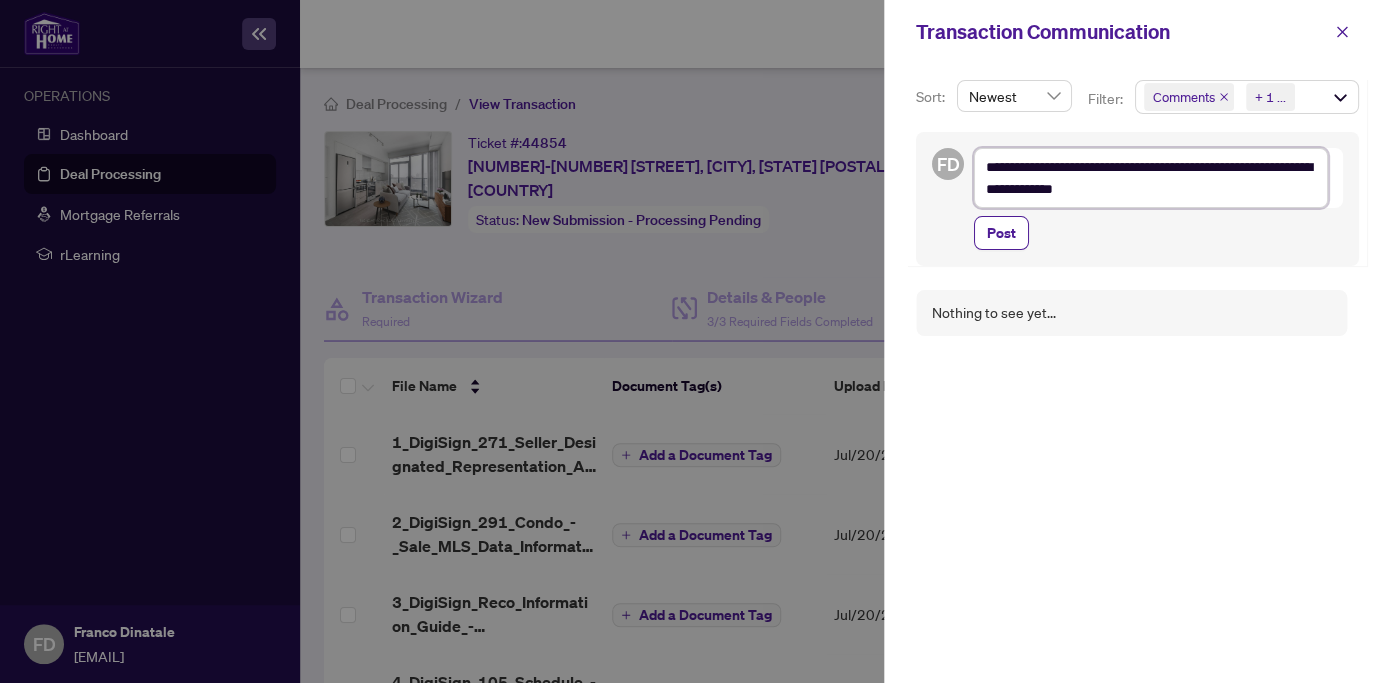 type on "**********" 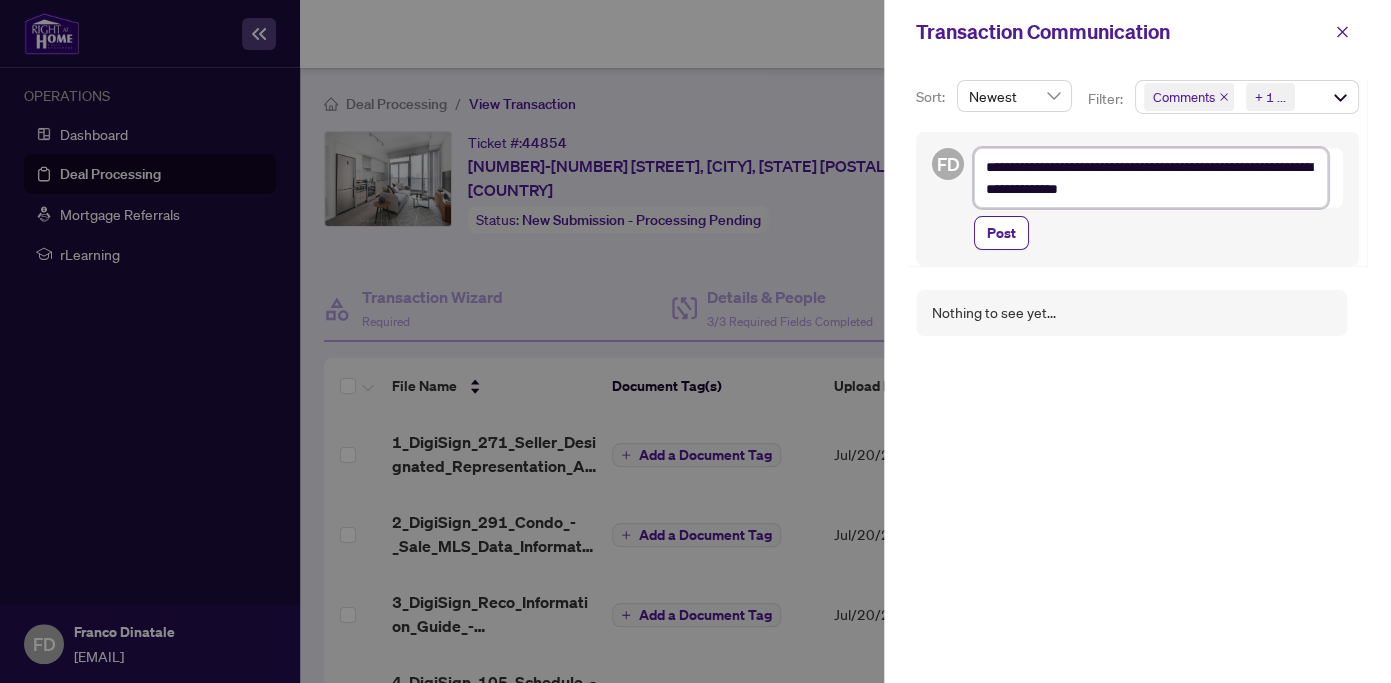 type on "**********" 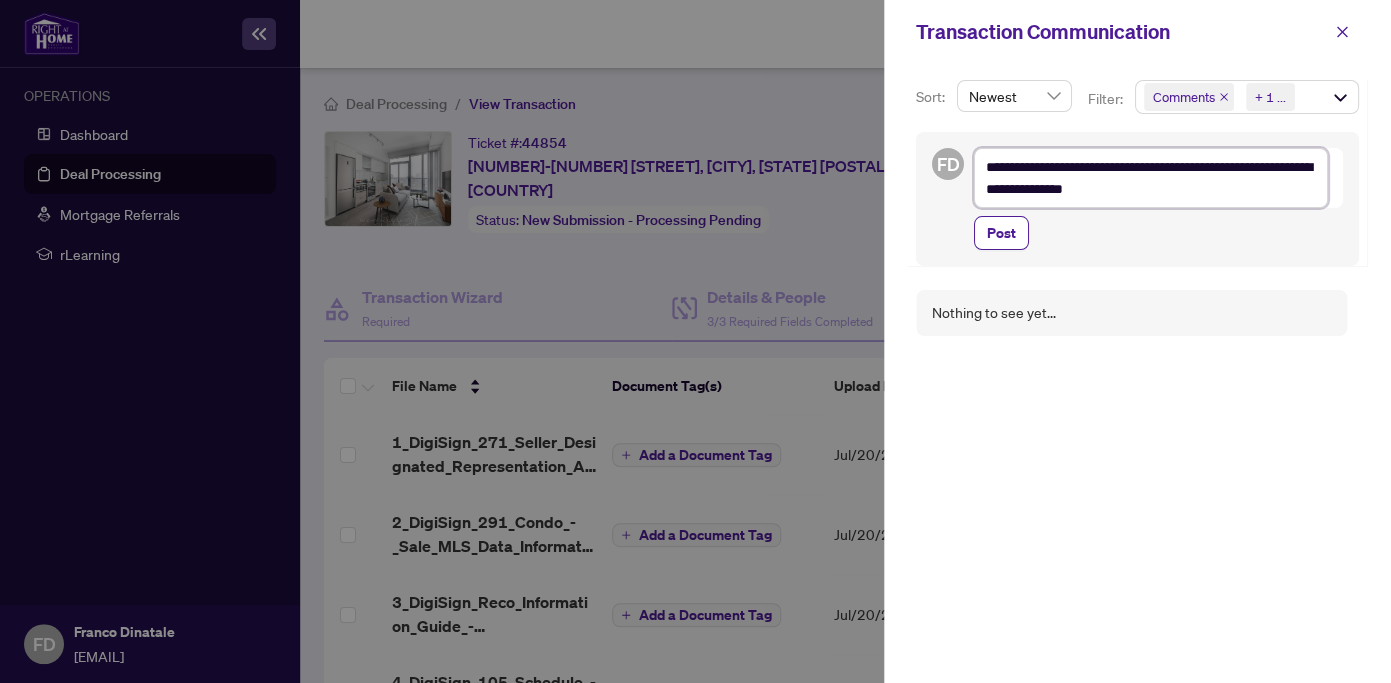 type on "**********" 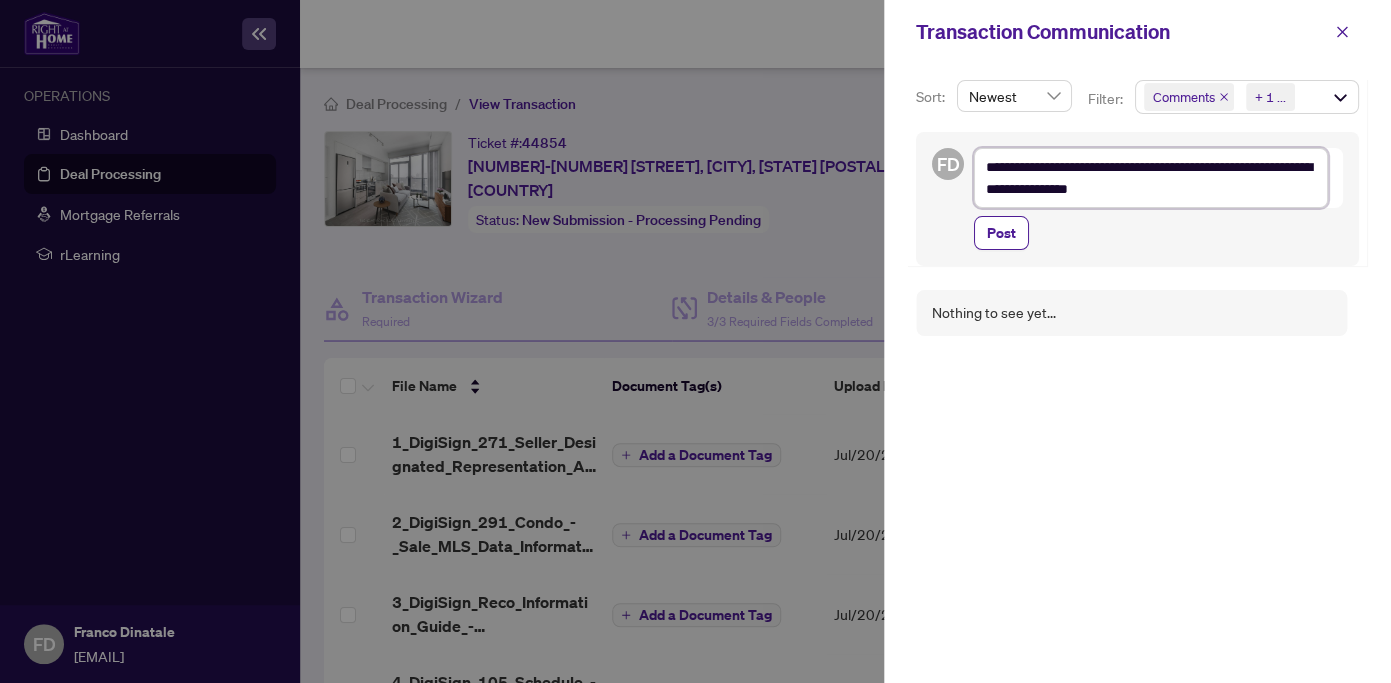 type on "**********" 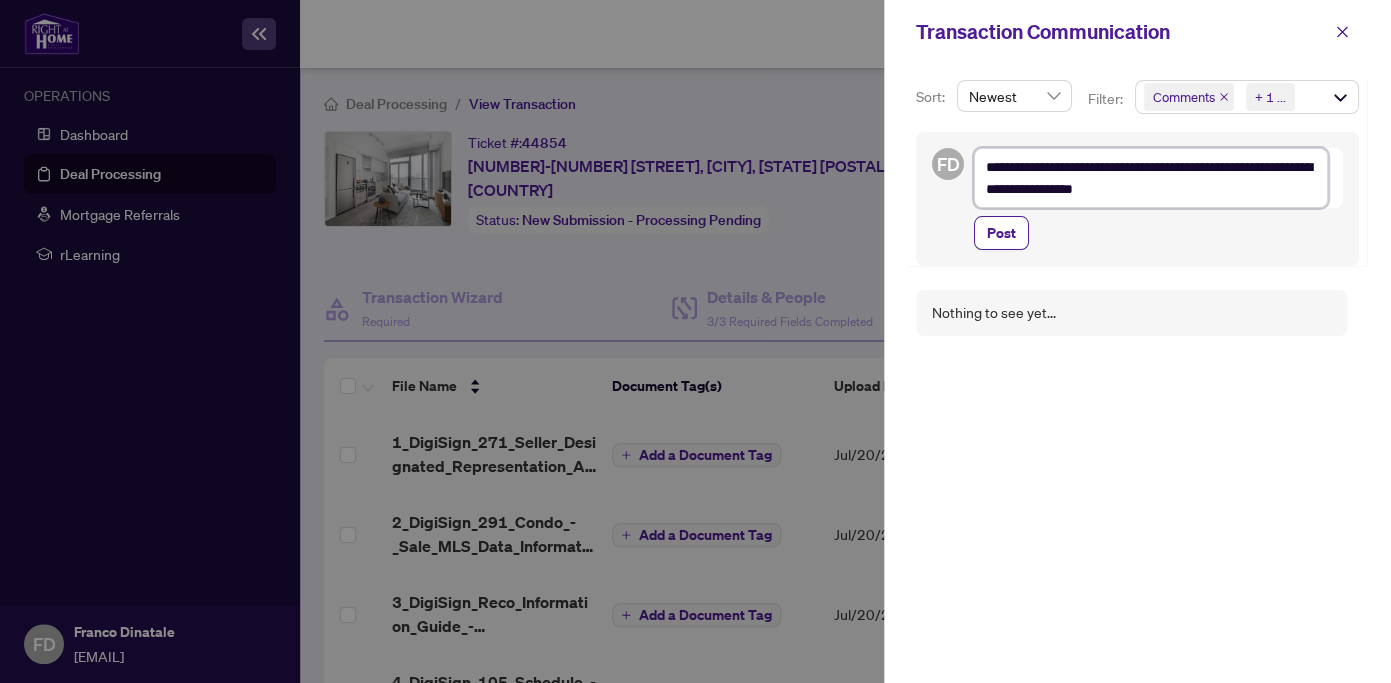 type on "**********" 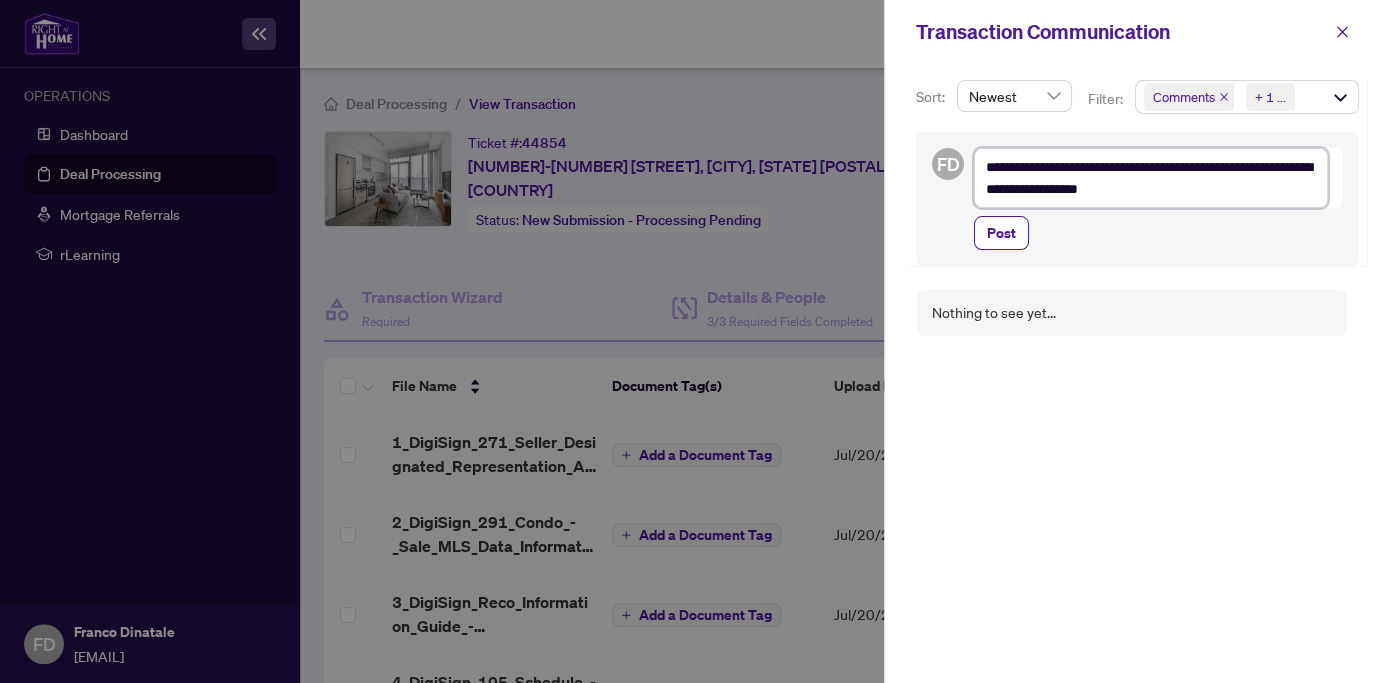type on "**********" 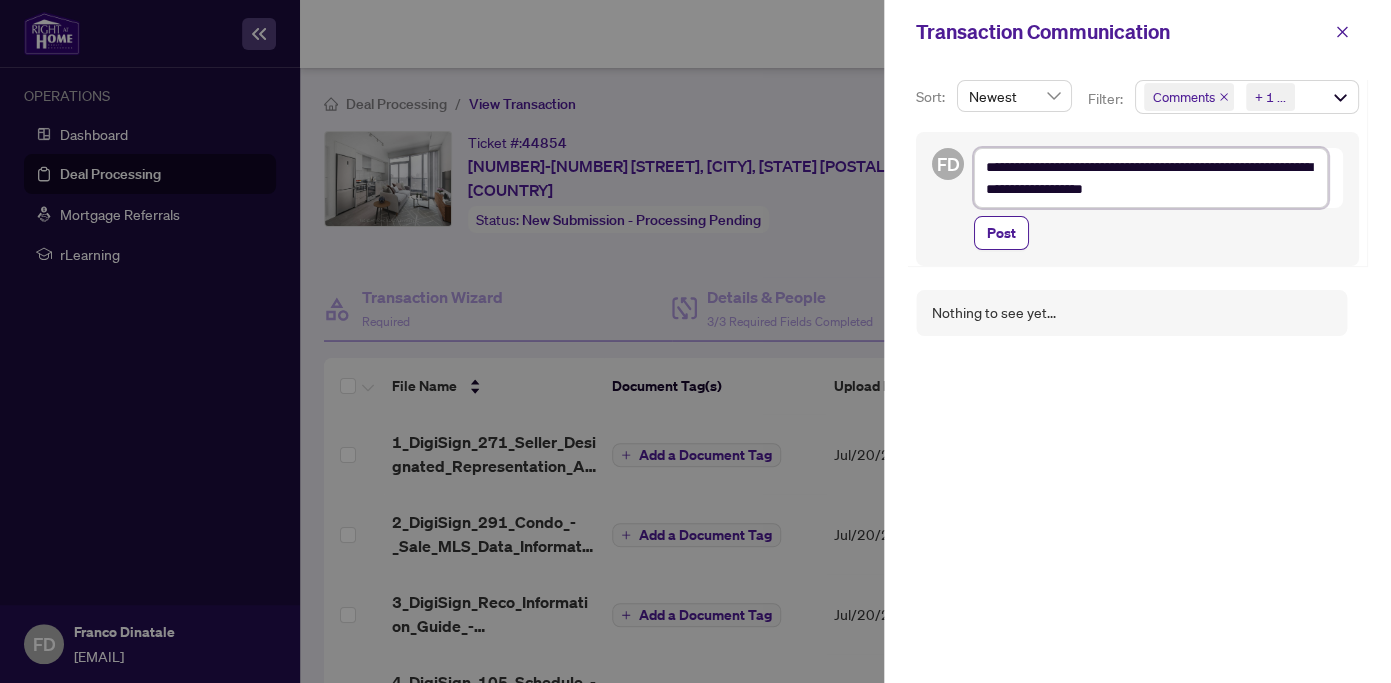 type on "**********" 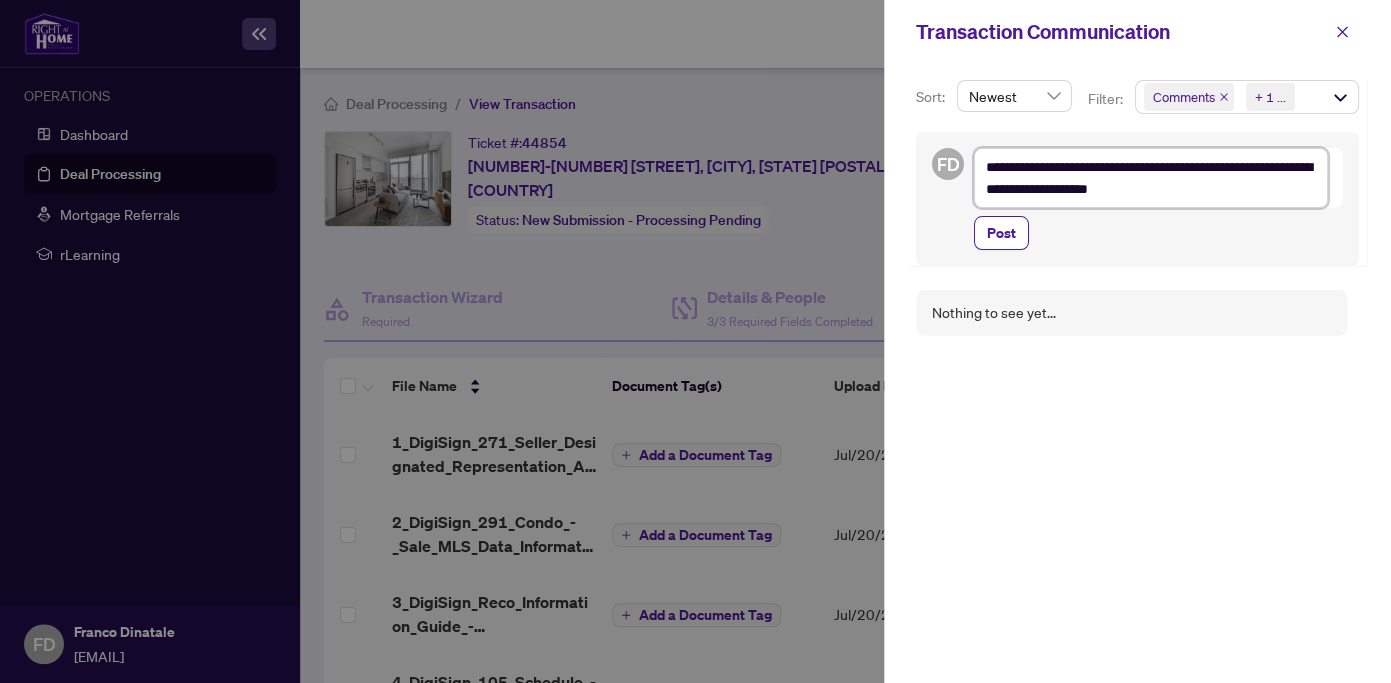 type on "**********" 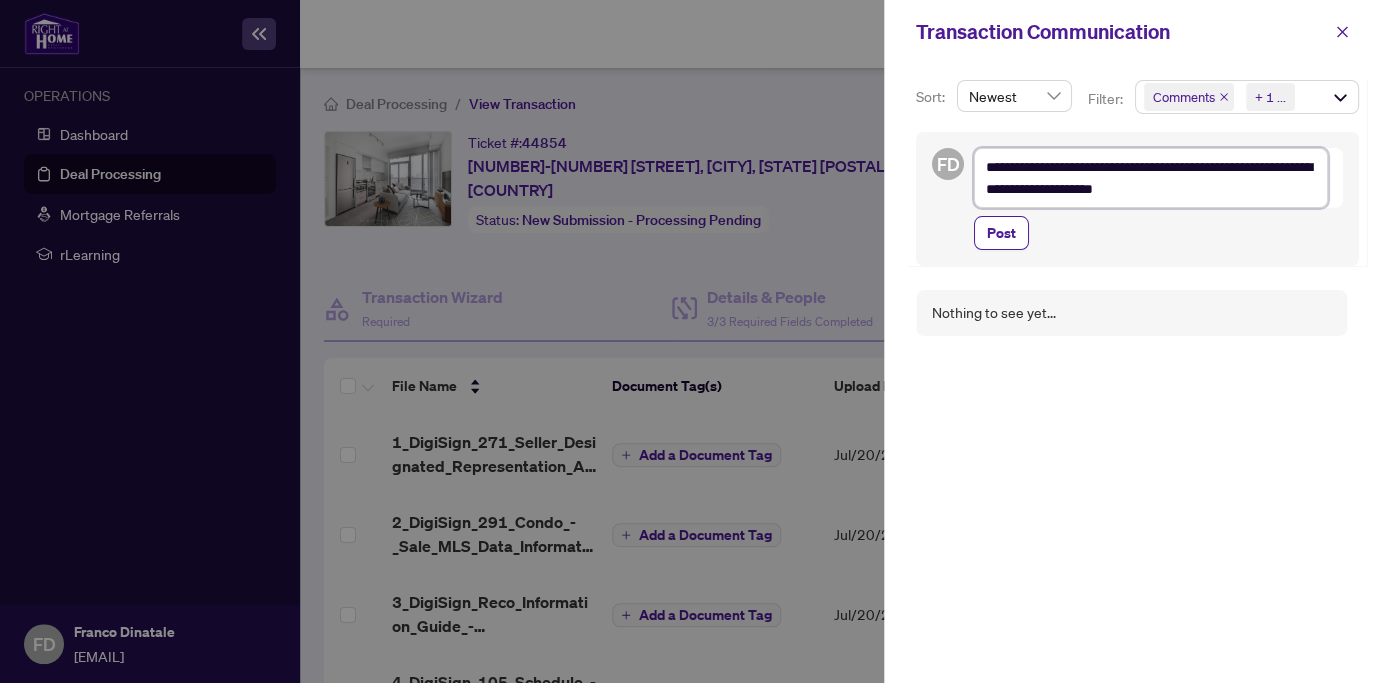 type on "**********" 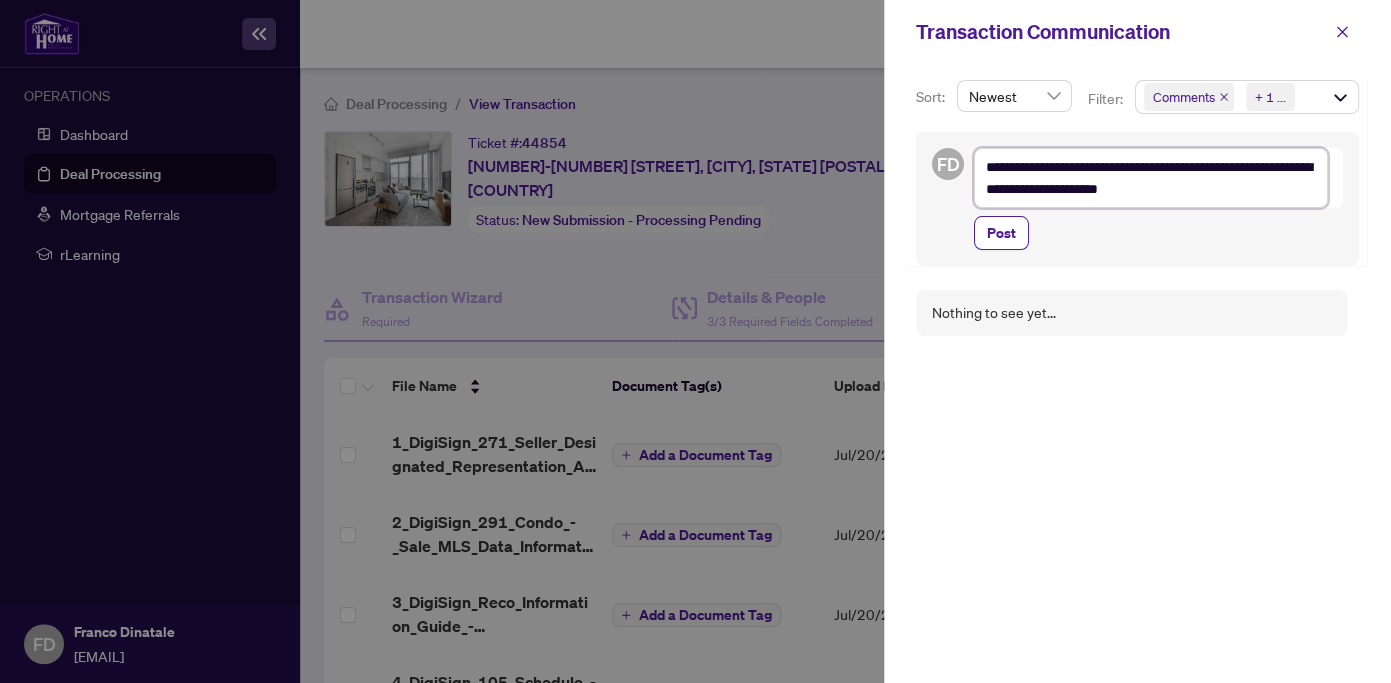type on "**********" 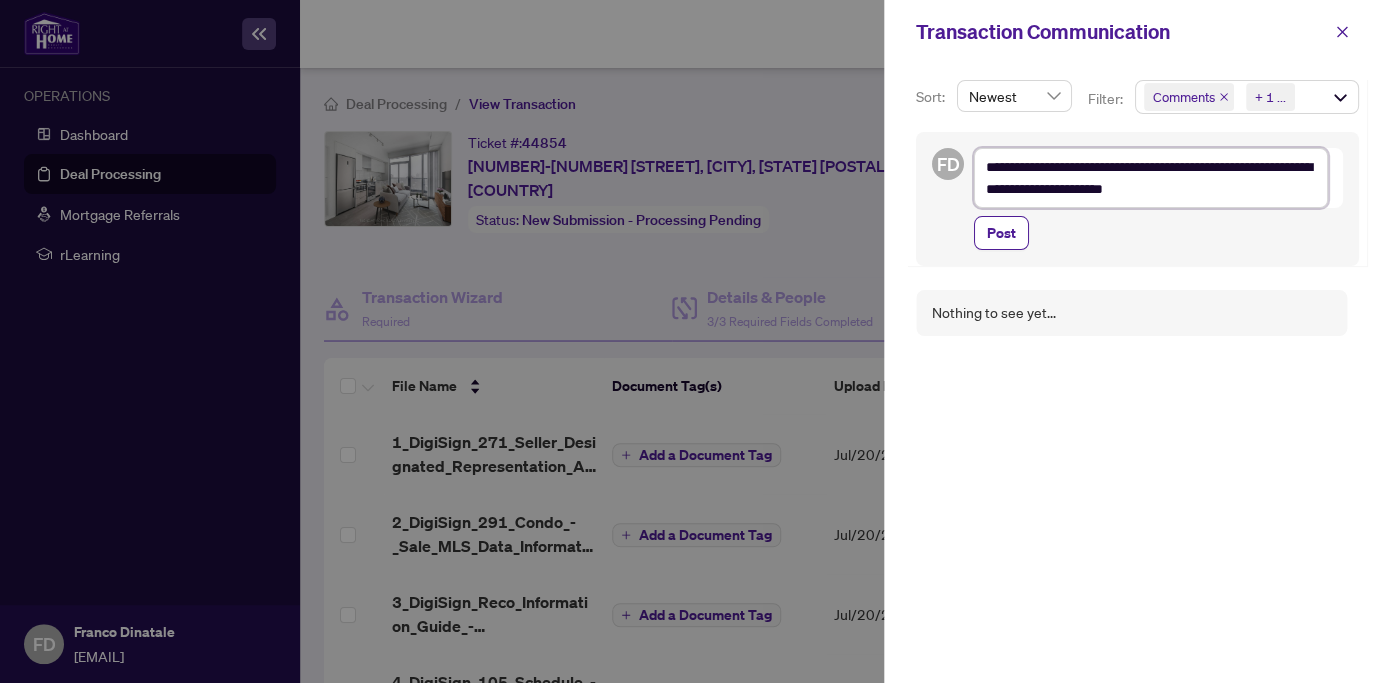 type on "**********" 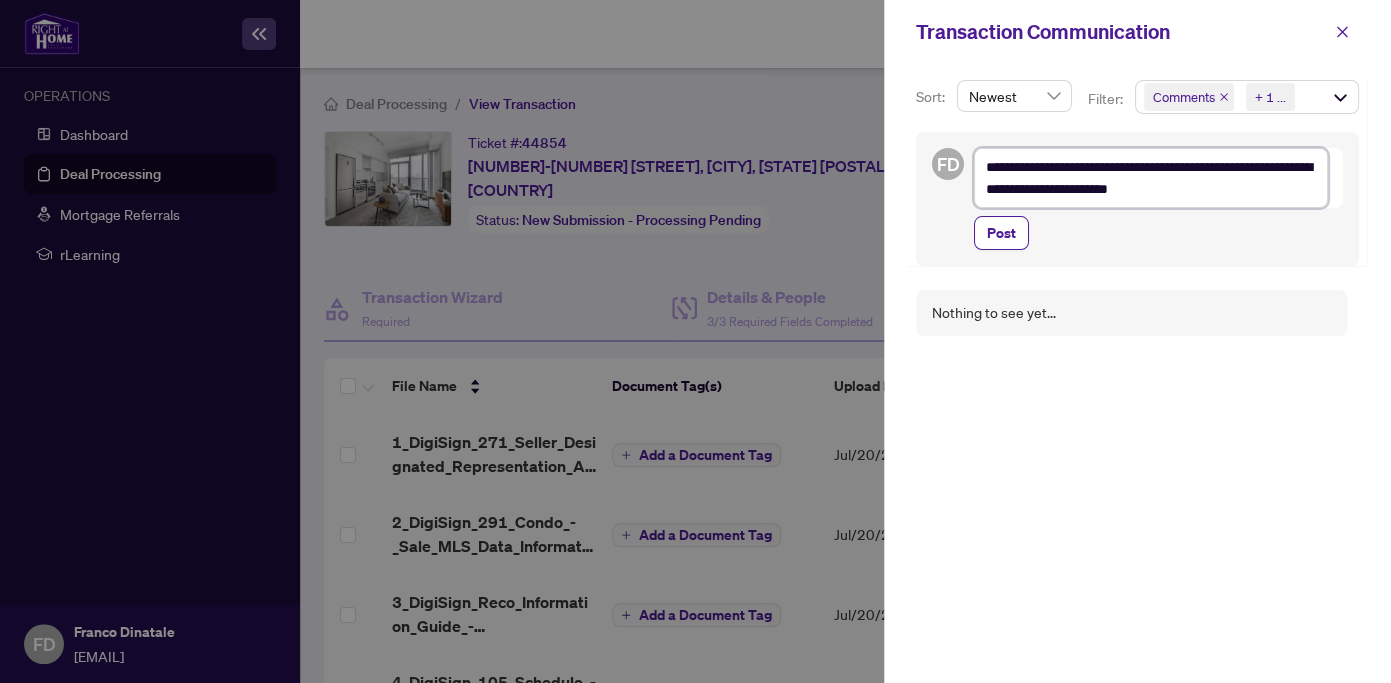 type on "**********" 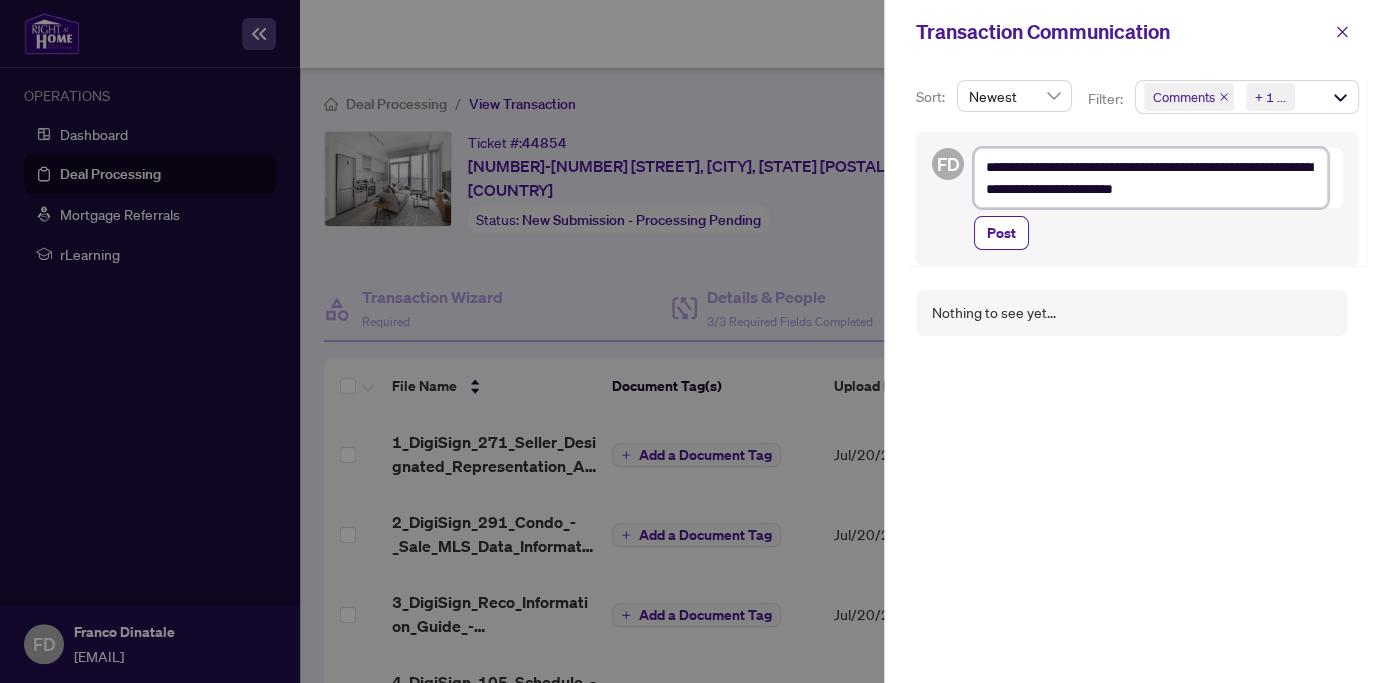 type on "**********" 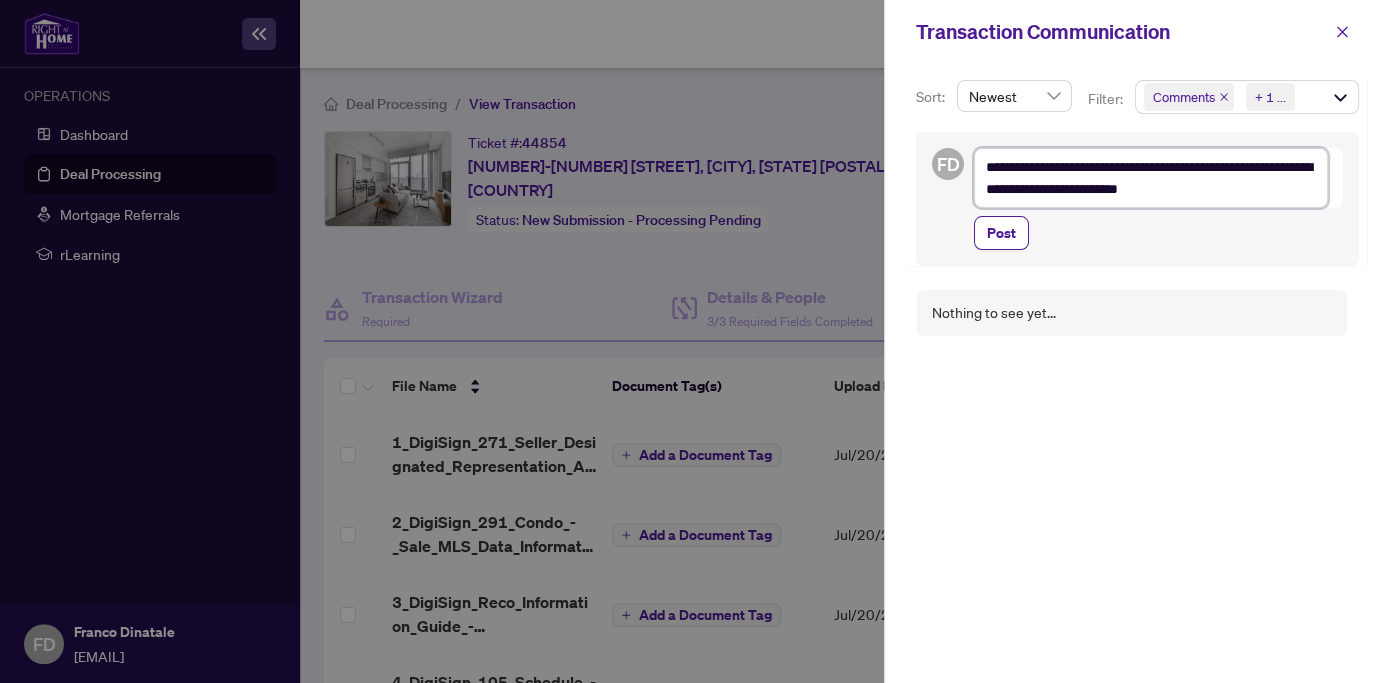 type on "**********" 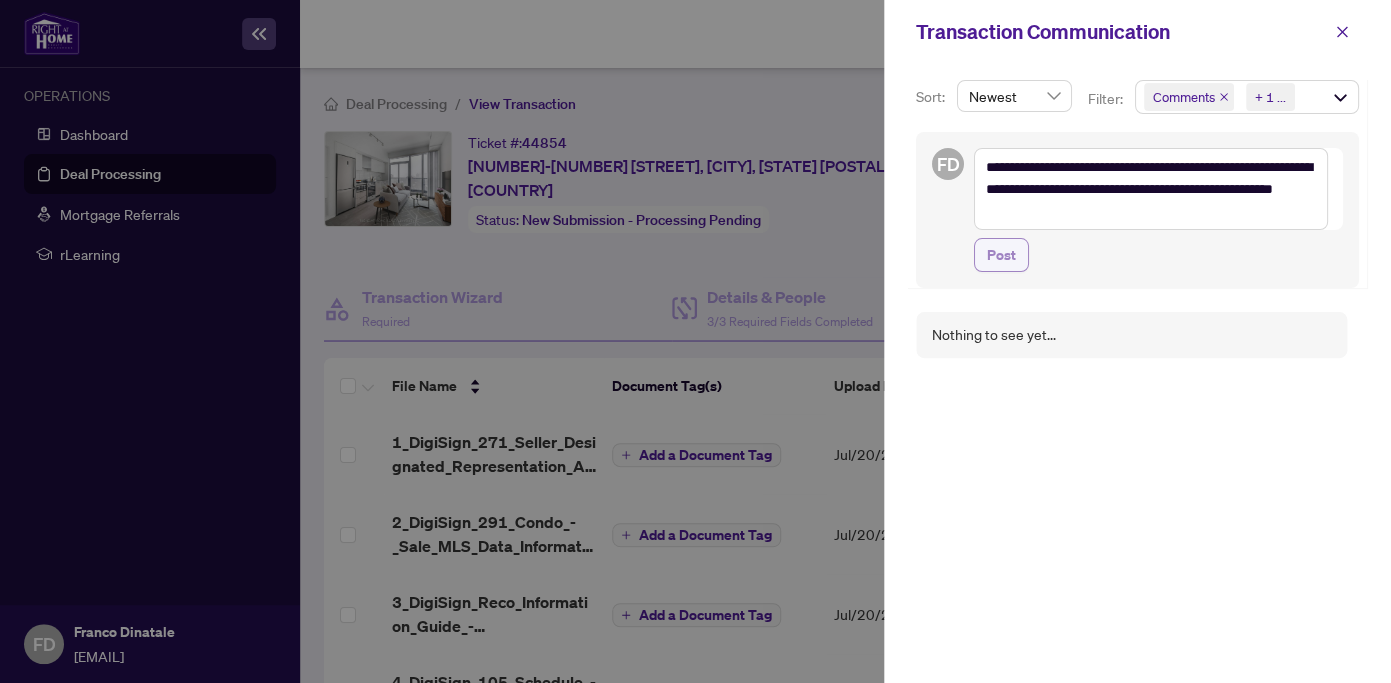 click on "Post" at bounding box center (1001, 255) 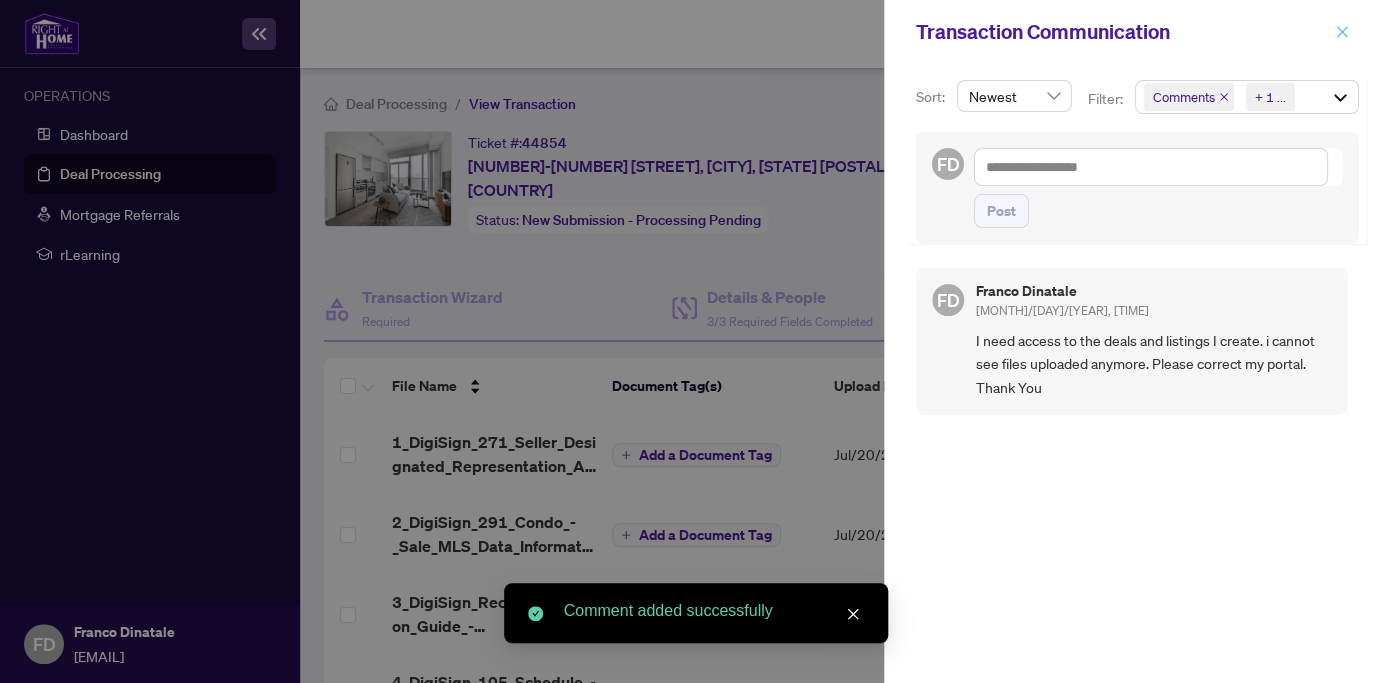 click 